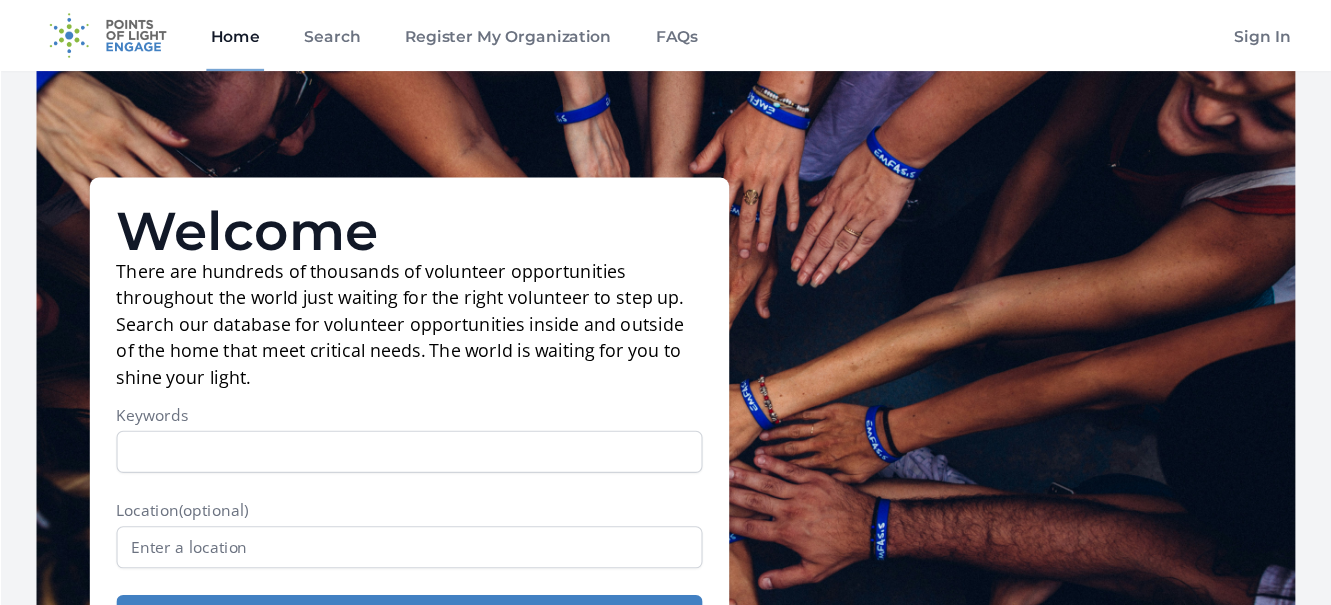 scroll, scrollTop: 0, scrollLeft: 0, axis: both 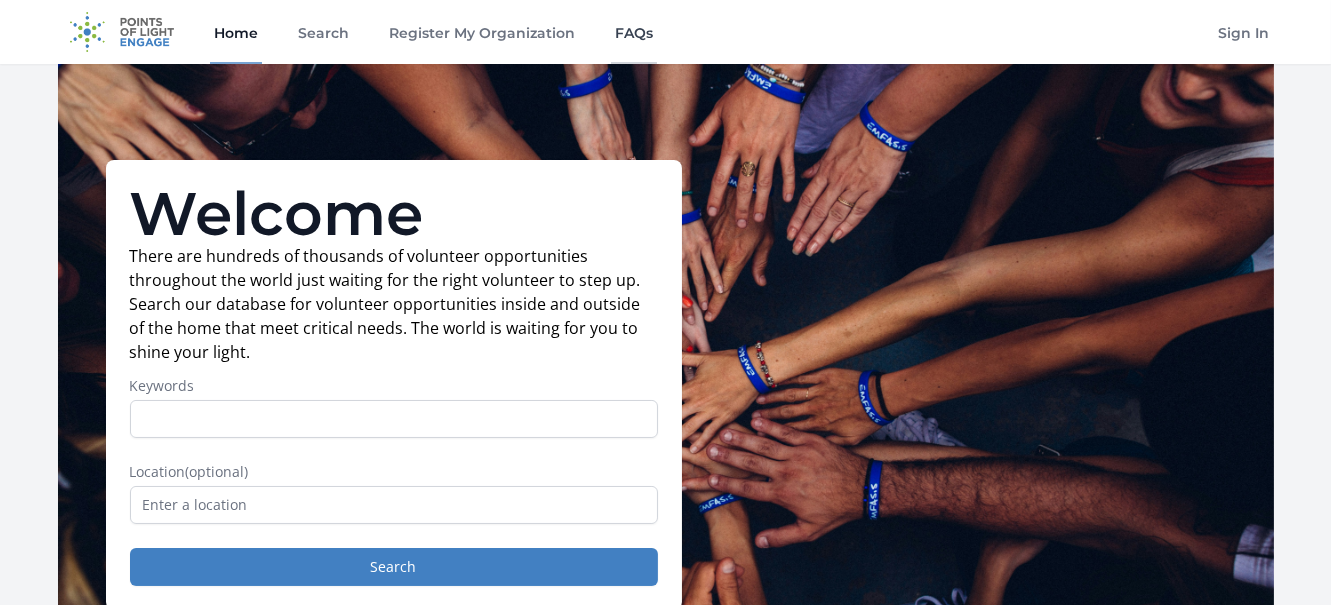 click on "FAQs" at bounding box center [634, 32] 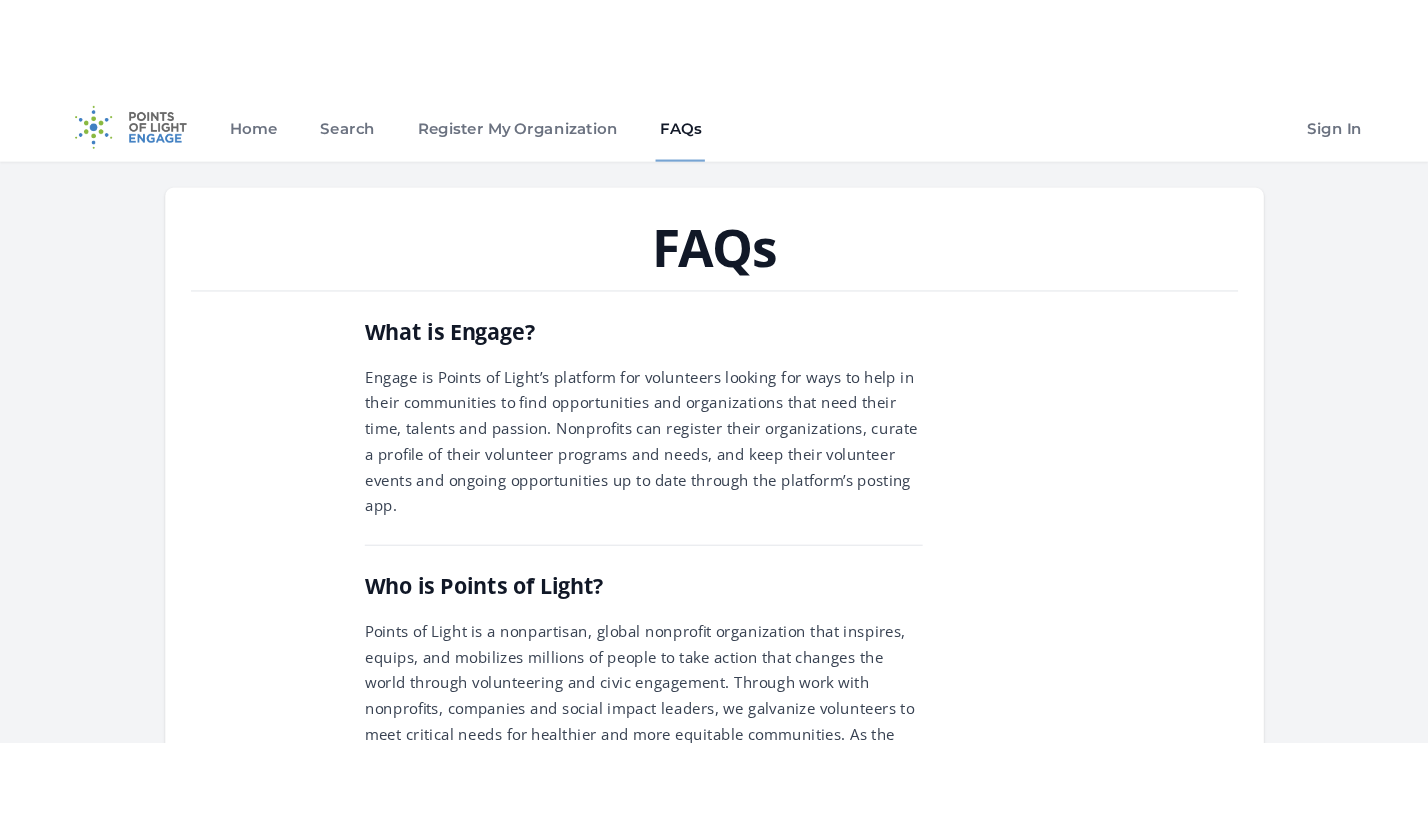scroll, scrollTop: 0, scrollLeft: 0, axis: both 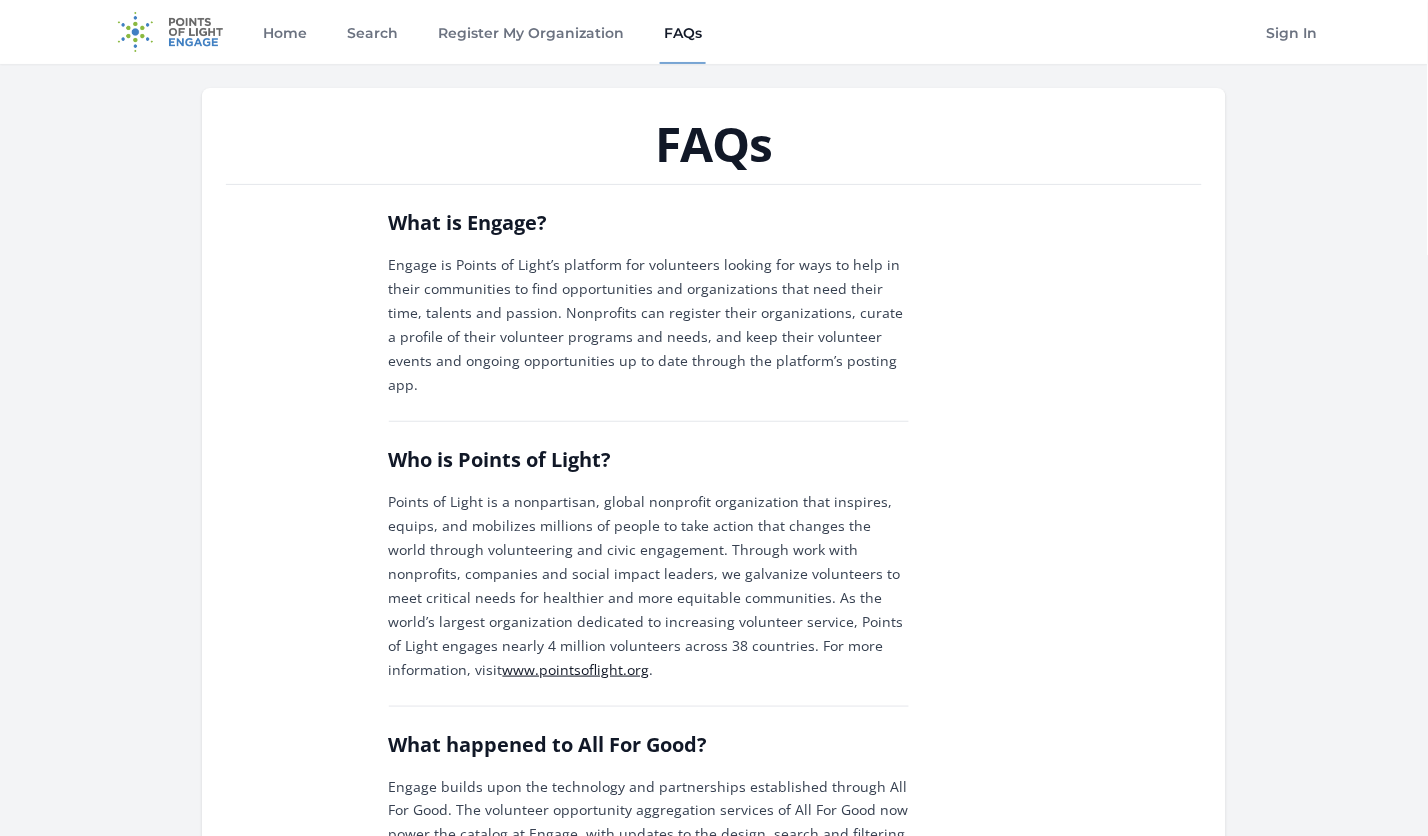 click on "What is Engage?
Engage is Points of Light’s platform for volunteers looking for ways to help in their communities to find opportunities and organizations that need their time, talents and passion. Nonprofits can register their organizations, curate a profile of their volunteer programs and needs, and keep their volunteer events and ongoing opportunities up to date through the platform’s posting app.
Who is Points of Light?
www.example.org .
What happened to All For Good?
Does the All For Good Search API still exist?" at bounding box center [714, 1619] 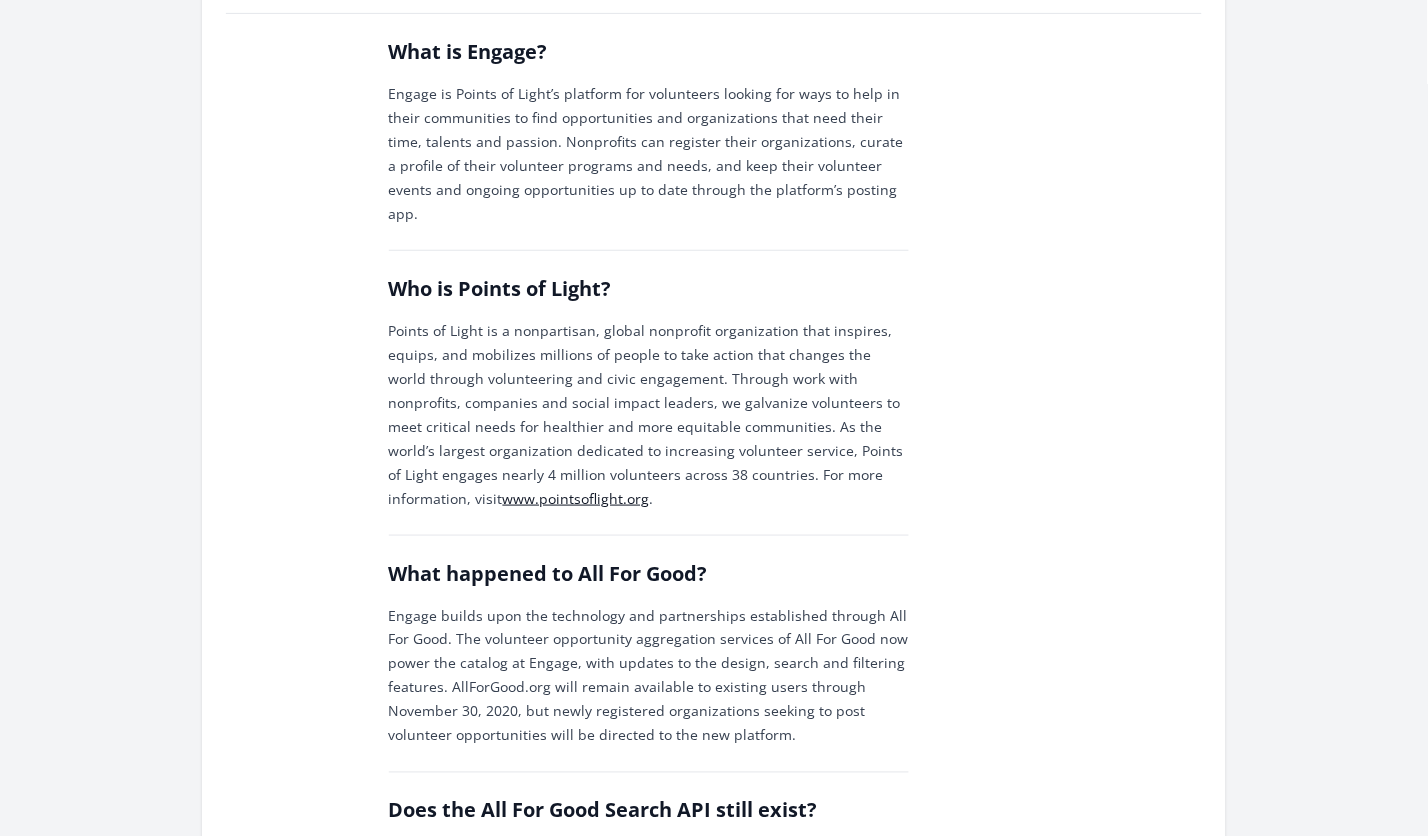 scroll, scrollTop: 0, scrollLeft: 0, axis: both 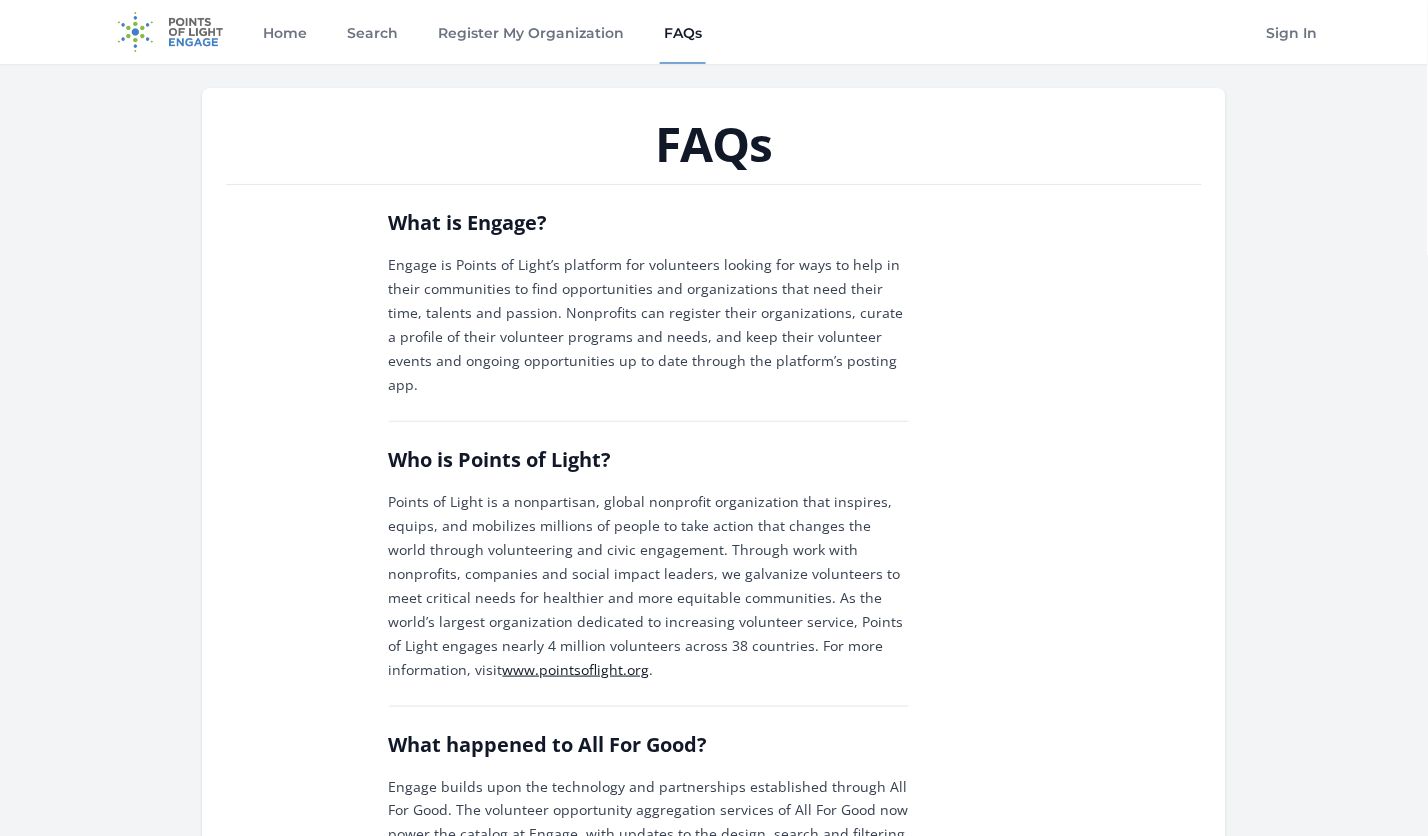 click on "www.pointsoflight.org" at bounding box center [576, 669] 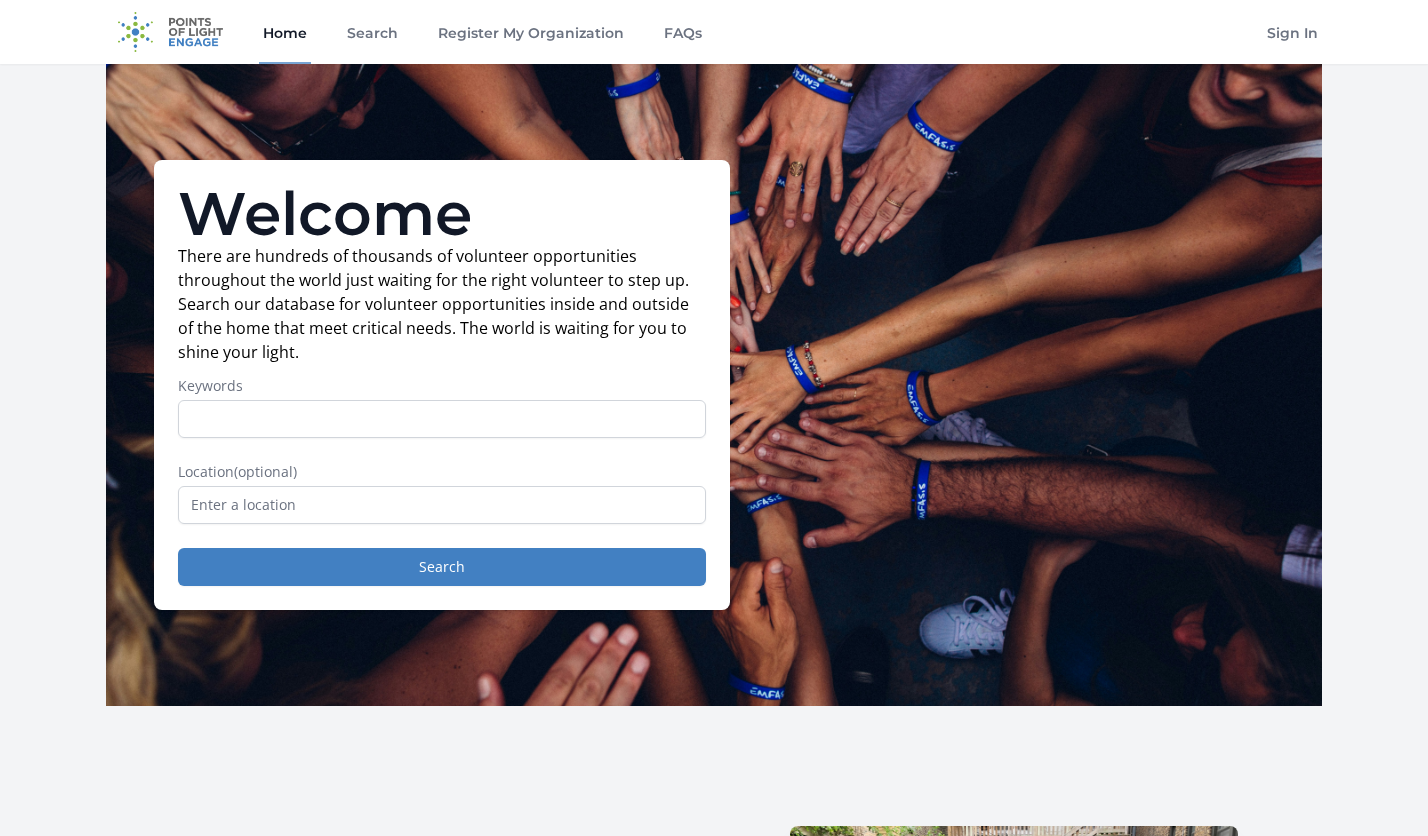 scroll, scrollTop: 0, scrollLeft: 0, axis: both 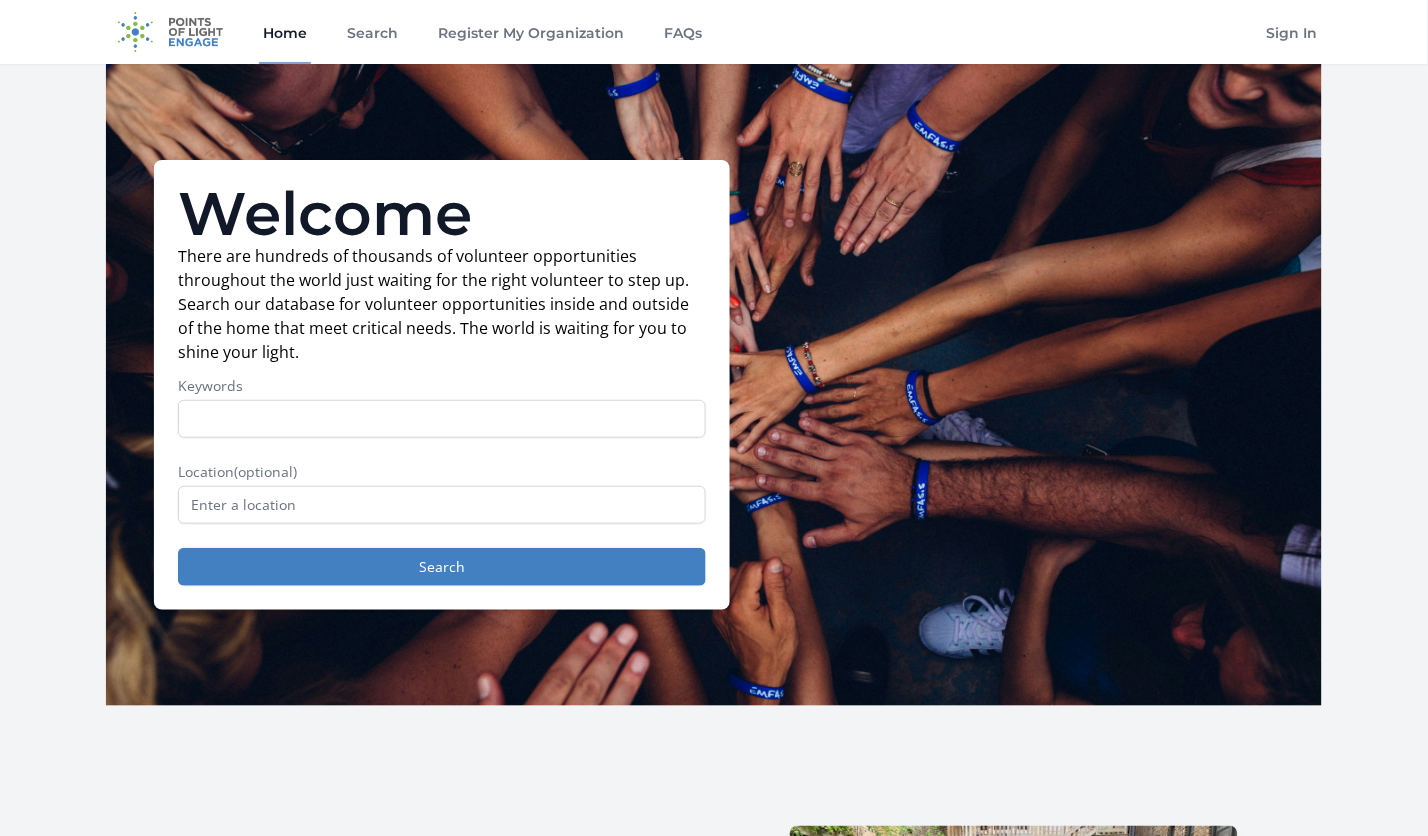 click on "Keywords" at bounding box center (442, 419) 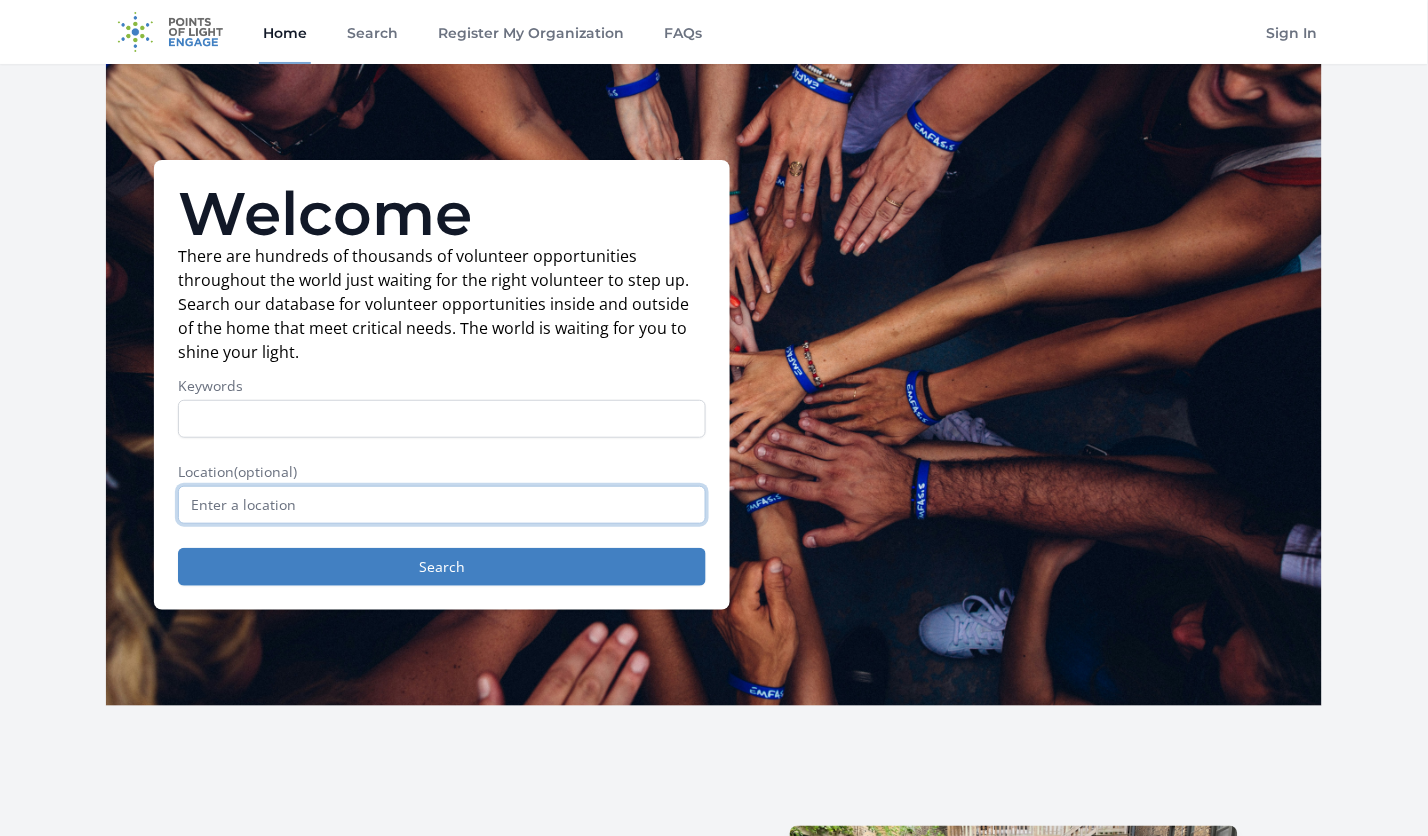 click at bounding box center (442, 505) 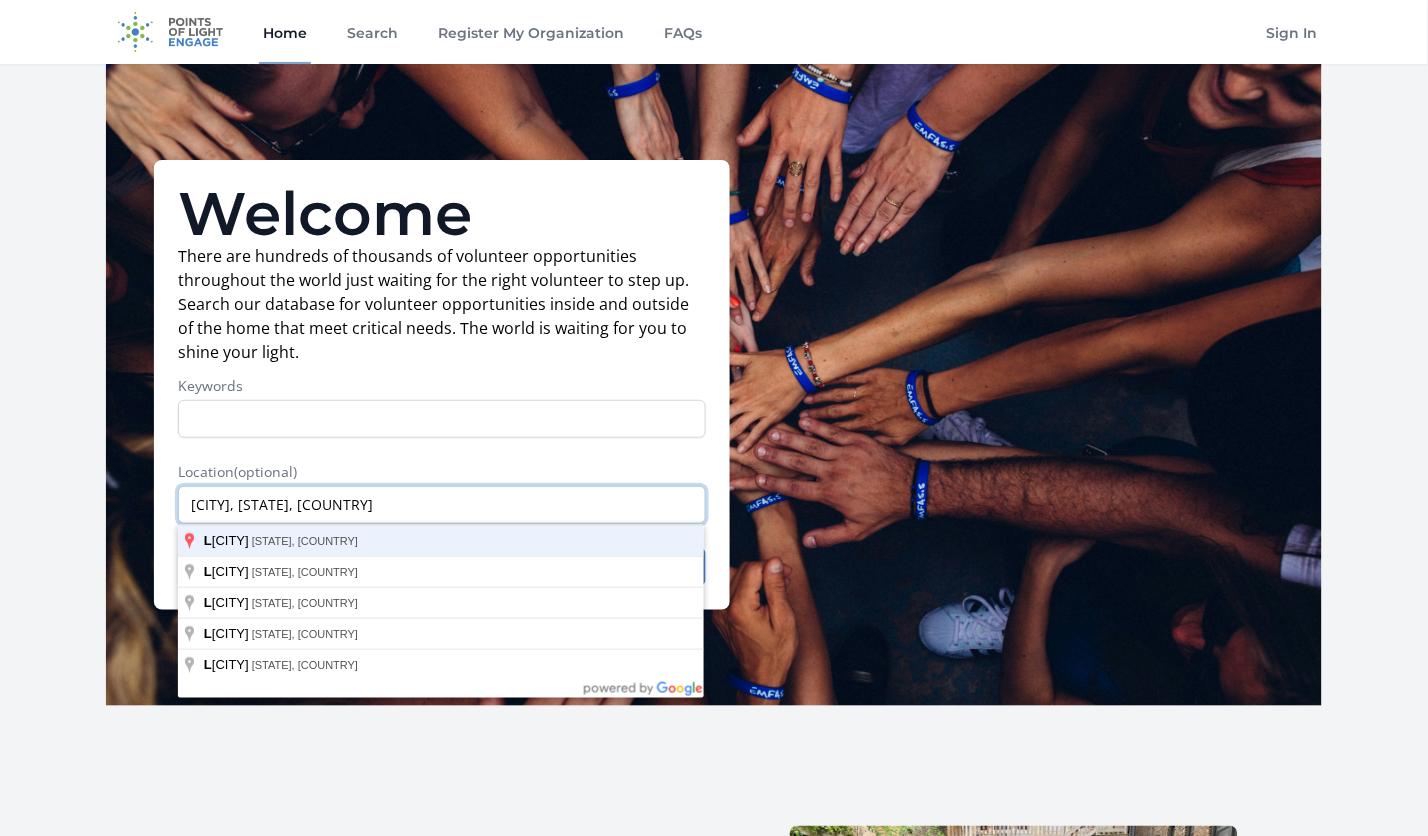 type on "Long Beach, CA, USA" 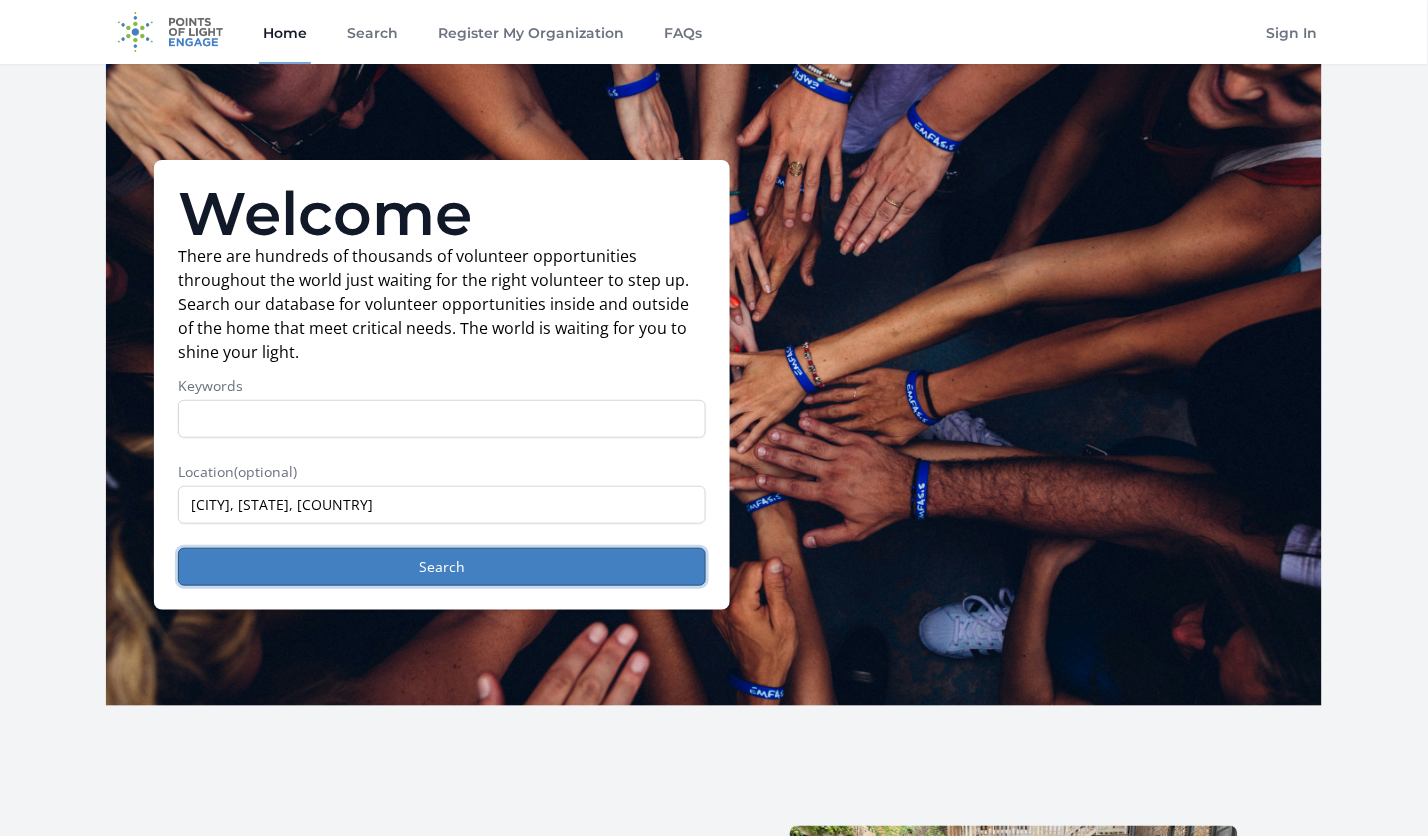 type 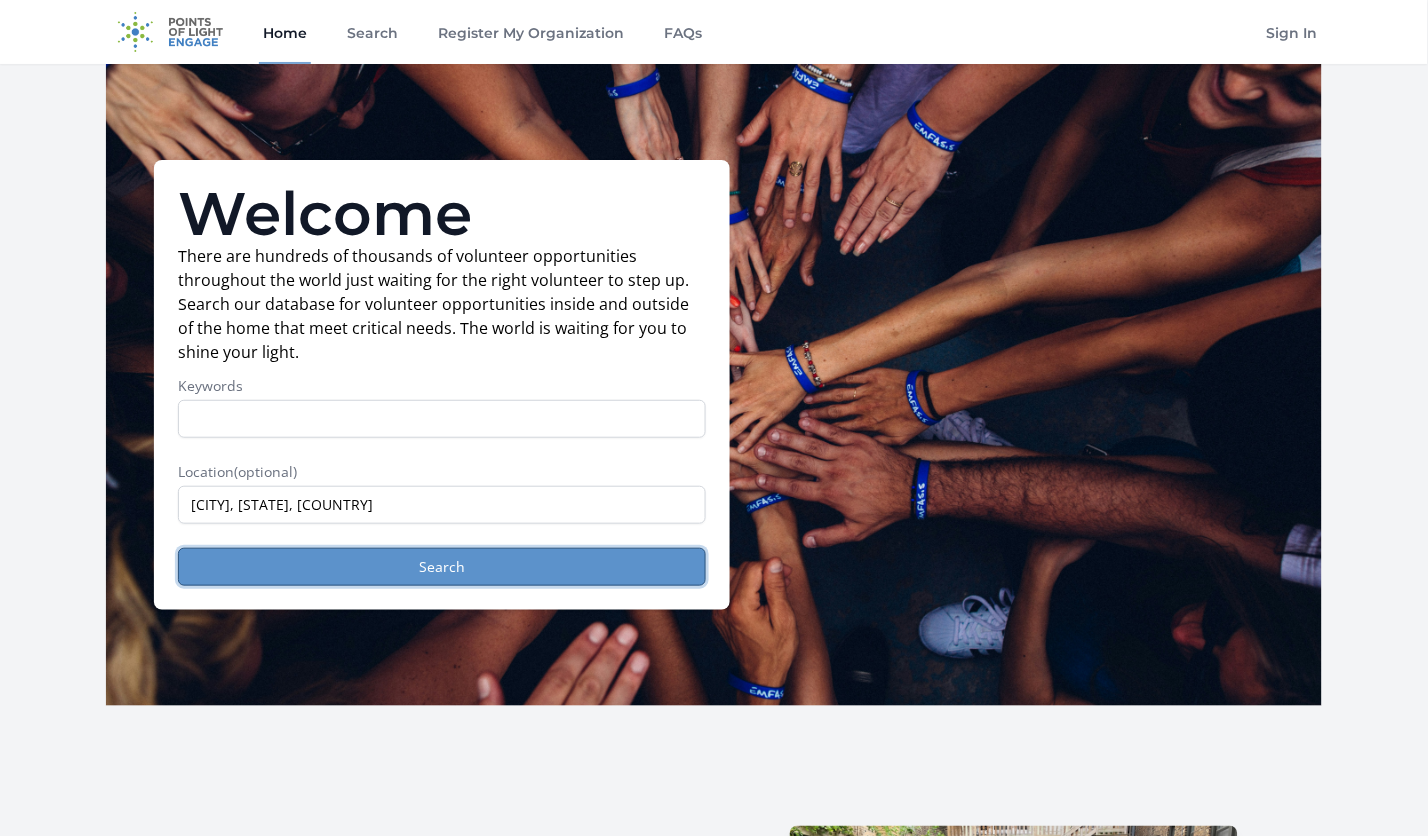 click on "Search" at bounding box center [442, 567] 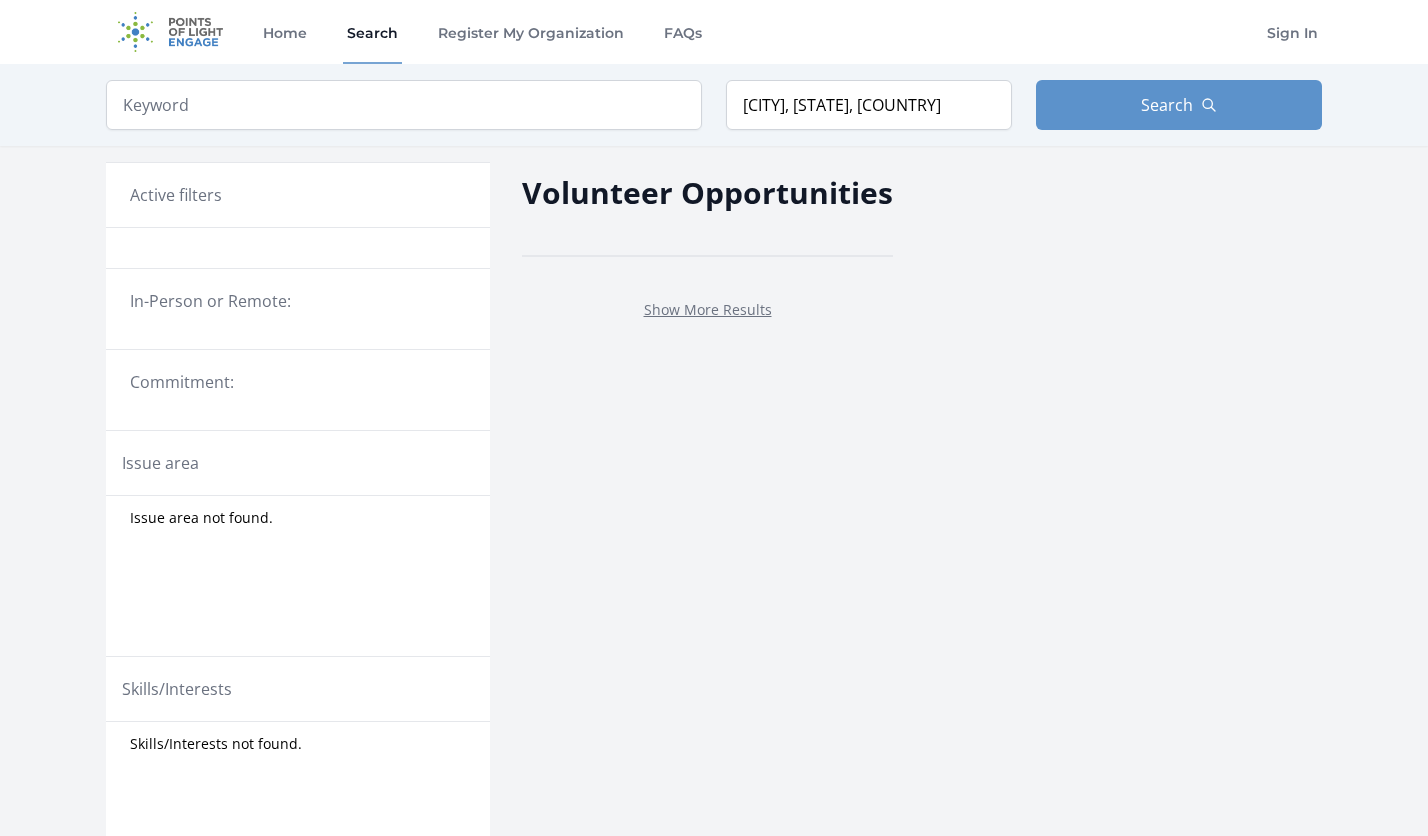 scroll, scrollTop: 0, scrollLeft: 0, axis: both 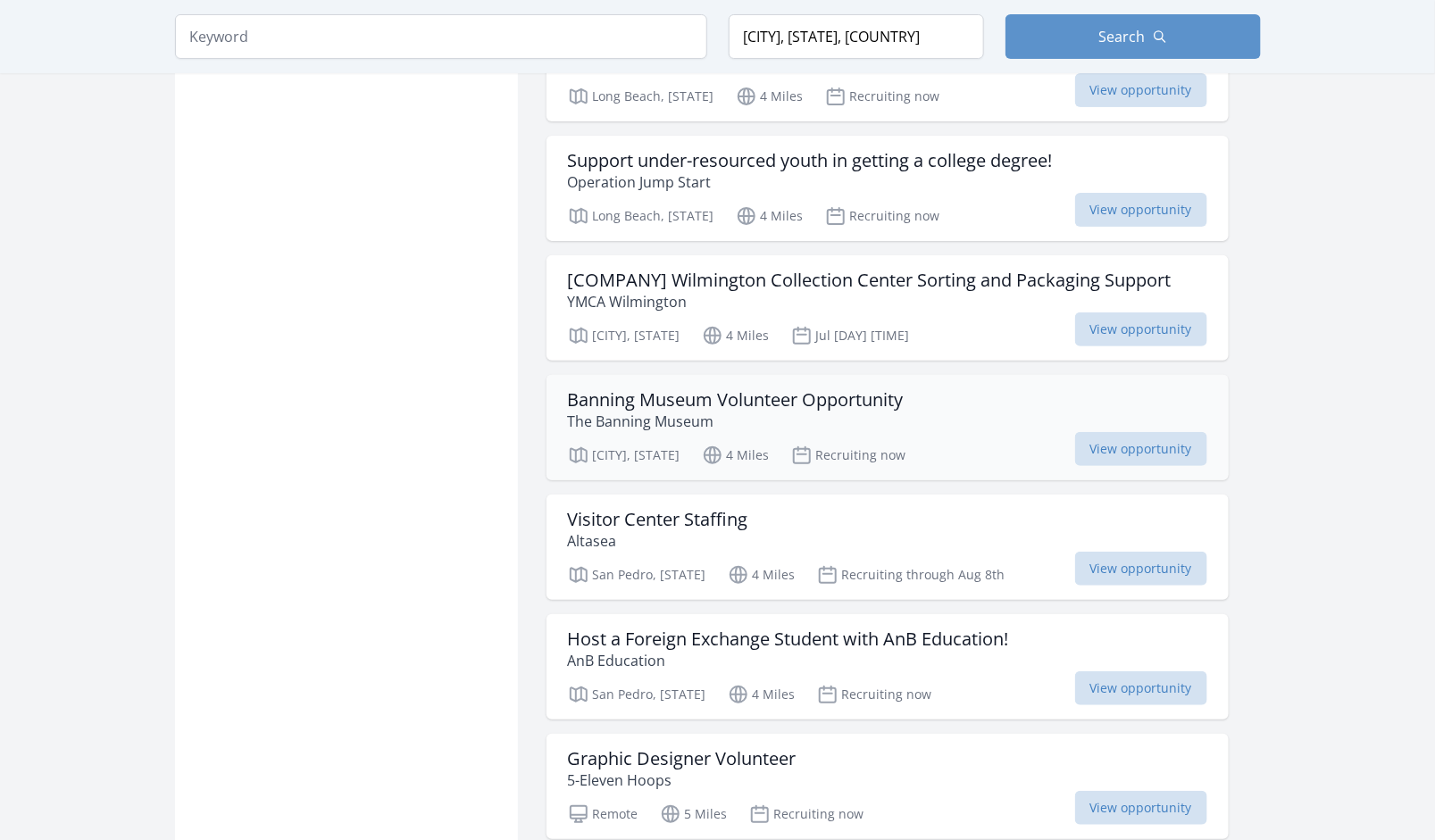 click on "Banning Museum Volunteer Opportunity" at bounding box center (736, 400) 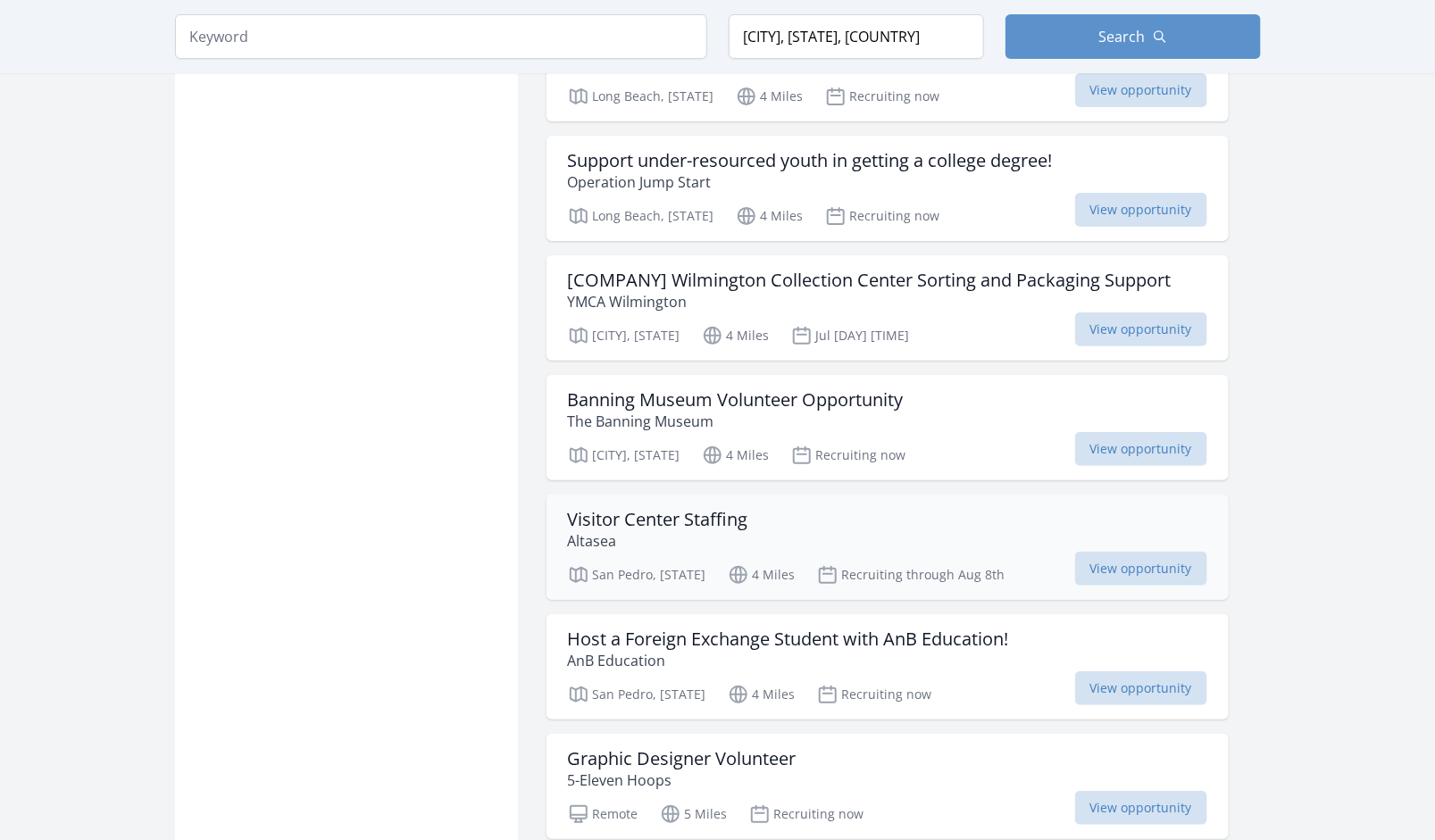click on "Visitor Center Staffing" at bounding box center [658, 520] 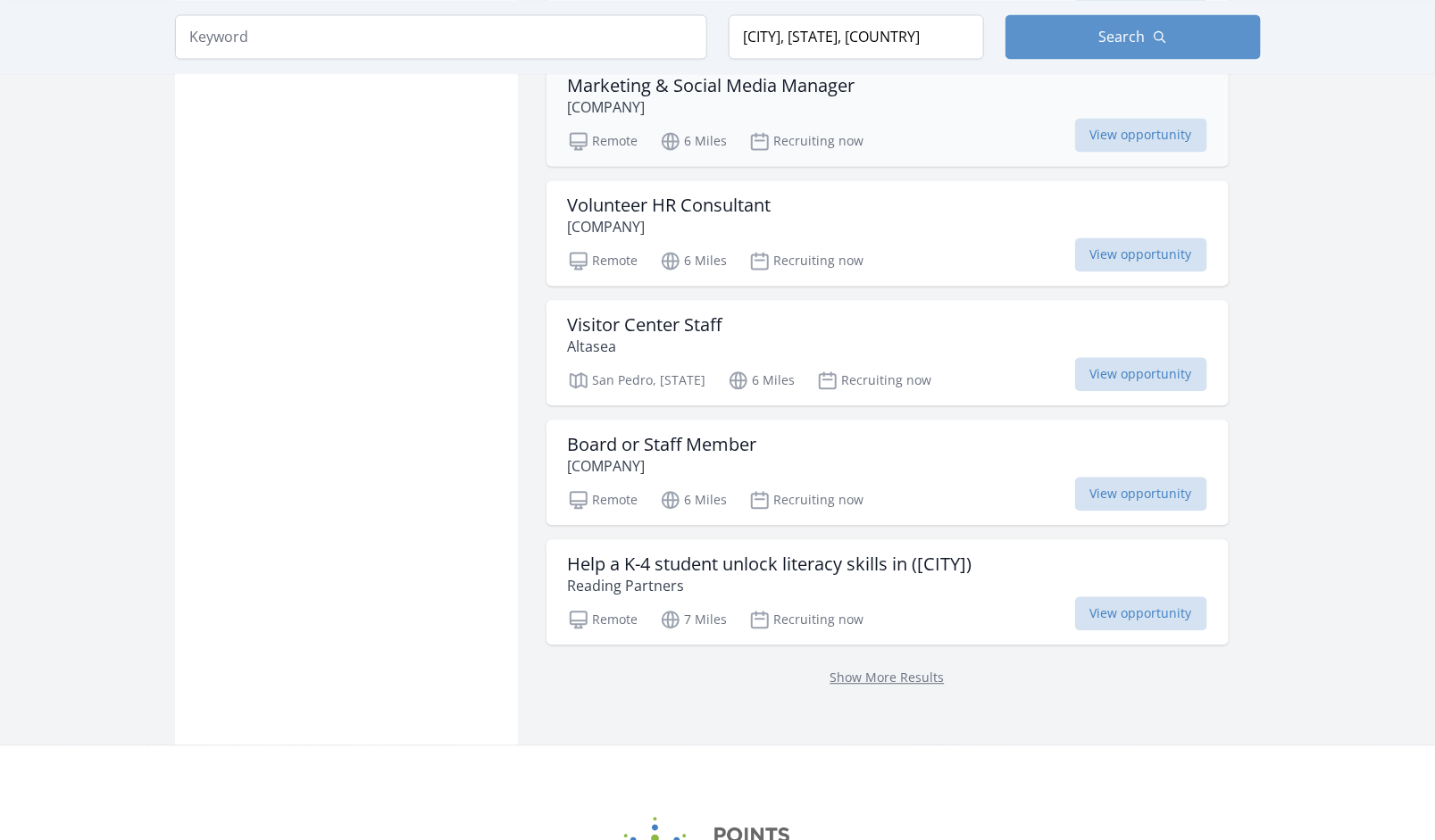scroll, scrollTop: 4426, scrollLeft: 0, axis: vertical 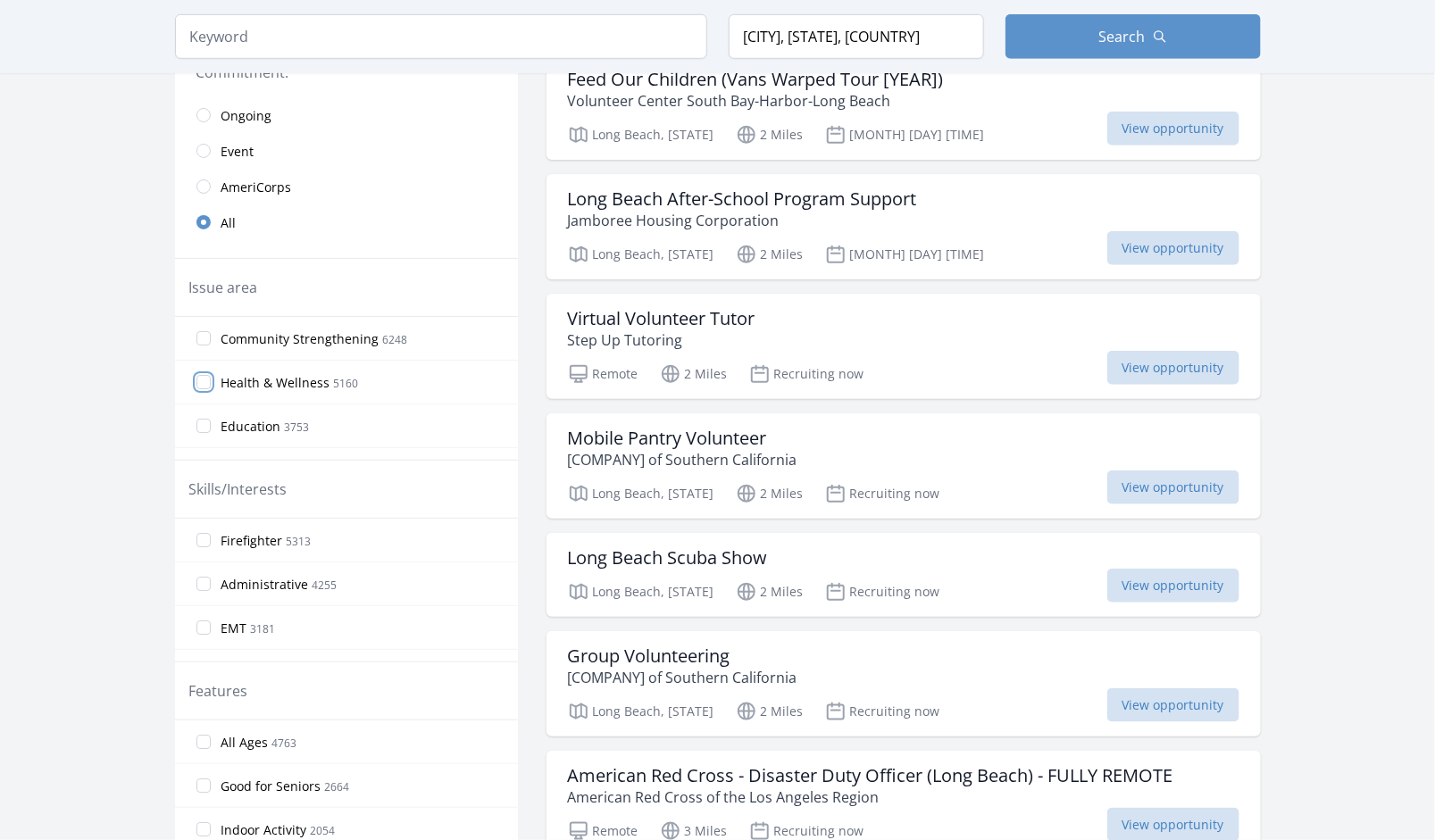 click on "Health & Wellness   5160" at bounding box center [204, 382] 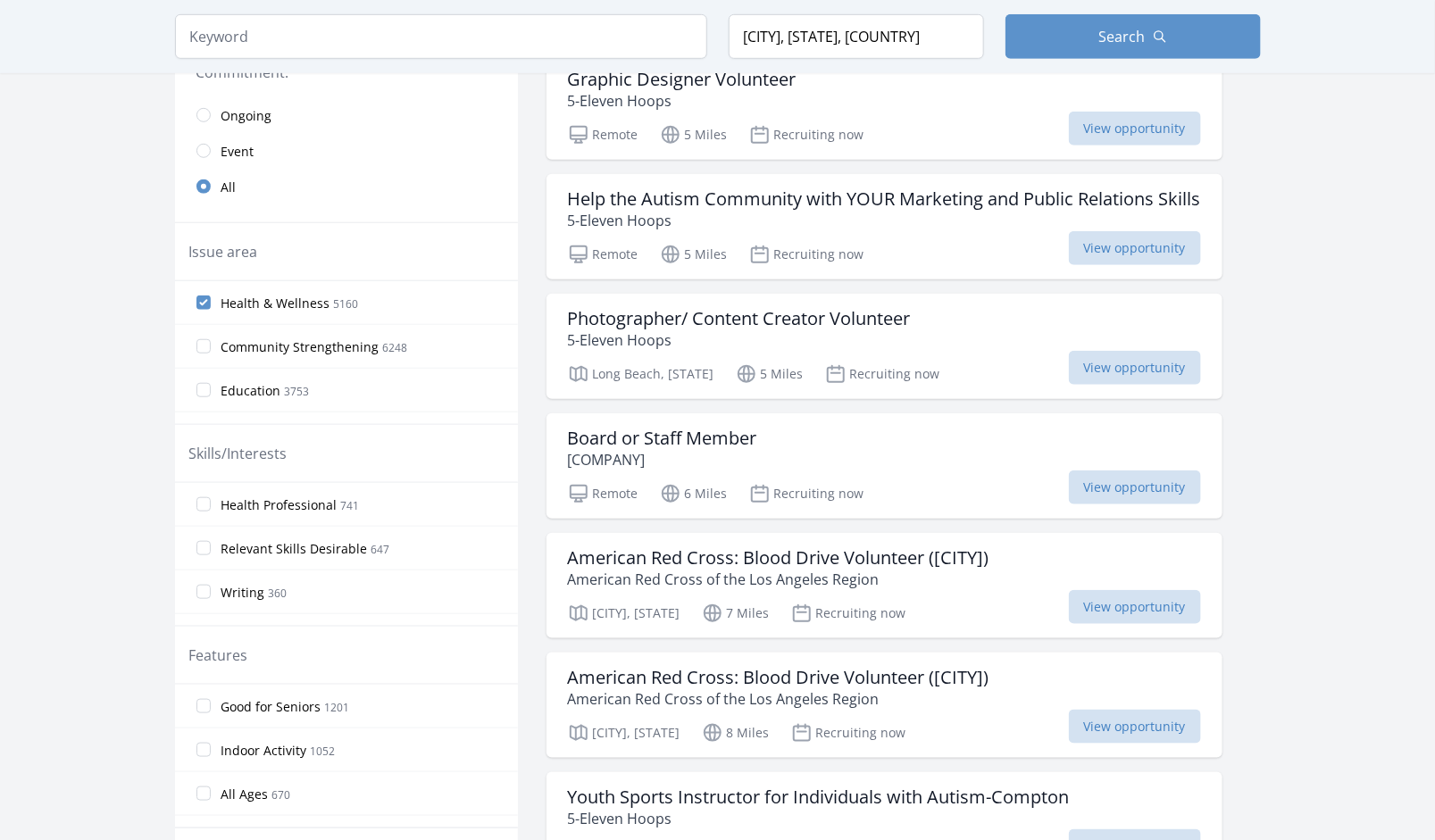 click on "Community Strengthening   6248" at bounding box center [346, 346] 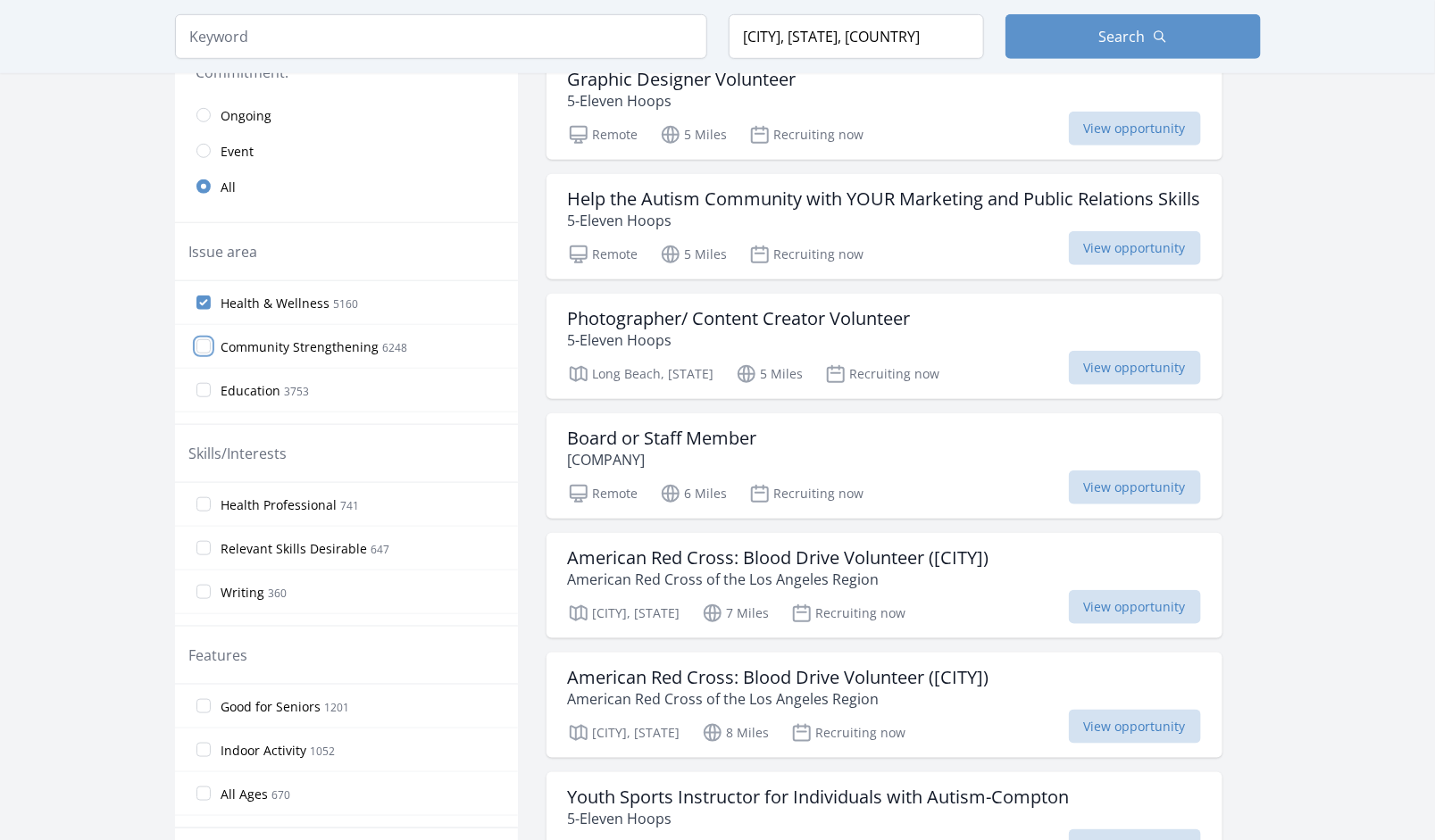 click on "Community Strengthening   6248" at bounding box center (204, 346) 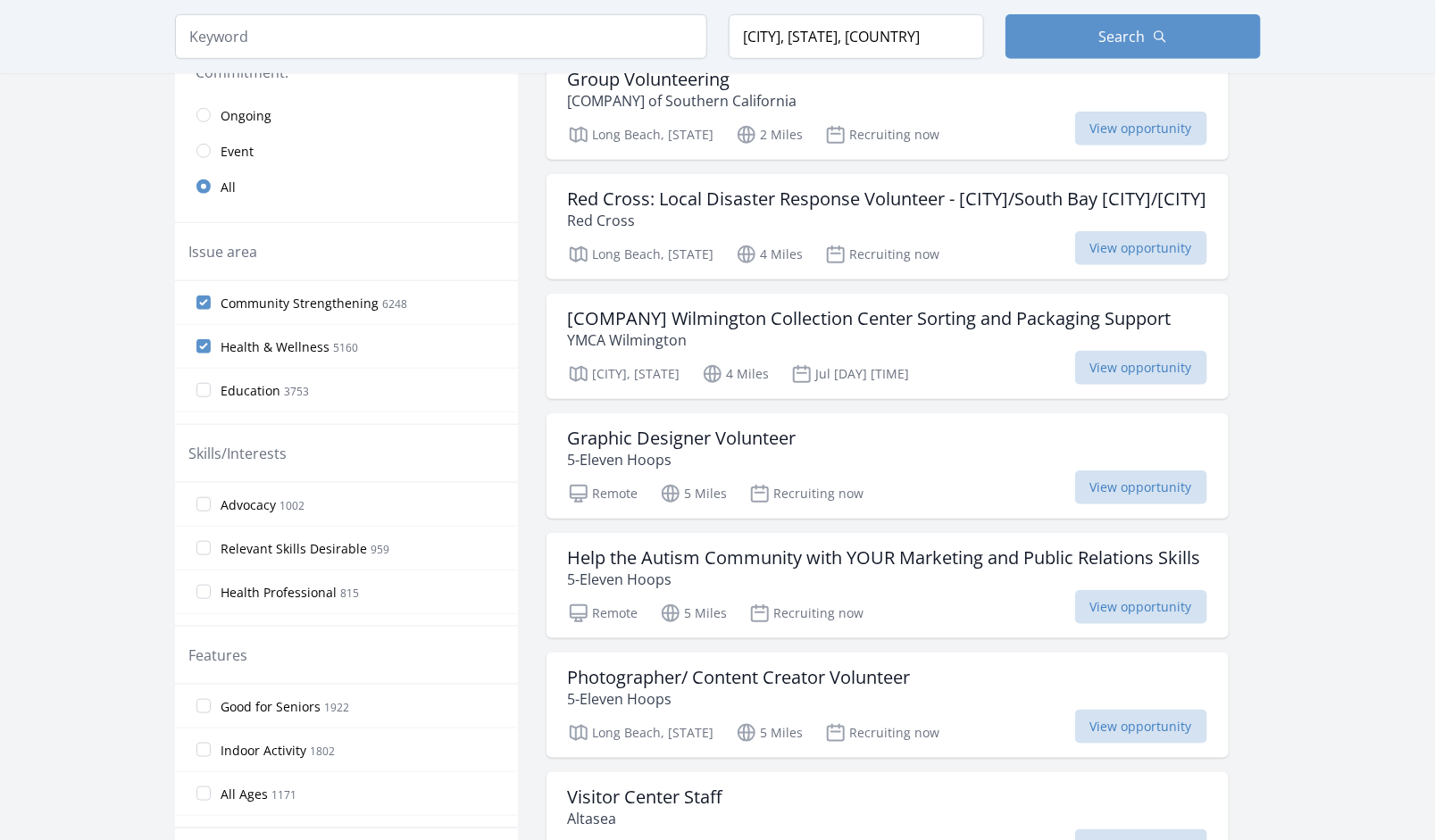 scroll, scrollTop: 112, scrollLeft: 0, axis: vertical 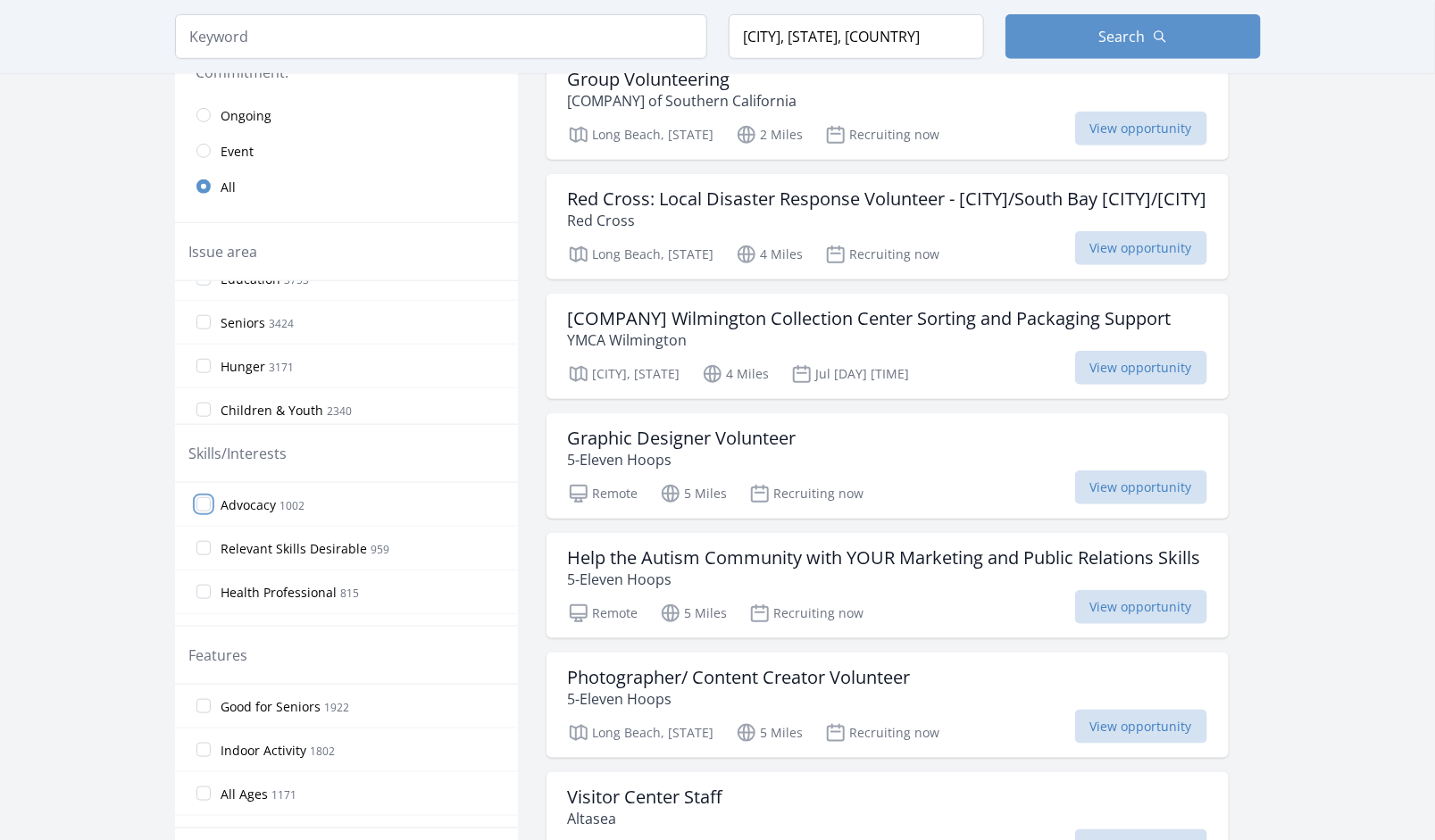 click on "Advocacy   1002" at bounding box center [204, 504] 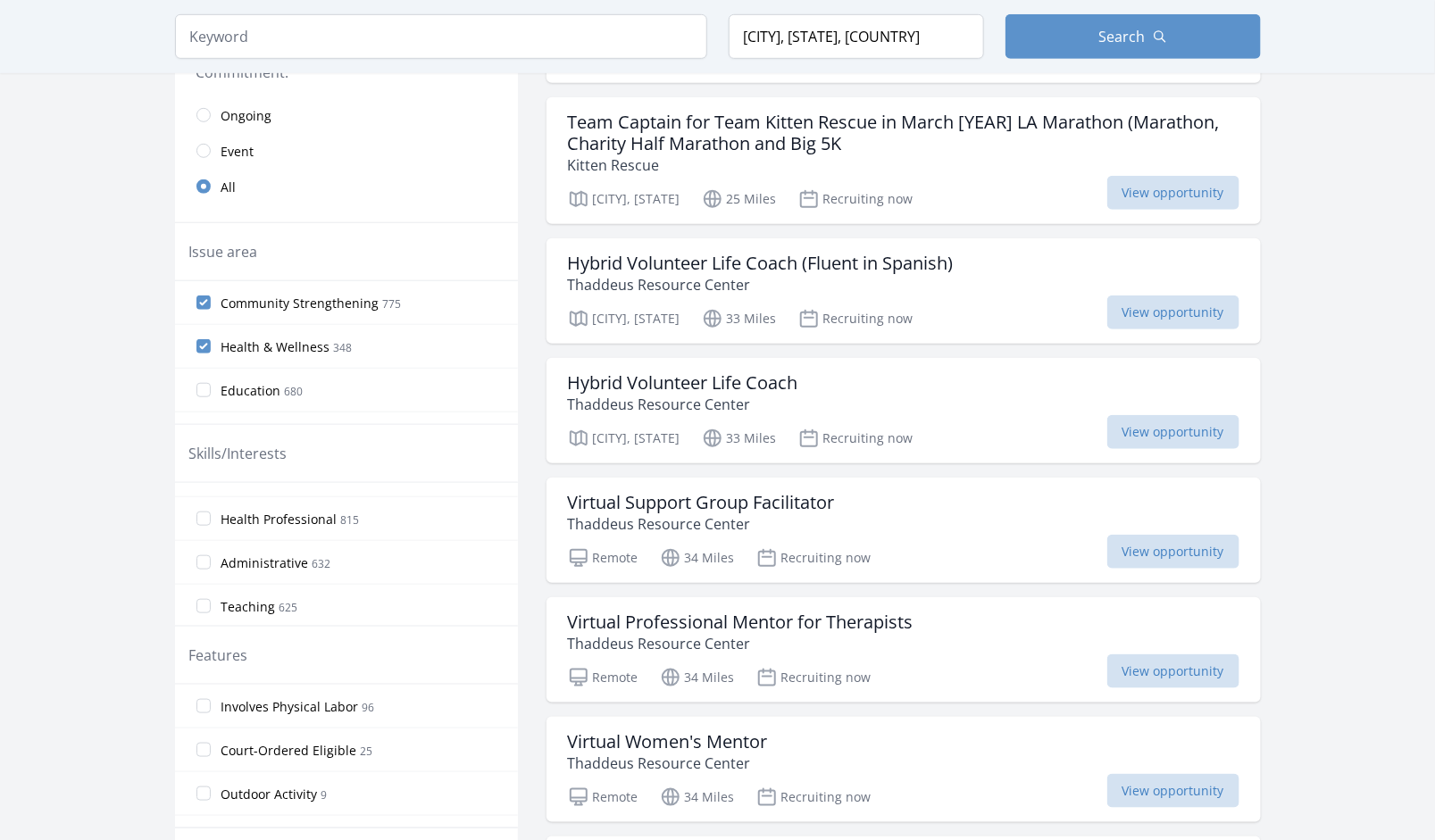 scroll, scrollTop: 112, scrollLeft: 0, axis: vertical 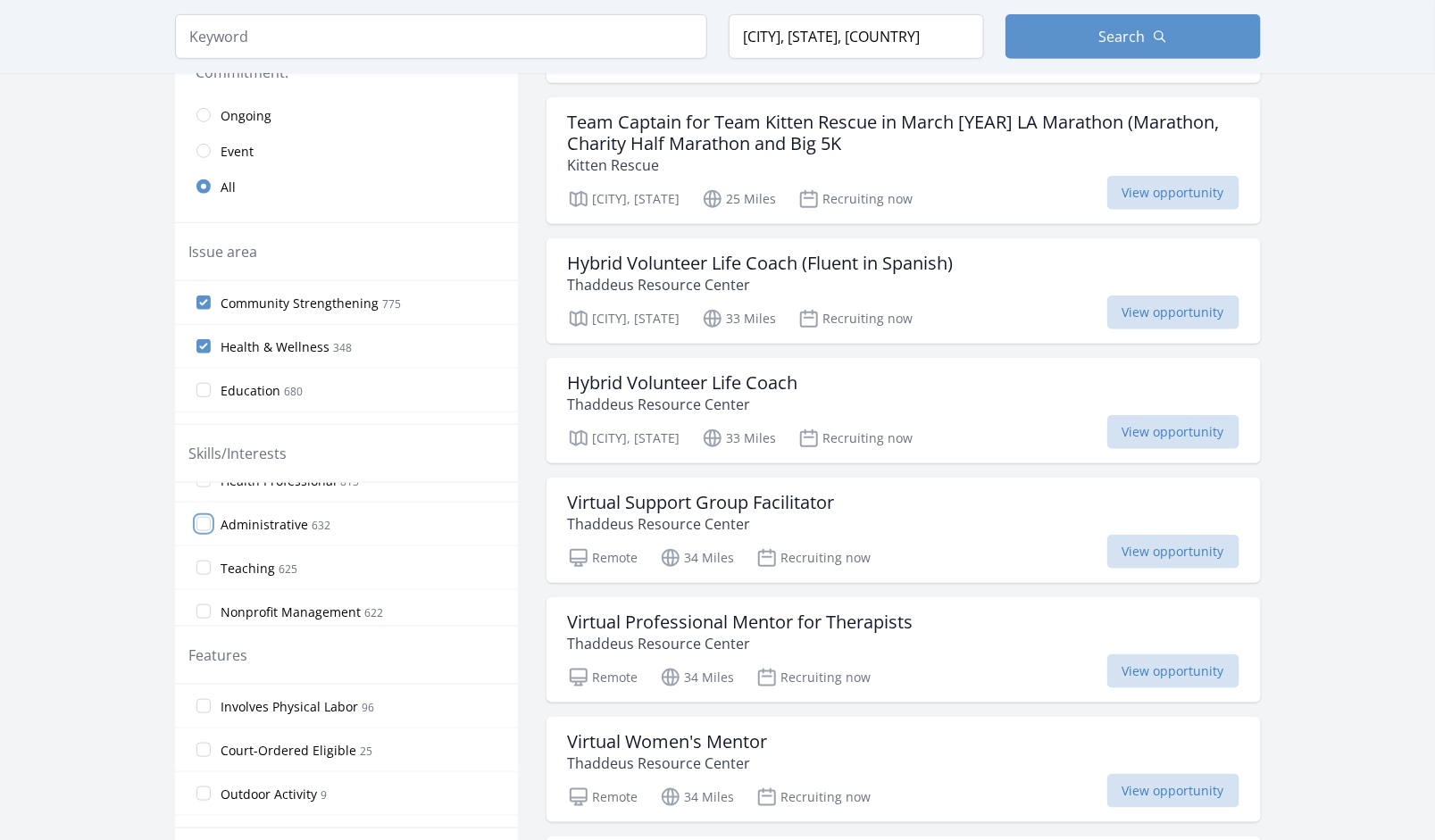 click on "Administrative   632" at bounding box center (204, 524) 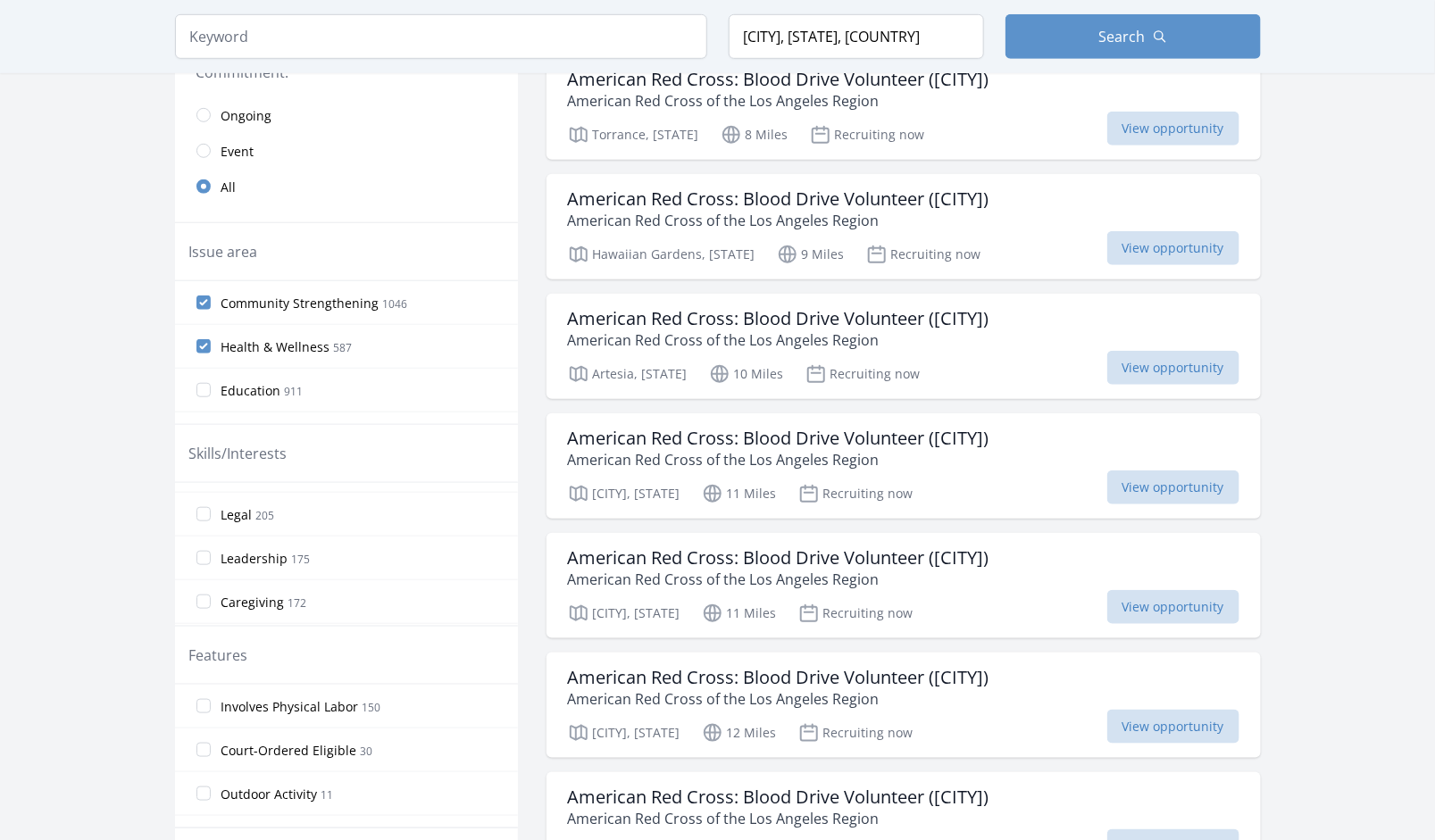 scroll, scrollTop: 781, scrollLeft: 0, axis: vertical 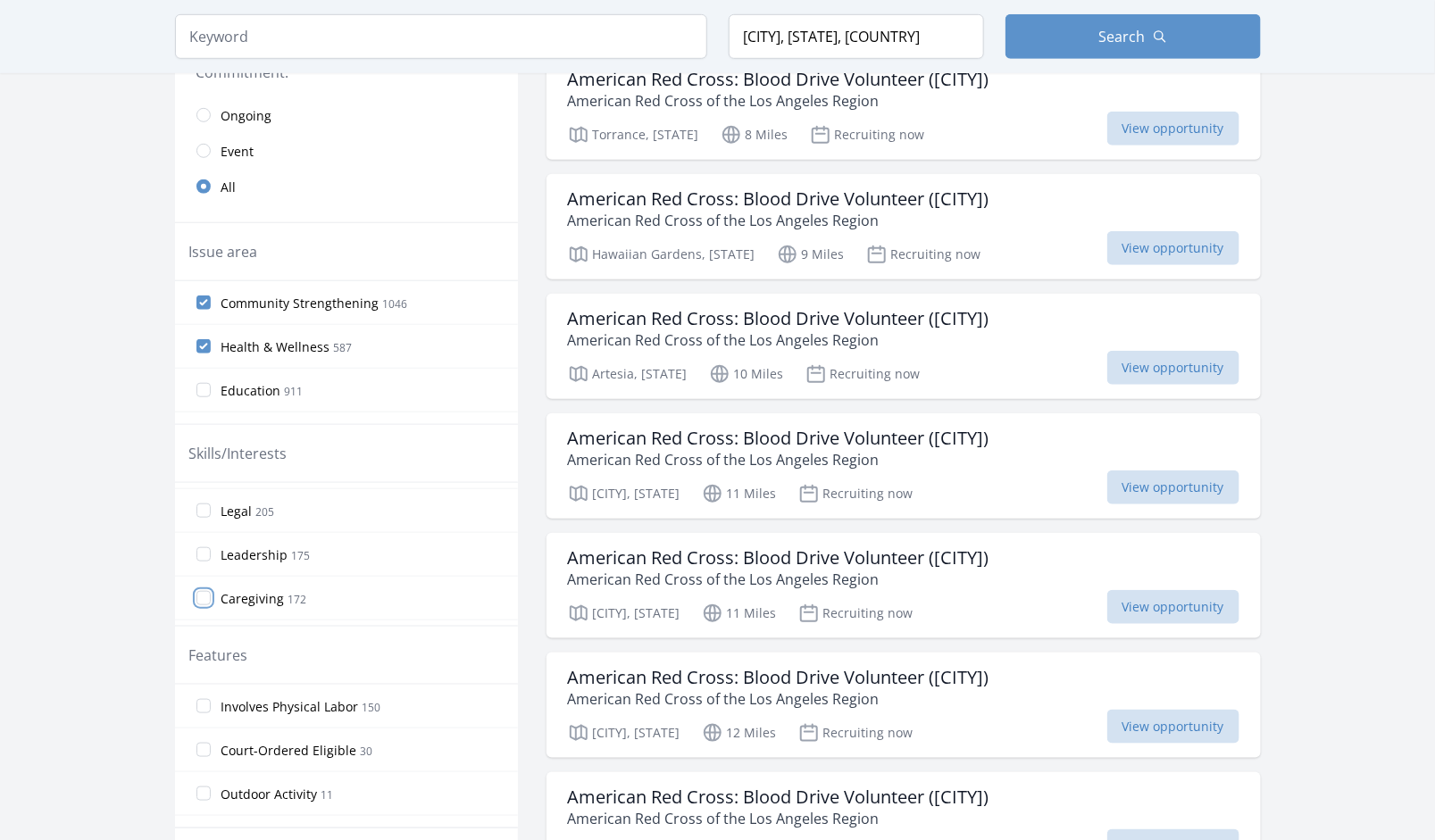 click on "Caregiving   172" at bounding box center [204, 598] 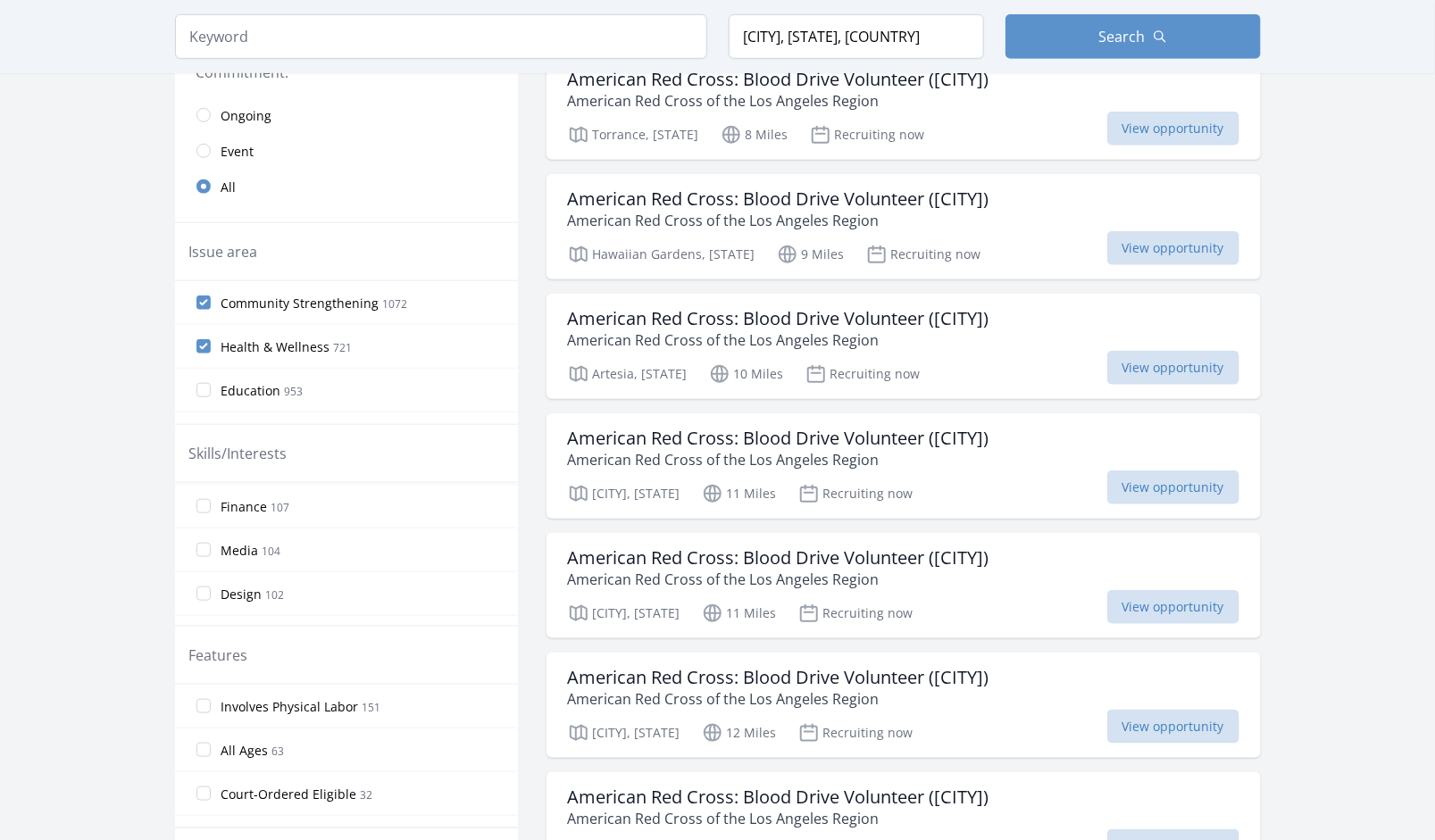 scroll, scrollTop: 1116, scrollLeft: 0, axis: vertical 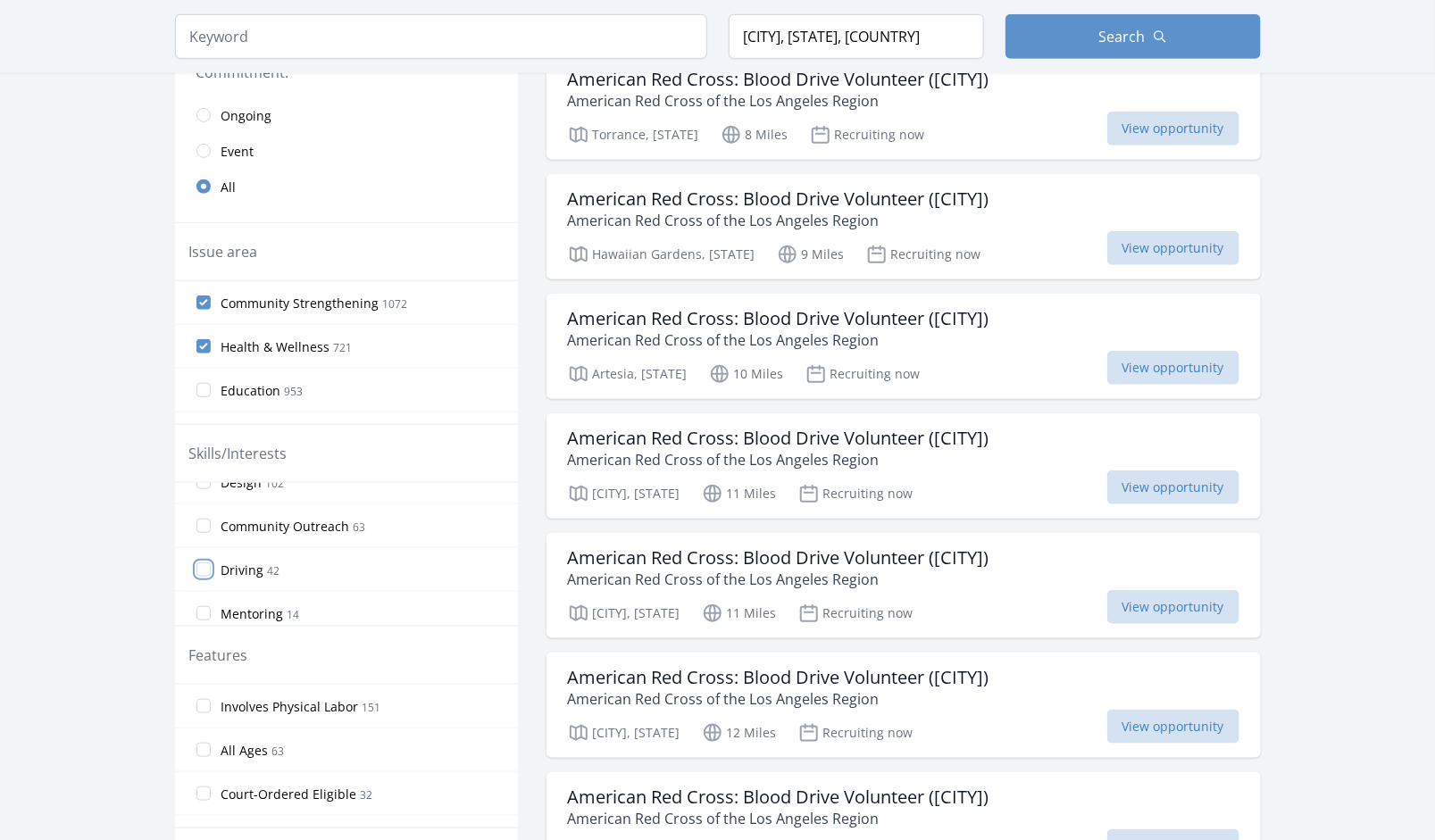 click on "Driving   42" at bounding box center (204, 570) 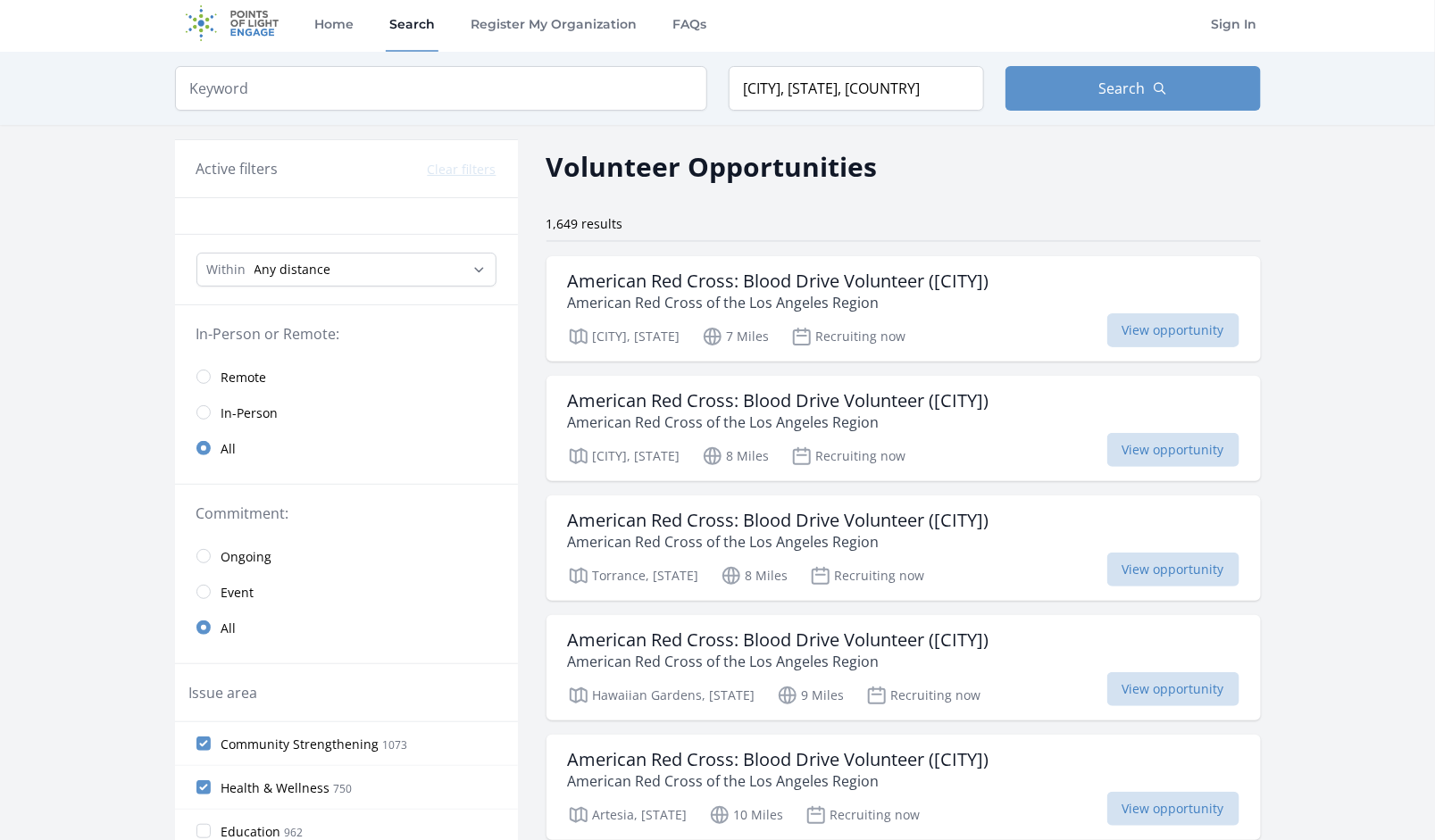 scroll, scrollTop: 0, scrollLeft: 0, axis: both 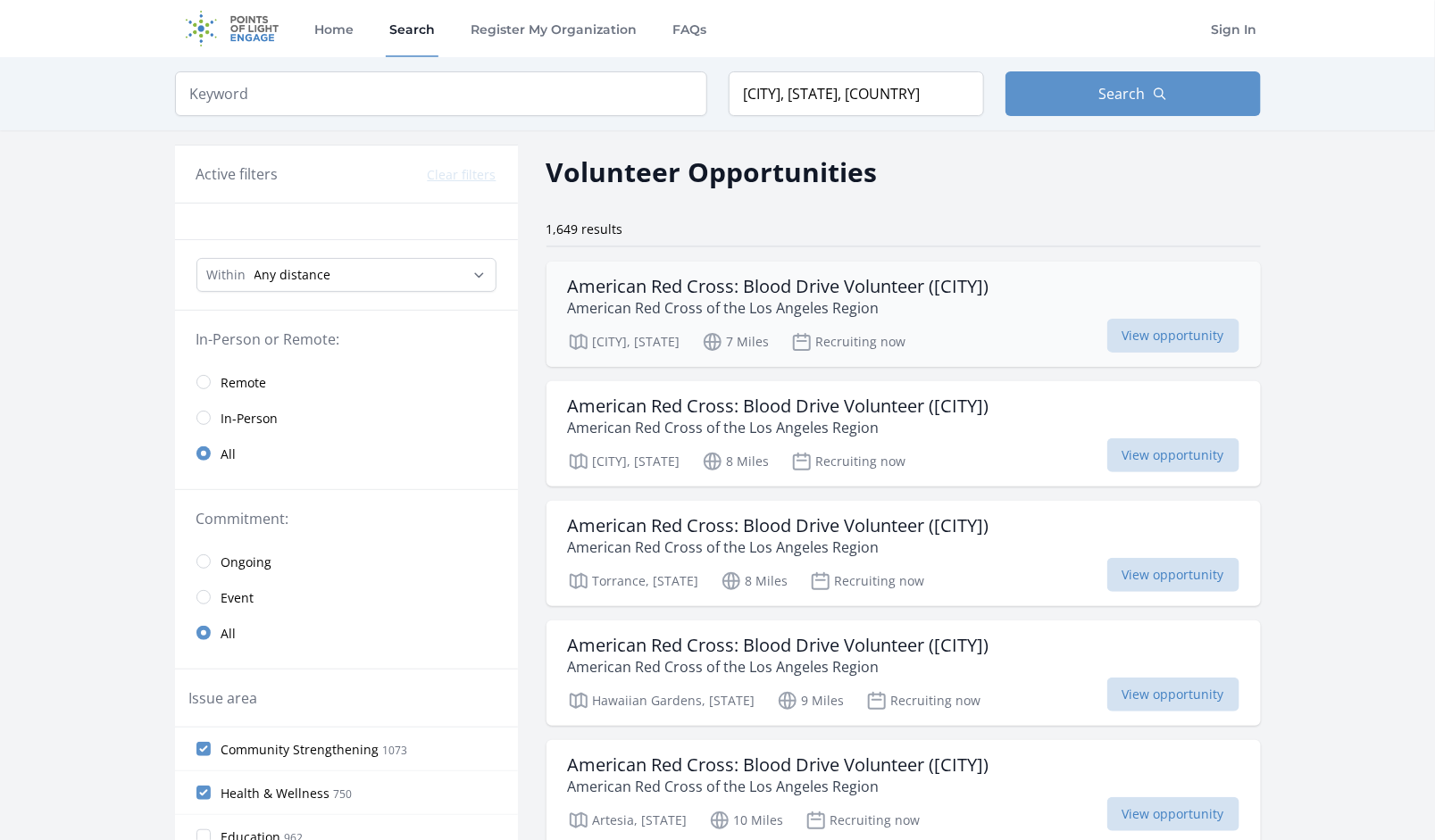 click on "American Red Cross: Blood Drive Volunteer (Lakewood)" at bounding box center (779, 287) 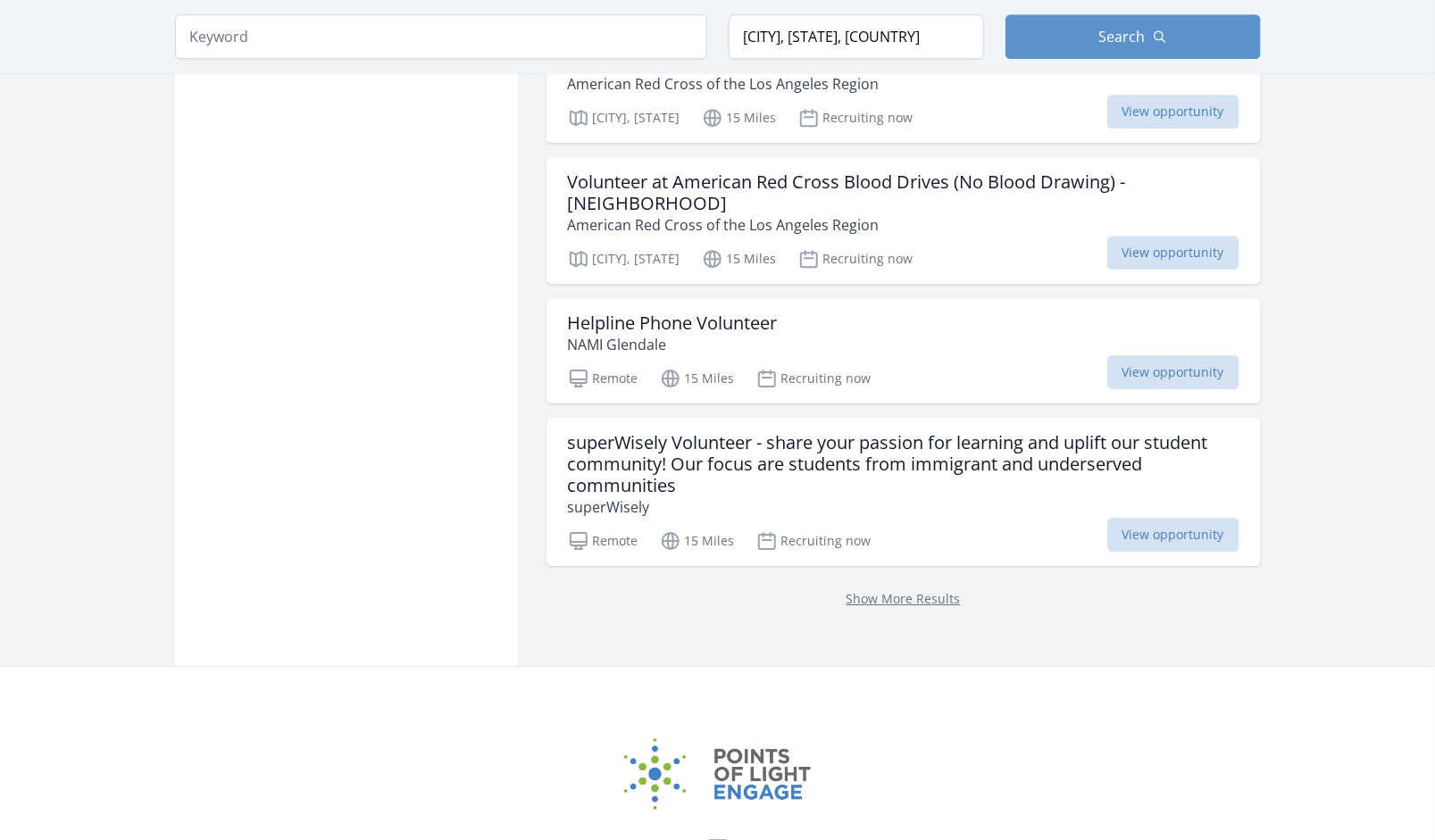 scroll, scrollTop: 2232, scrollLeft: 0, axis: vertical 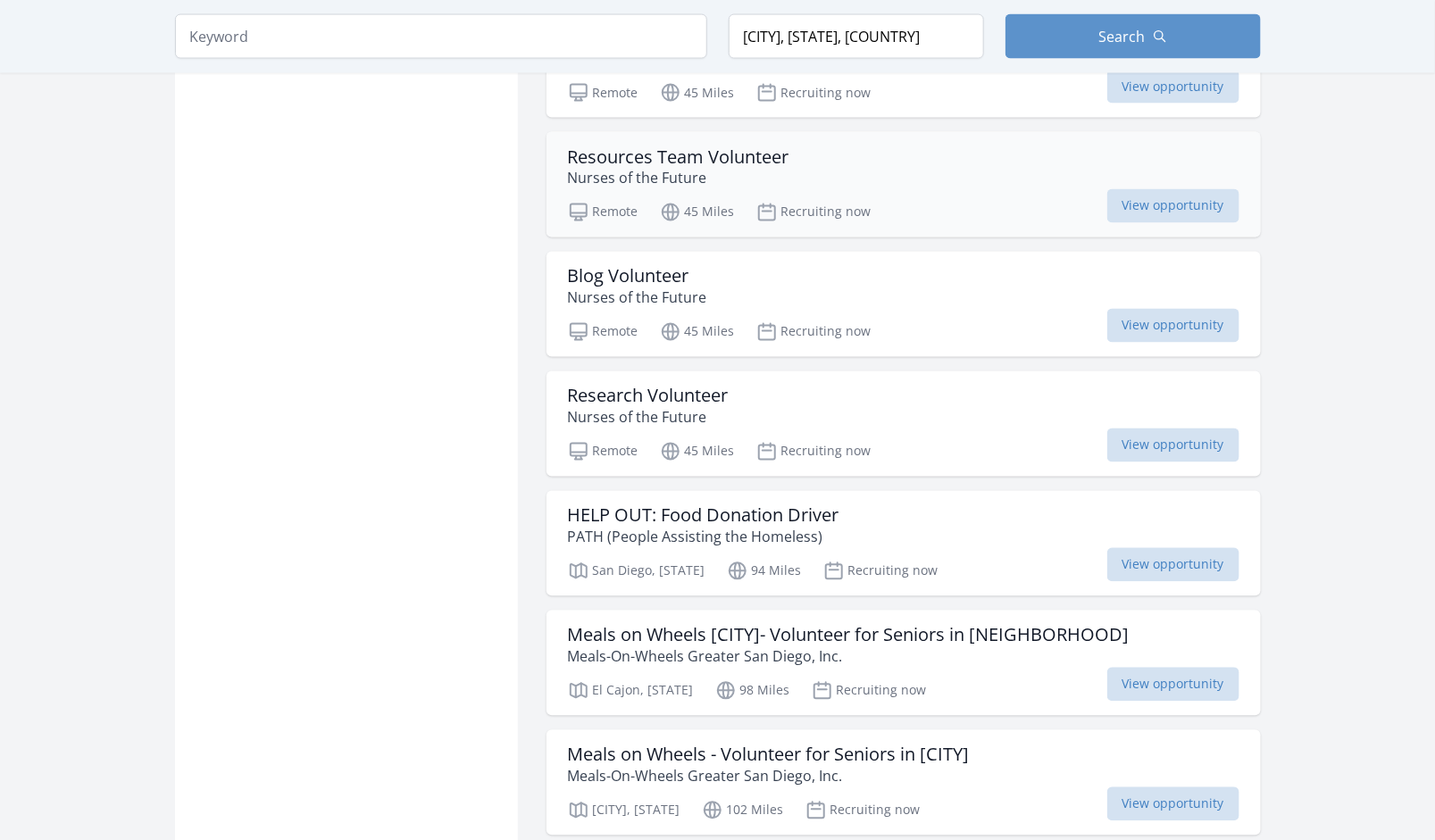 click on "Resources Team Volunteer" at bounding box center (679, 157) 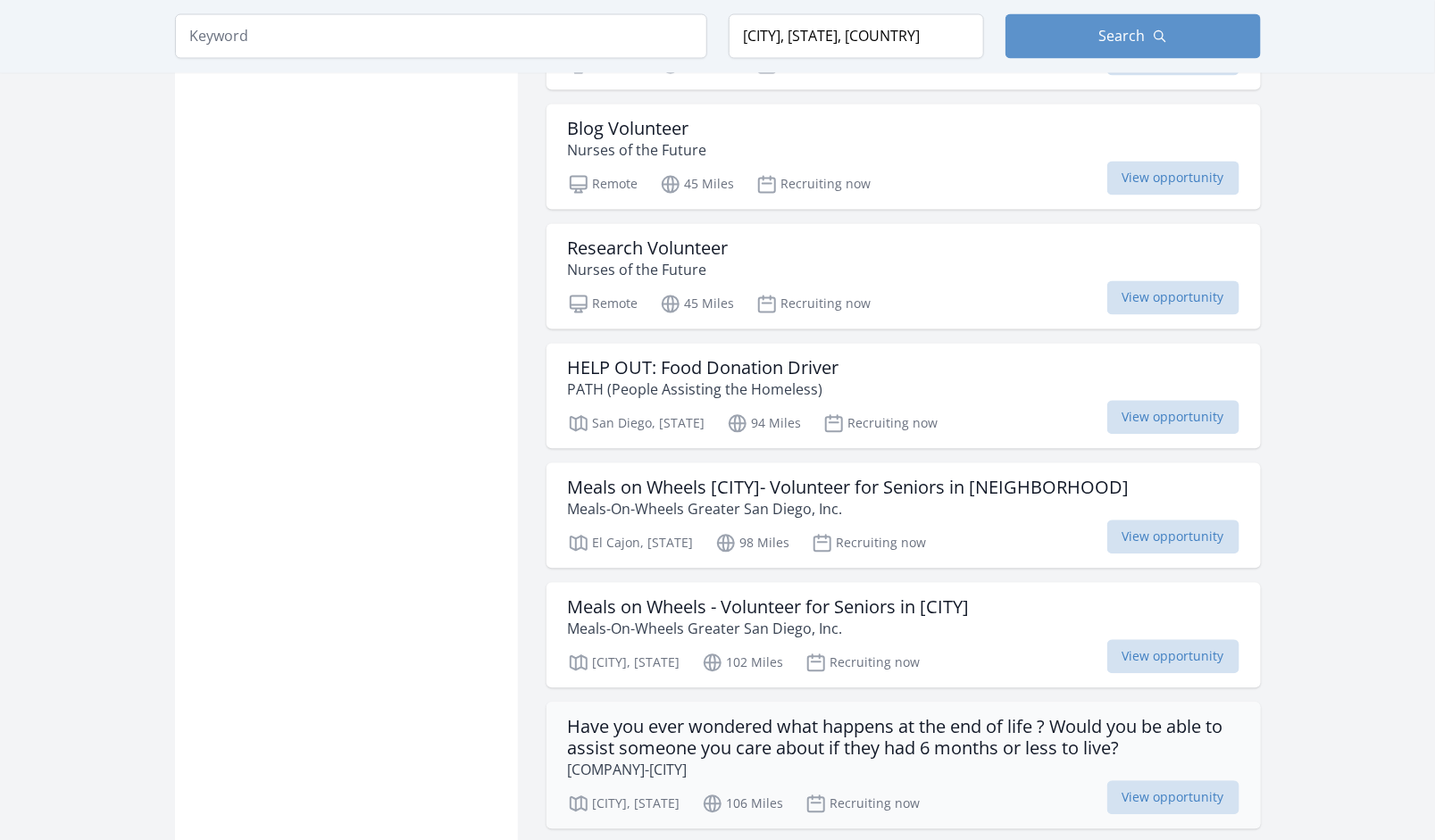 scroll, scrollTop: 4575, scrollLeft: 0, axis: vertical 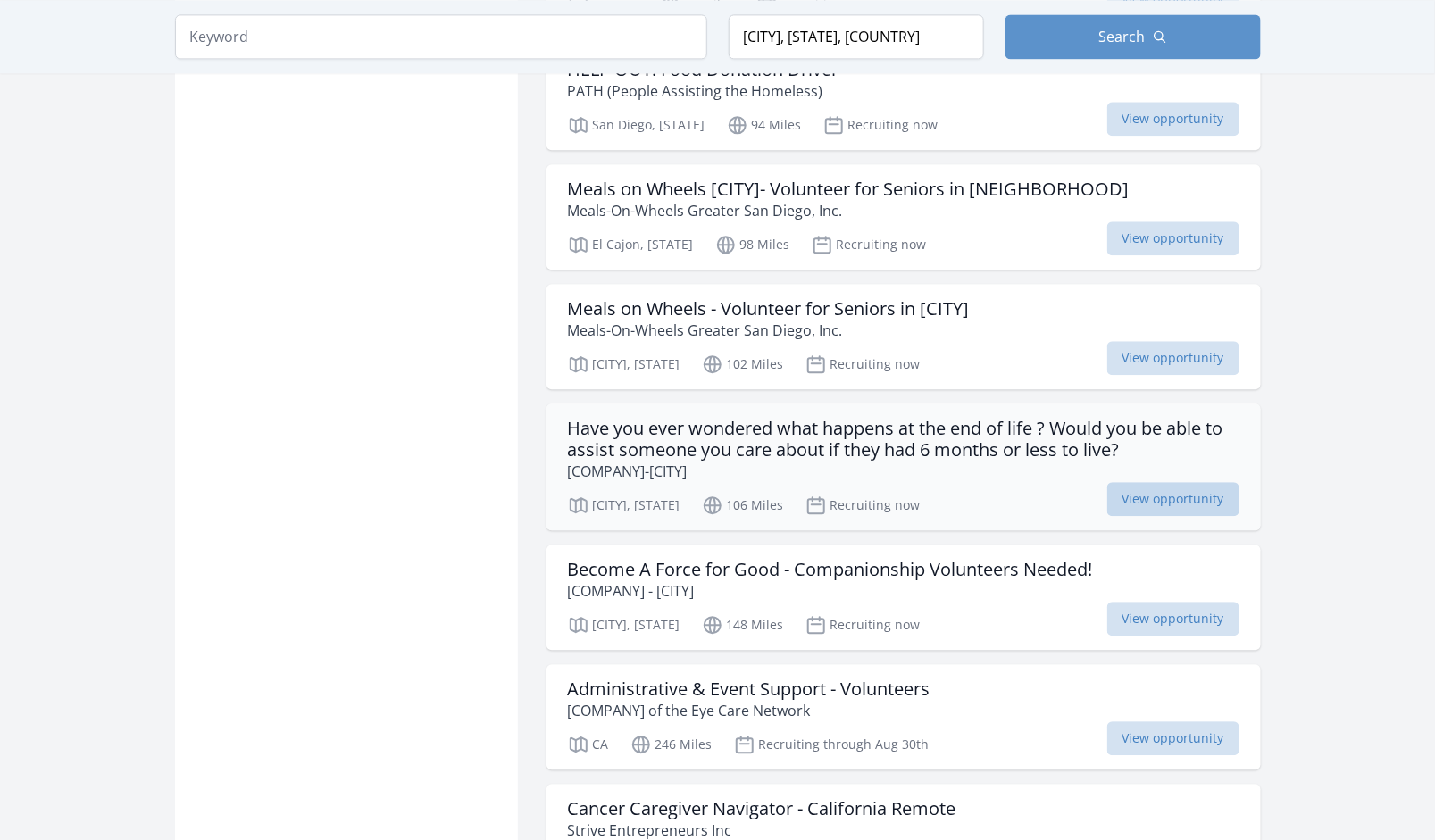 click on "View opportunity" at bounding box center (1173, 499) 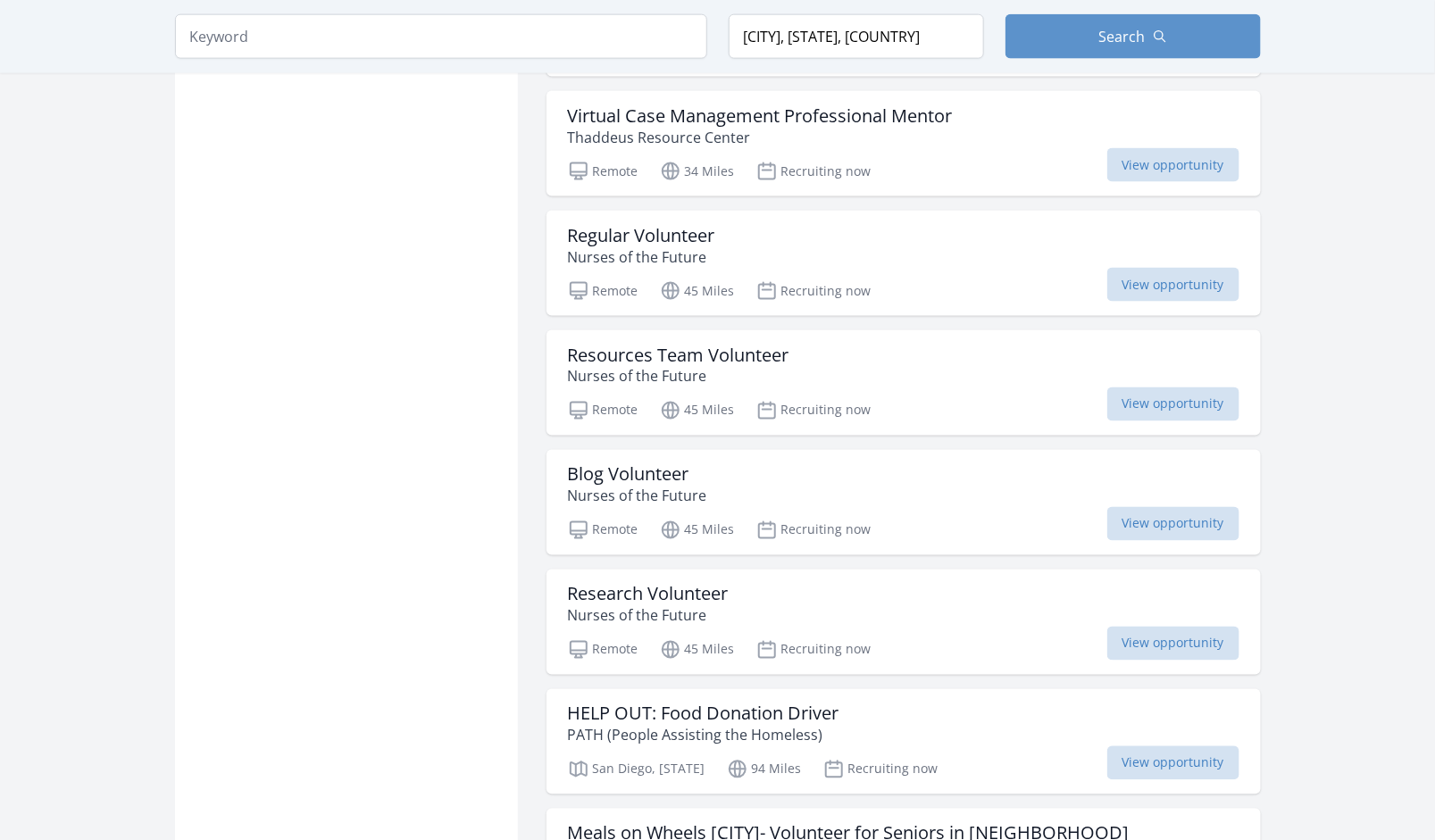 scroll, scrollTop: 3348, scrollLeft: 0, axis: vertical 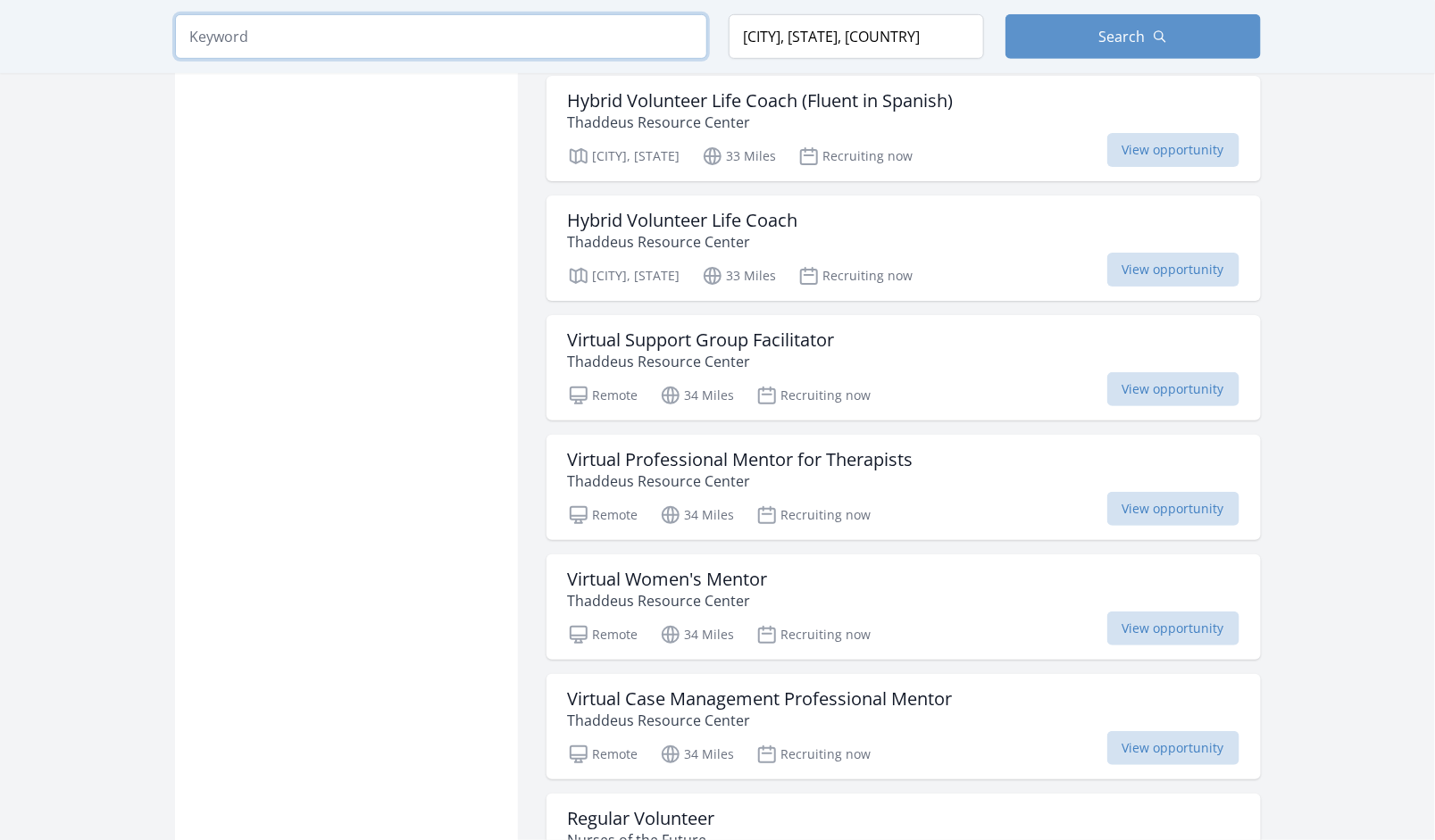 click at bounding box center [441, 37] 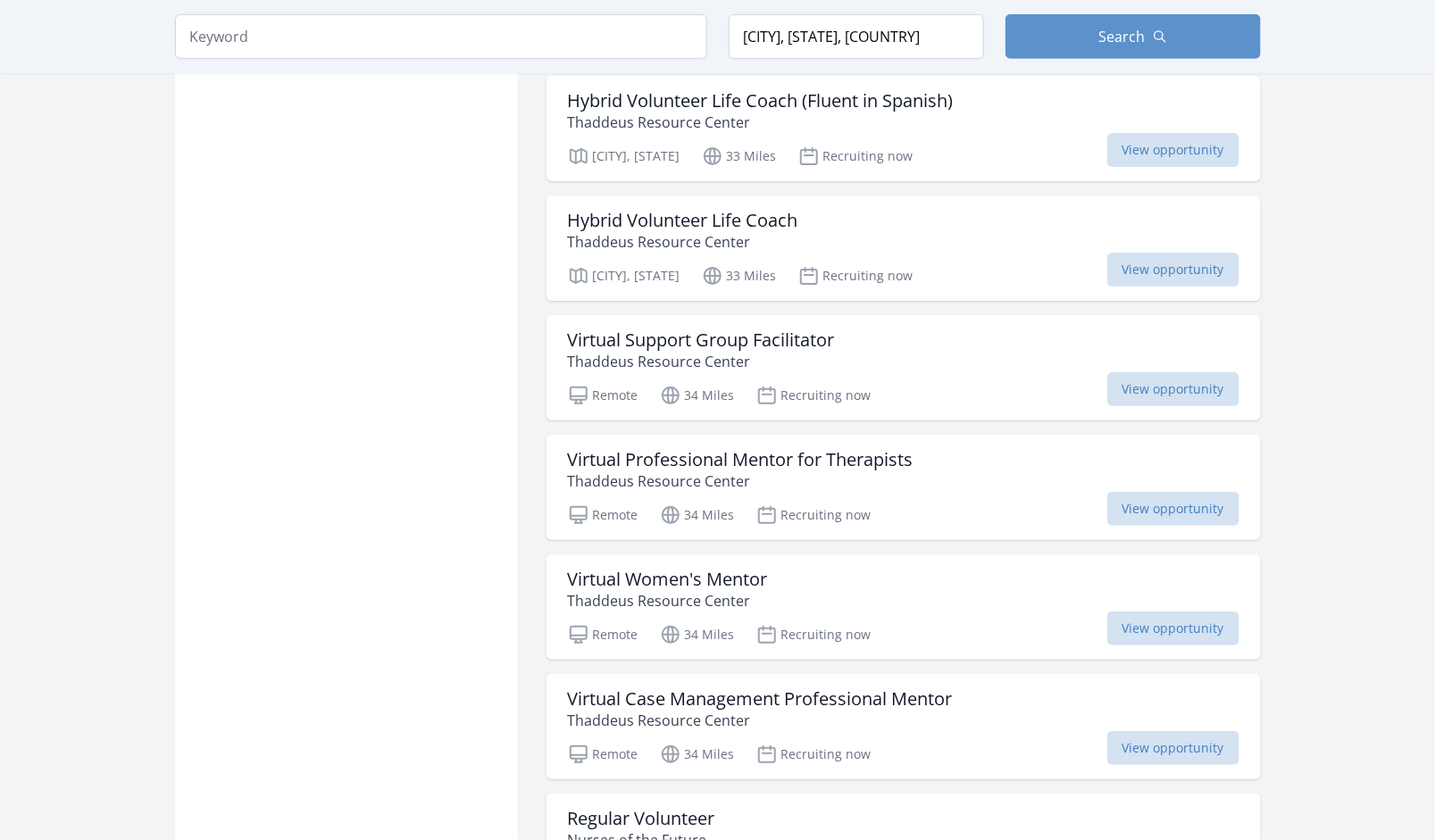 click on "Active filters
Clear filters
Within Any distance , 5 Miles , 20 Miles , 50 Miles , 100 Miles
In-Person or Remote:   Remote   In-Person   All
Commitment:   Ongoing   Event   All
Issue area   Community Strengthening   1073   Health & Wellness   750   Education   962   Technology   330   Hunger   325   Children & Youth   318   Seniors   227   Arts & Culture   196   Family Services   196   Animals   163   Environment   145   Disabilities   104   Job Training & Employment   73   Women's Issues   73   Disaster Response & Recovery   70   Veterans & Military Families   65   Mentoring   56   Sports & Recreation   44   Immigrant & Refugee Services" at bounding box center (346, 633) 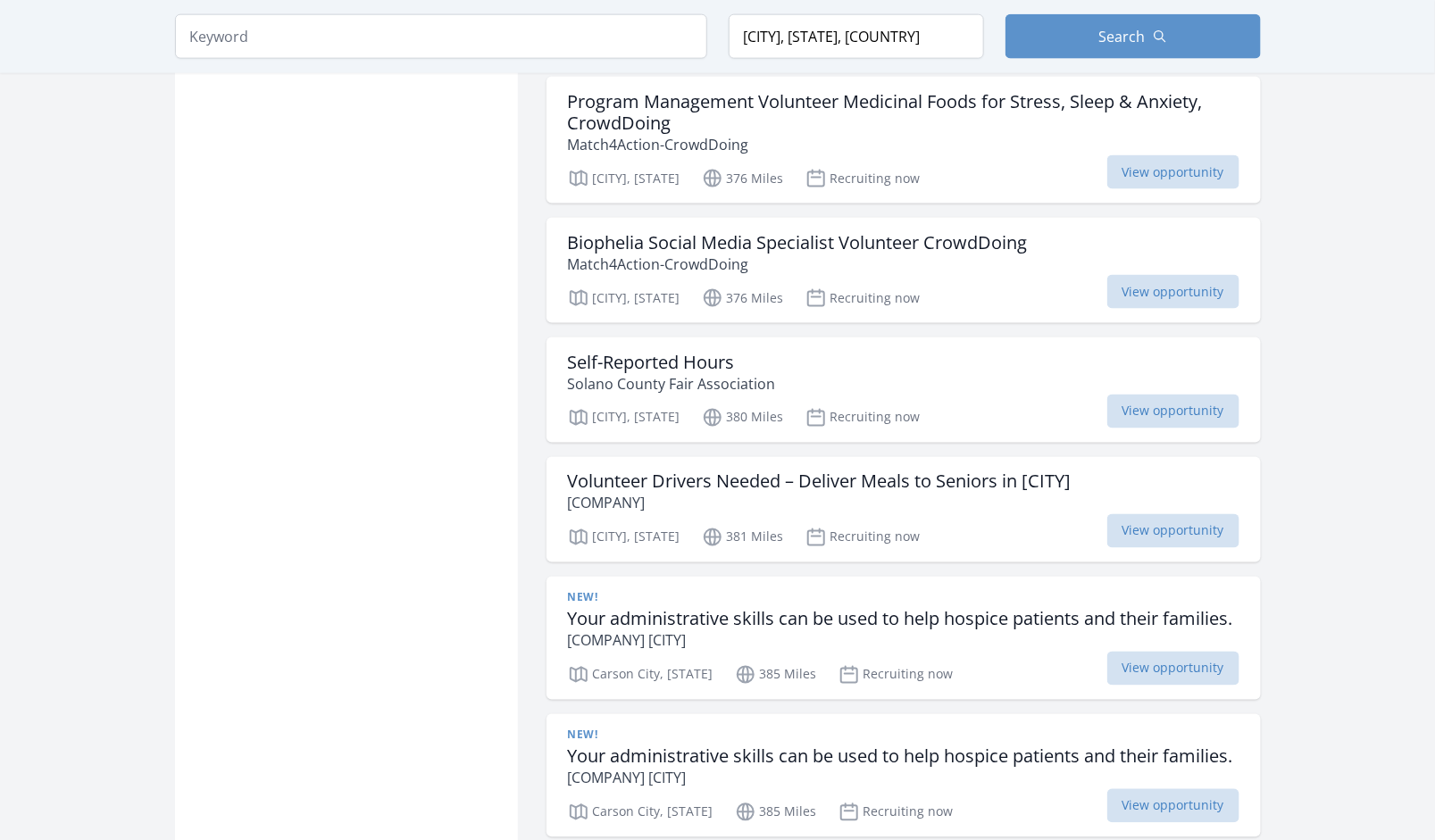 scroll, scrollTop: 6807, scrollLeft: 0, axis: vertical 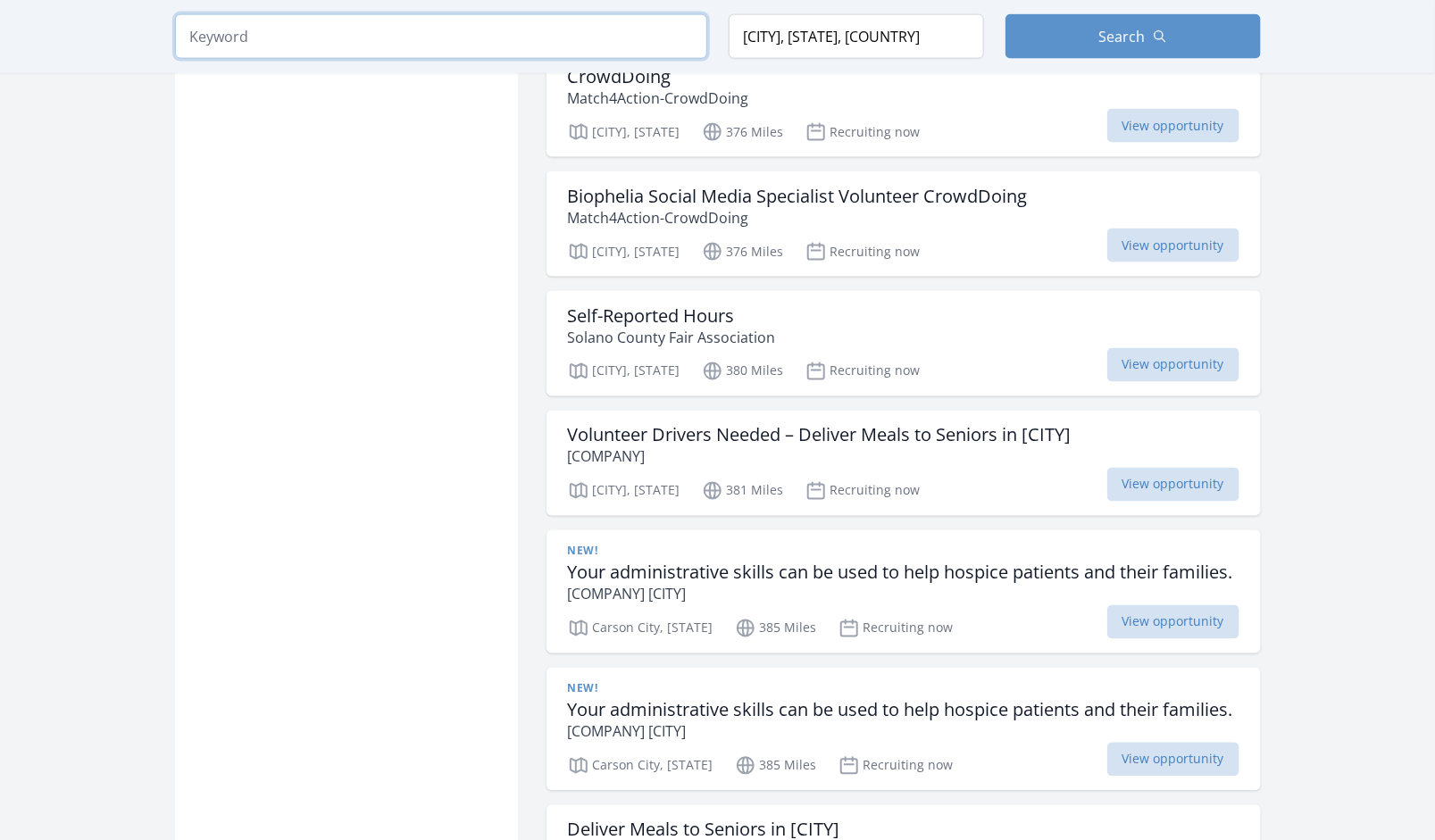 click at bounding box center (441, 37) 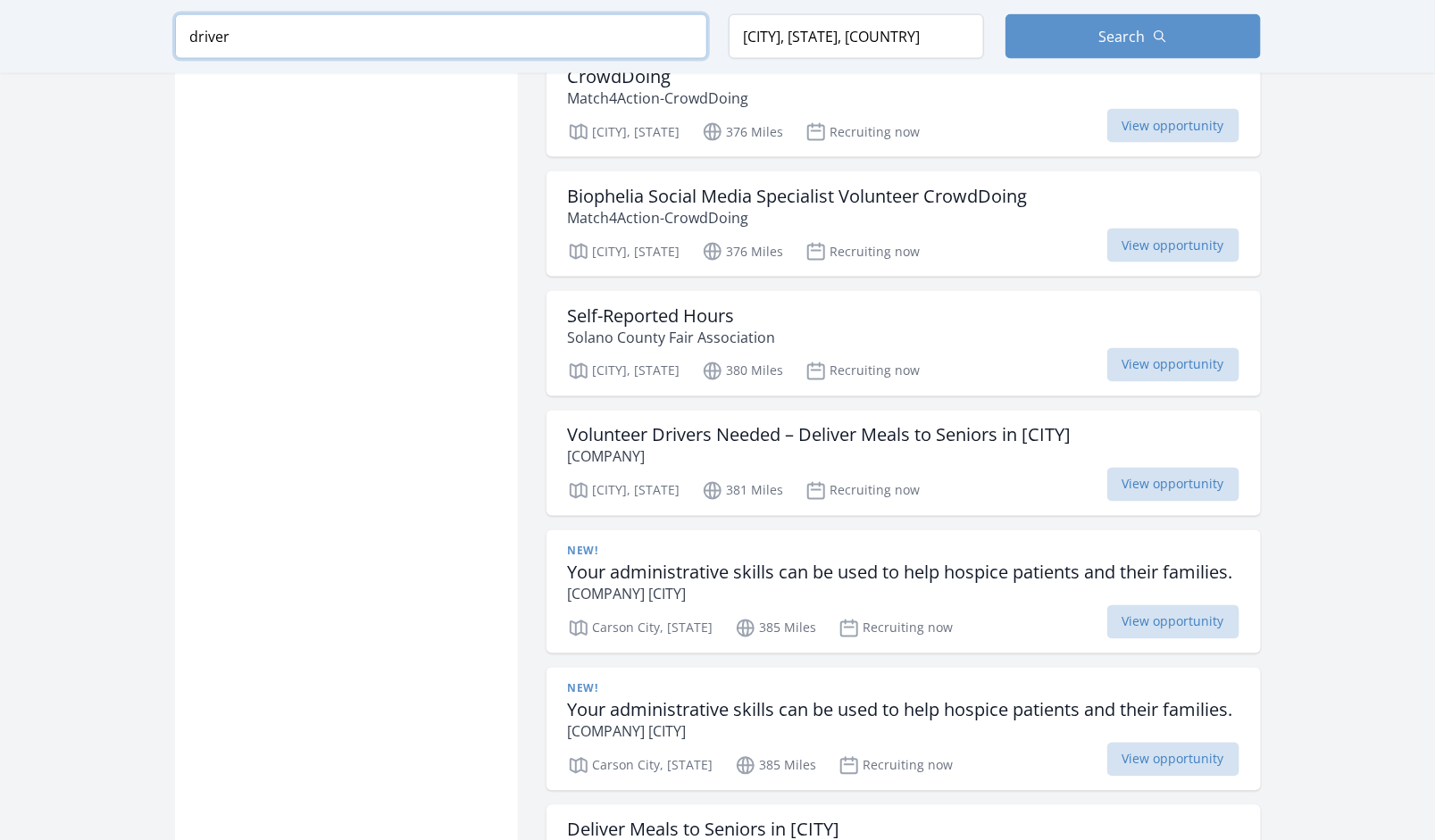 type on "driver" 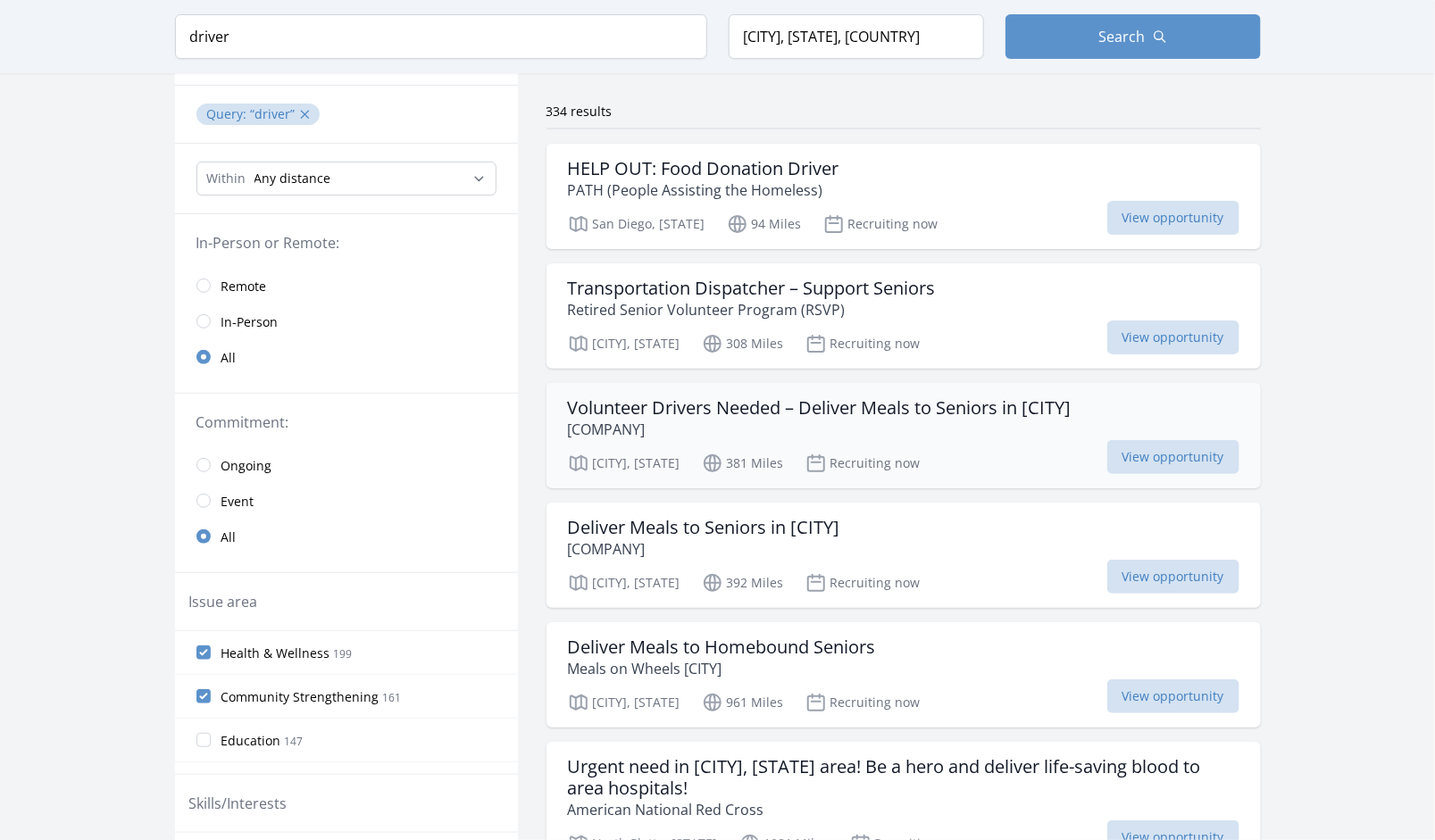 scroll, scrollTop: 0, scrollLeft: 0, axis: both 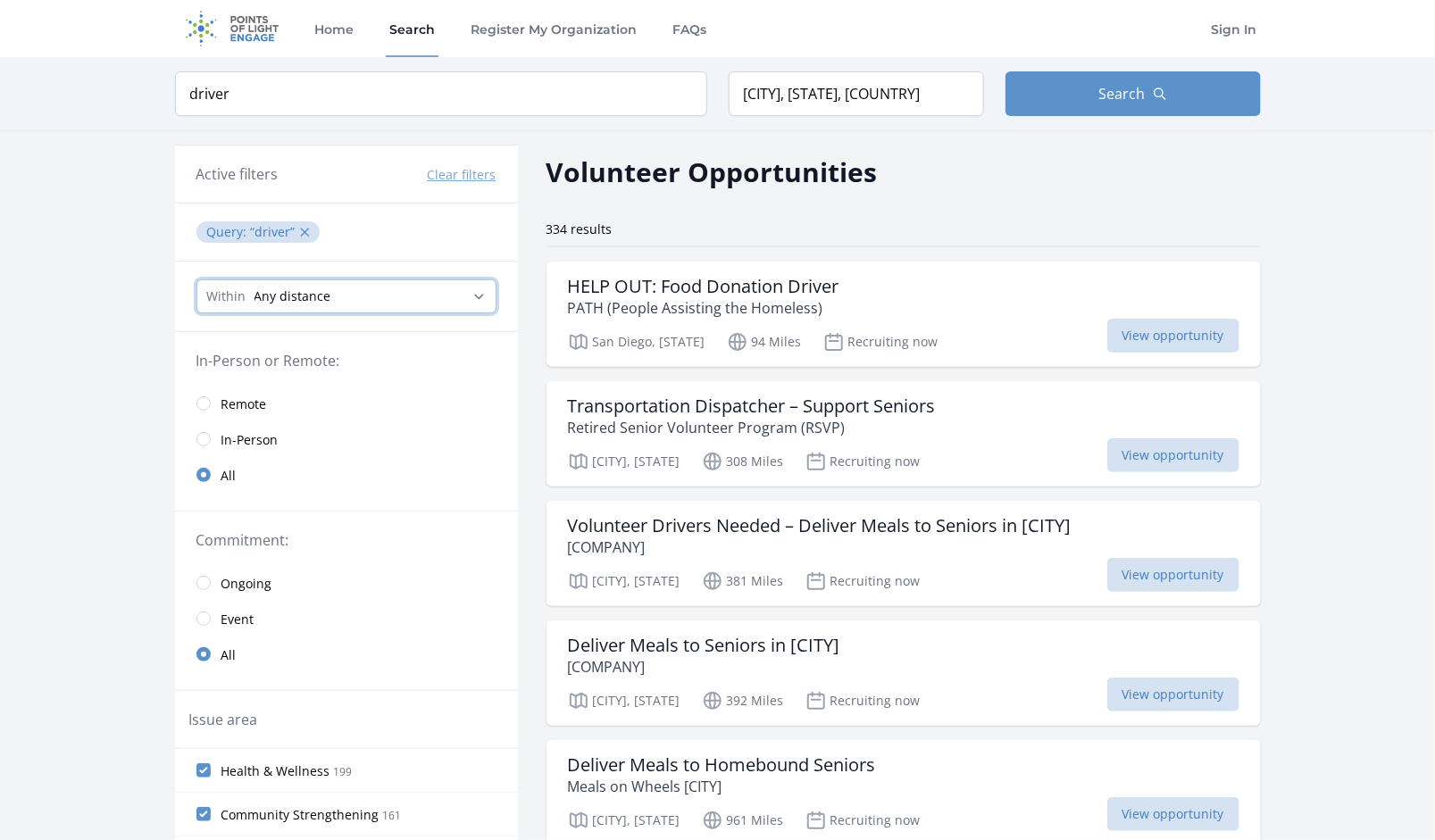 click on "Any distance , 5 Miles , 20 Miles , 50 Miles , 100 Miles" at bounding box center [346, 296] 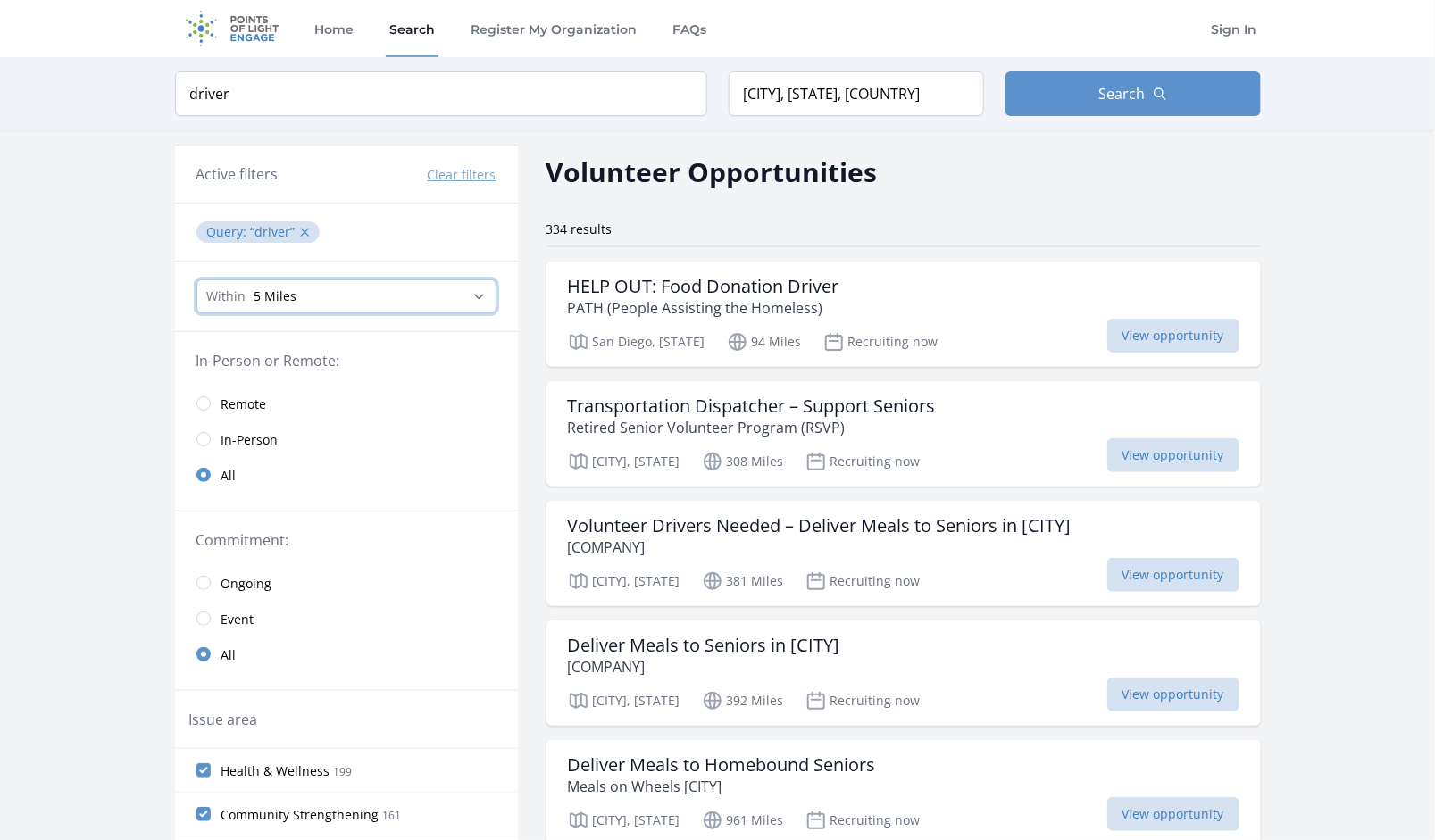 click on "Any distance , 5 Miles , 20 Miles , 50 Miles , 100 Miles" at bounding box center [346, 296] 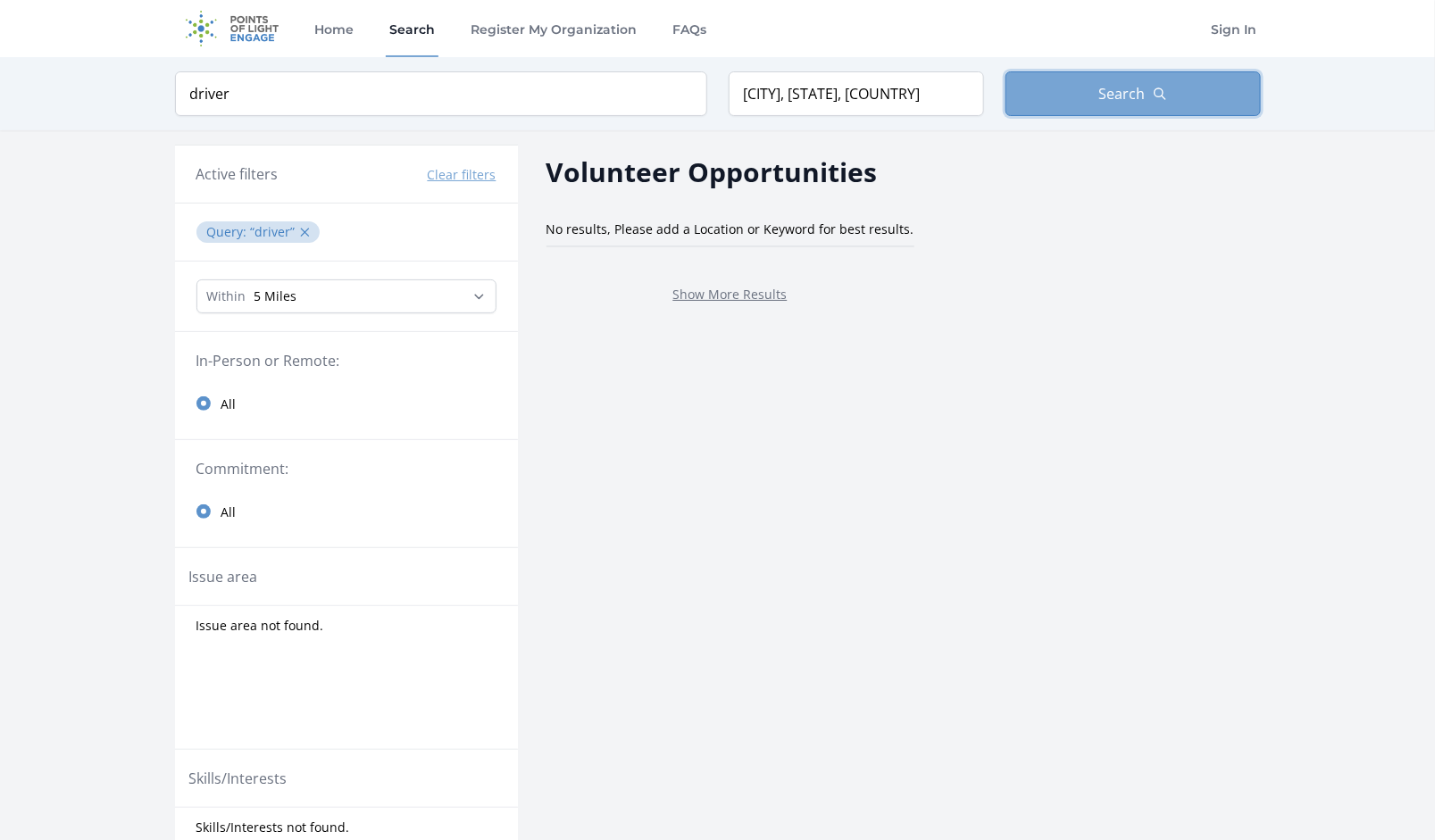 click on "Search" at bounding box center (1122, 94) 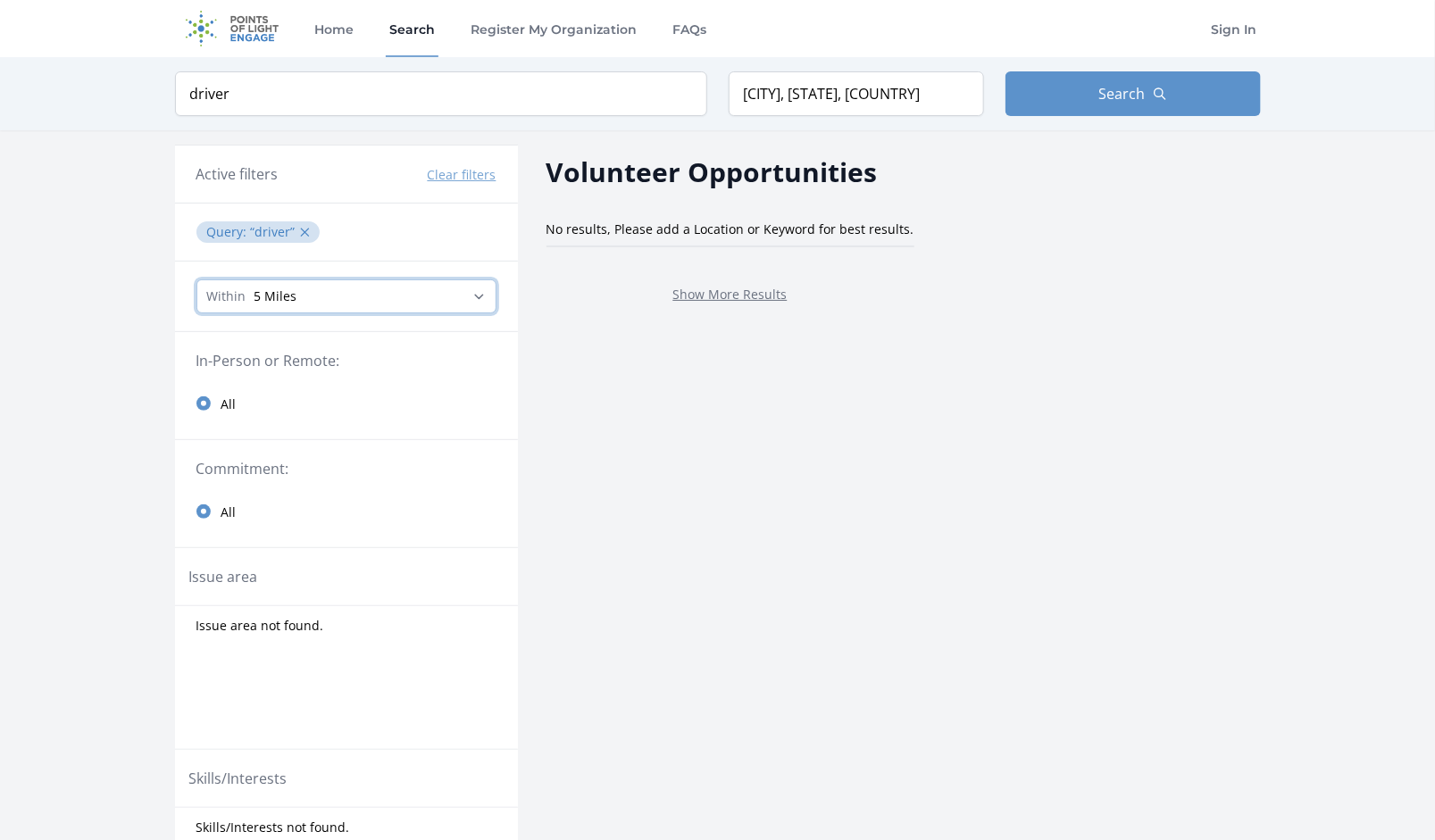 drag, startPoint x: 297, startPoint y: 293, endPoint x: 201, endPoint y: 288, distance: 96.13012 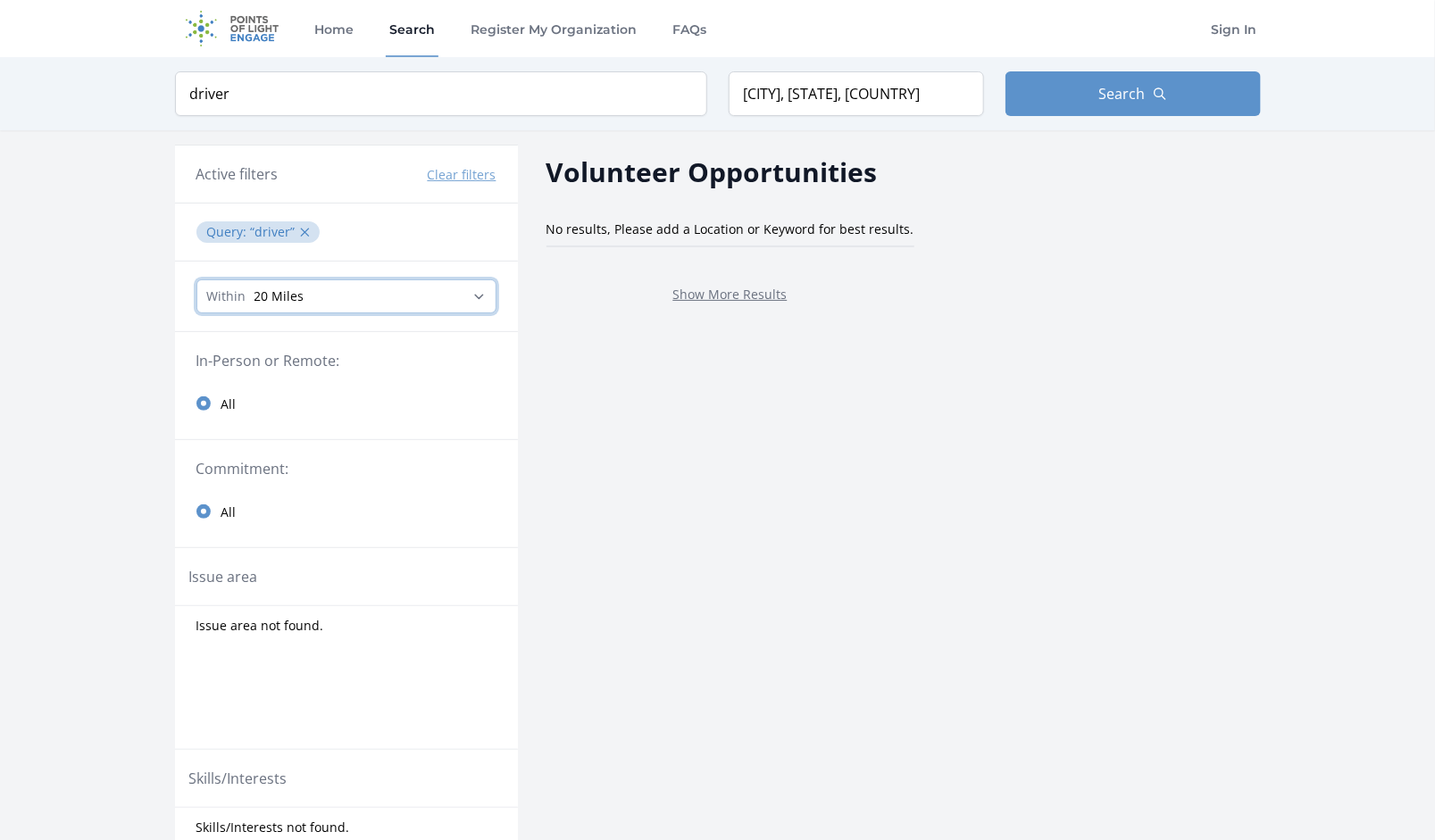 click on "Any distance , 5 Miles , 20 Miles , 50 Miles , 100 Miles" at bounding box center (346, 296) 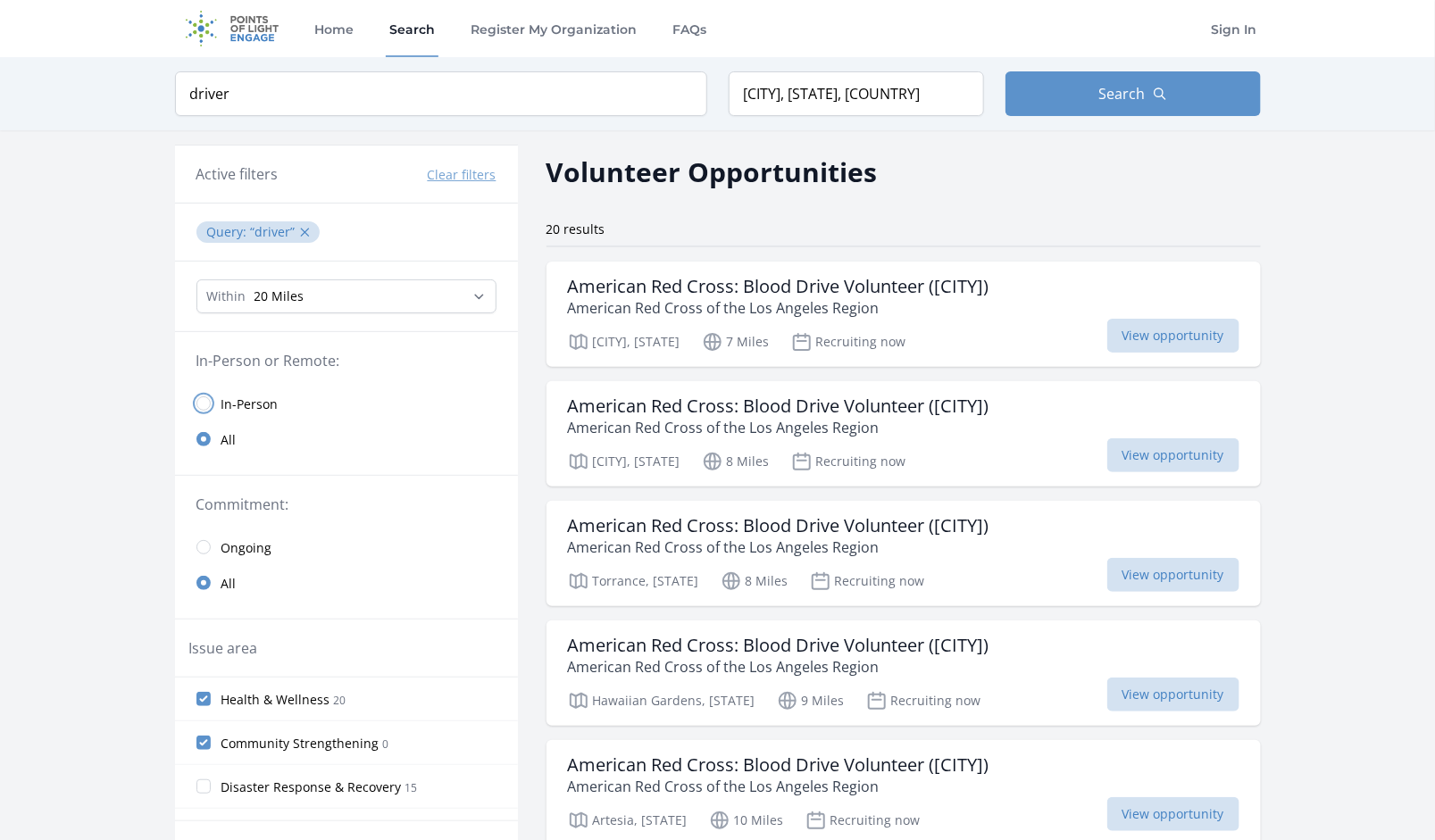 click at bounding box center [204, 403] 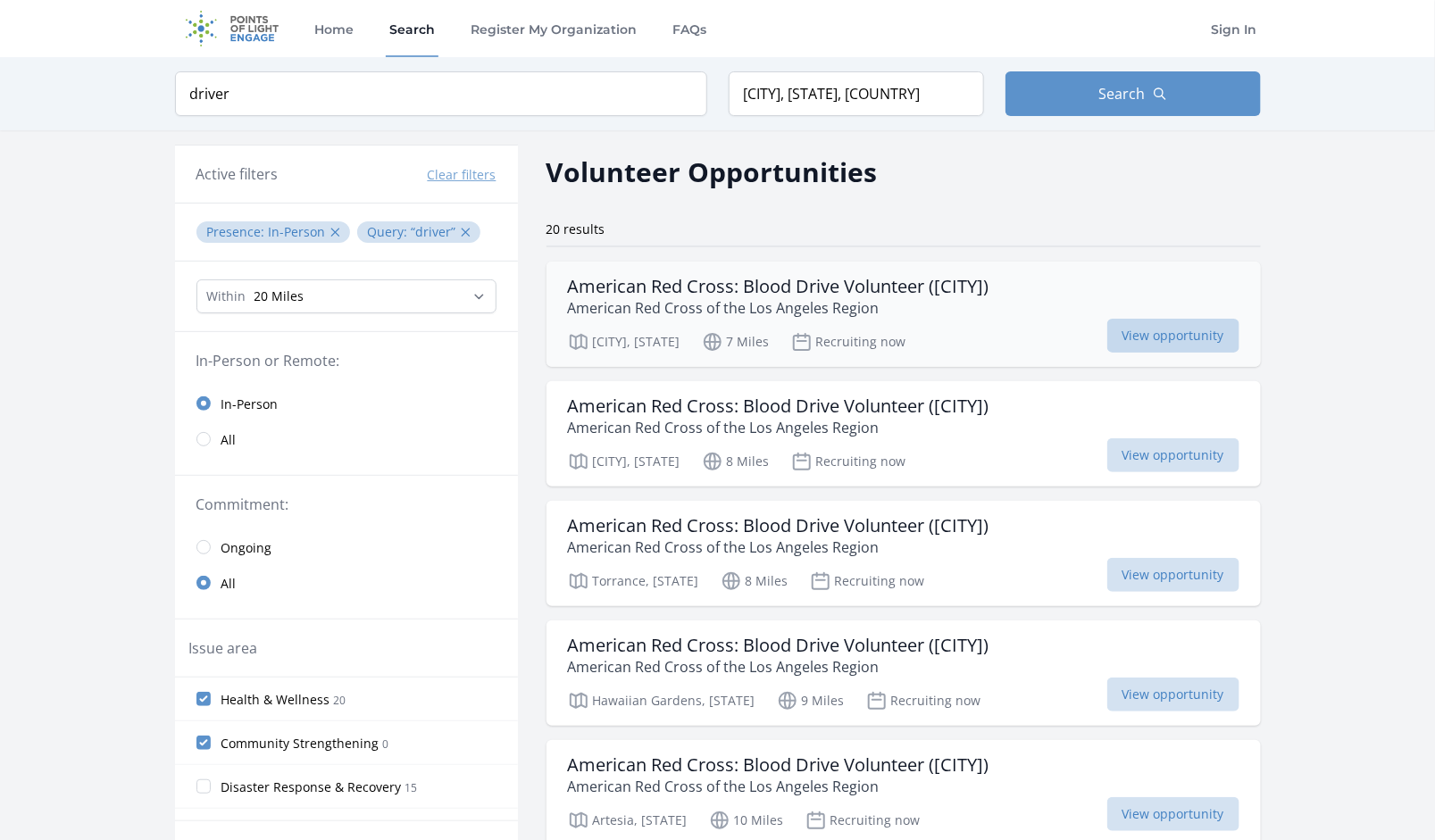 click on "View opportunity" at bounding box center (1173, 336) 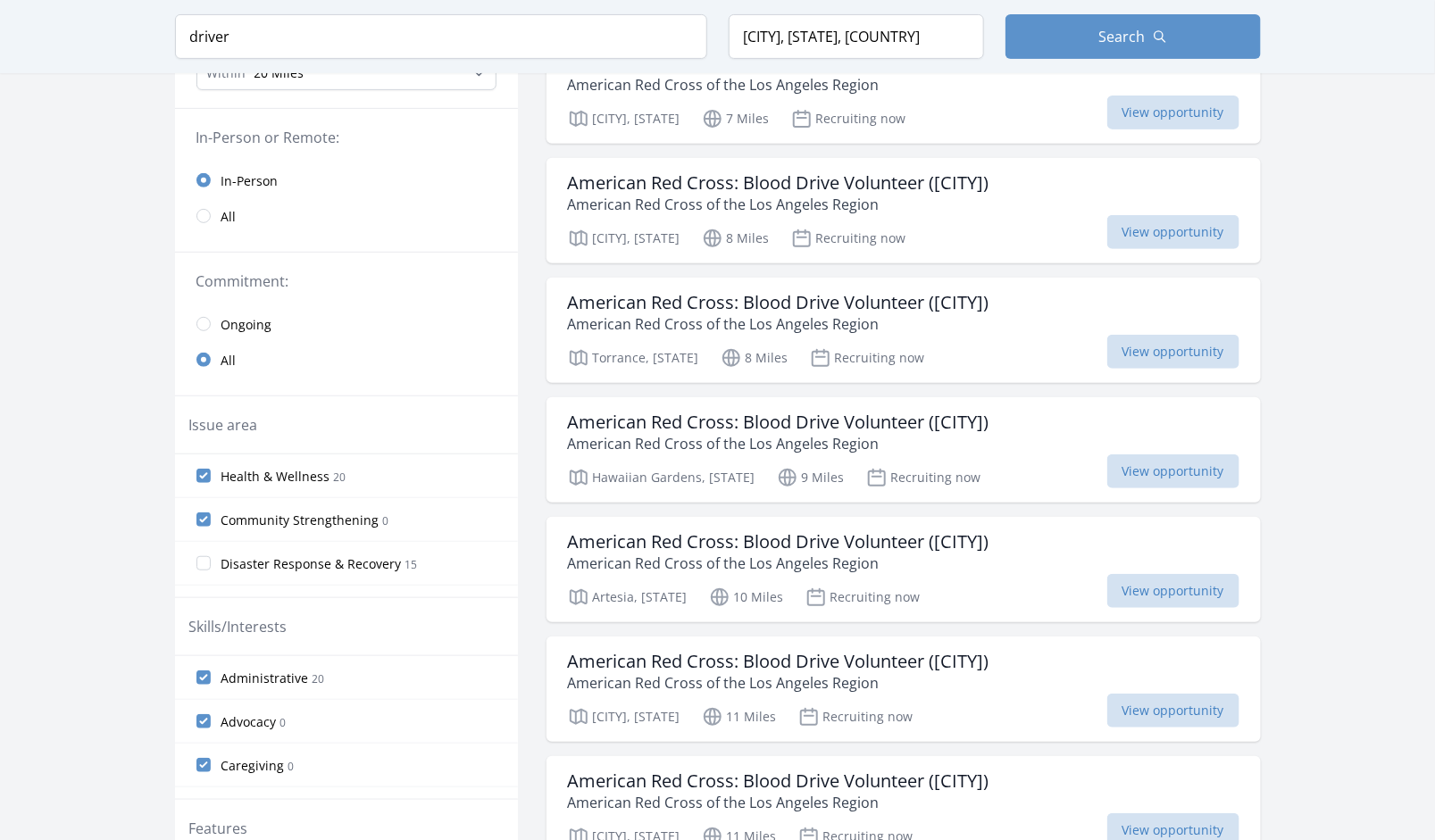 scroll, scrollTop: 0, scrollLeft: 0, axis: both 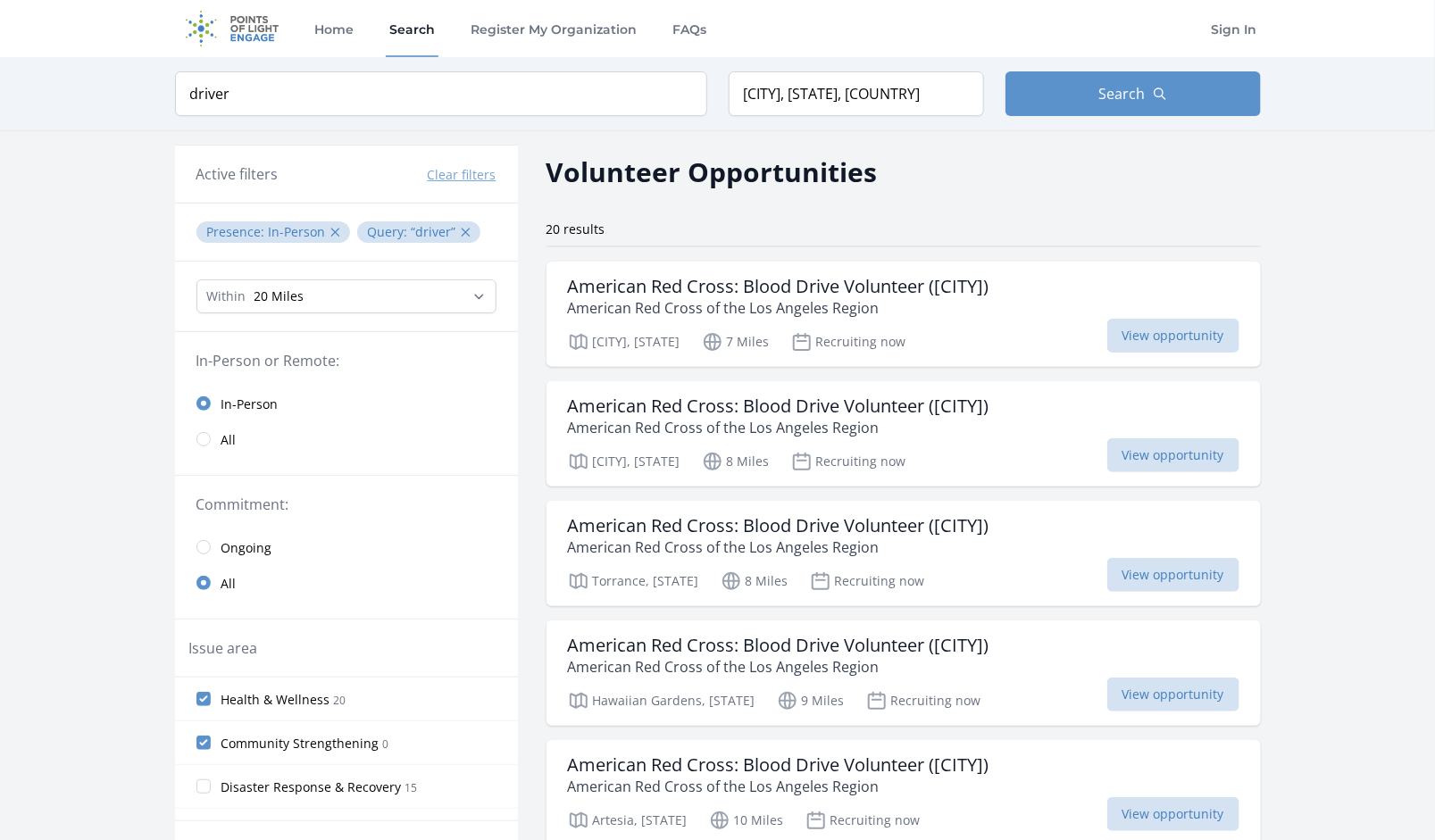 click on "Clear filters" at bounding box center (462, 175) 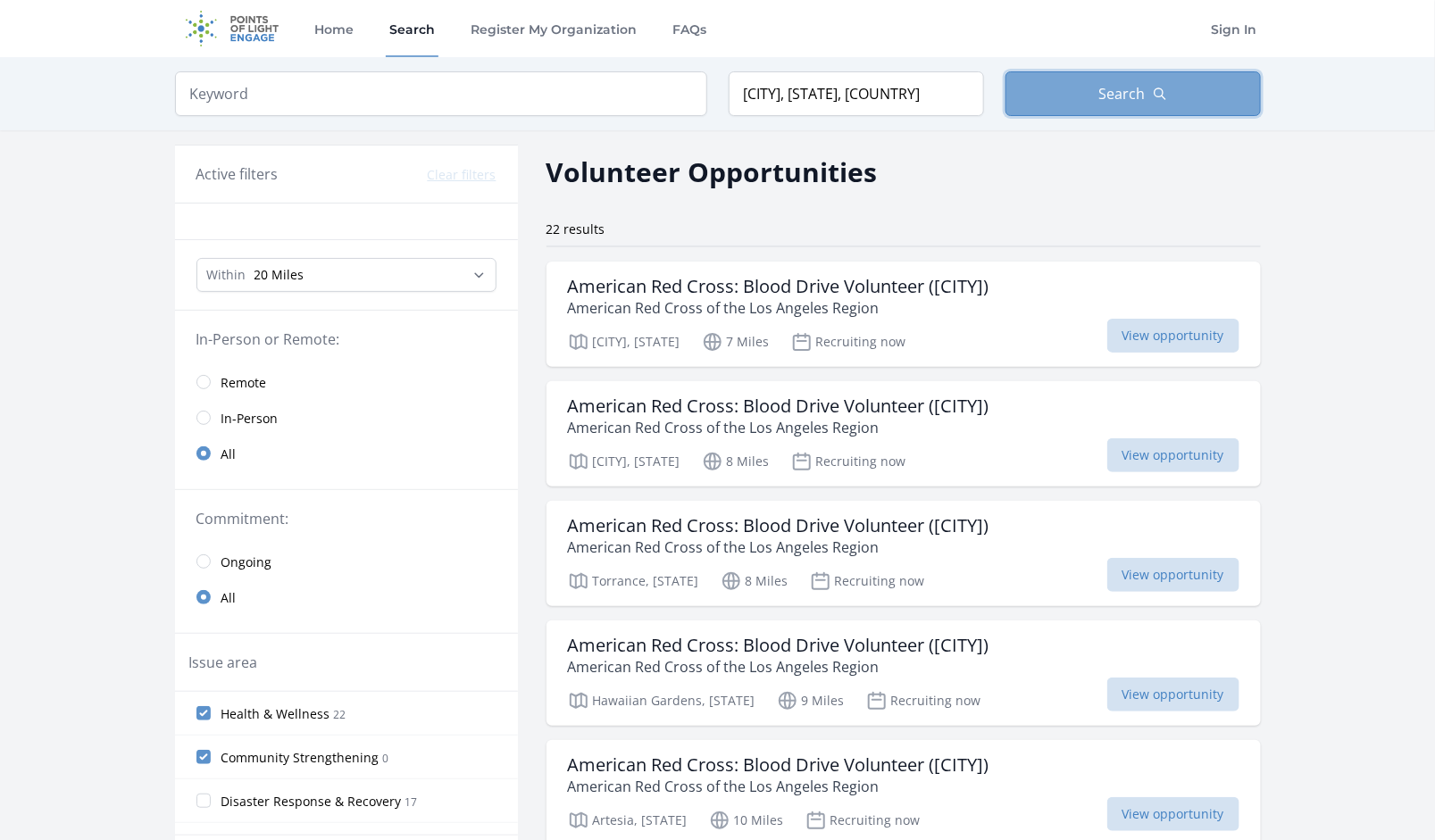 click on "Search" at bounding box center [1133, 94] 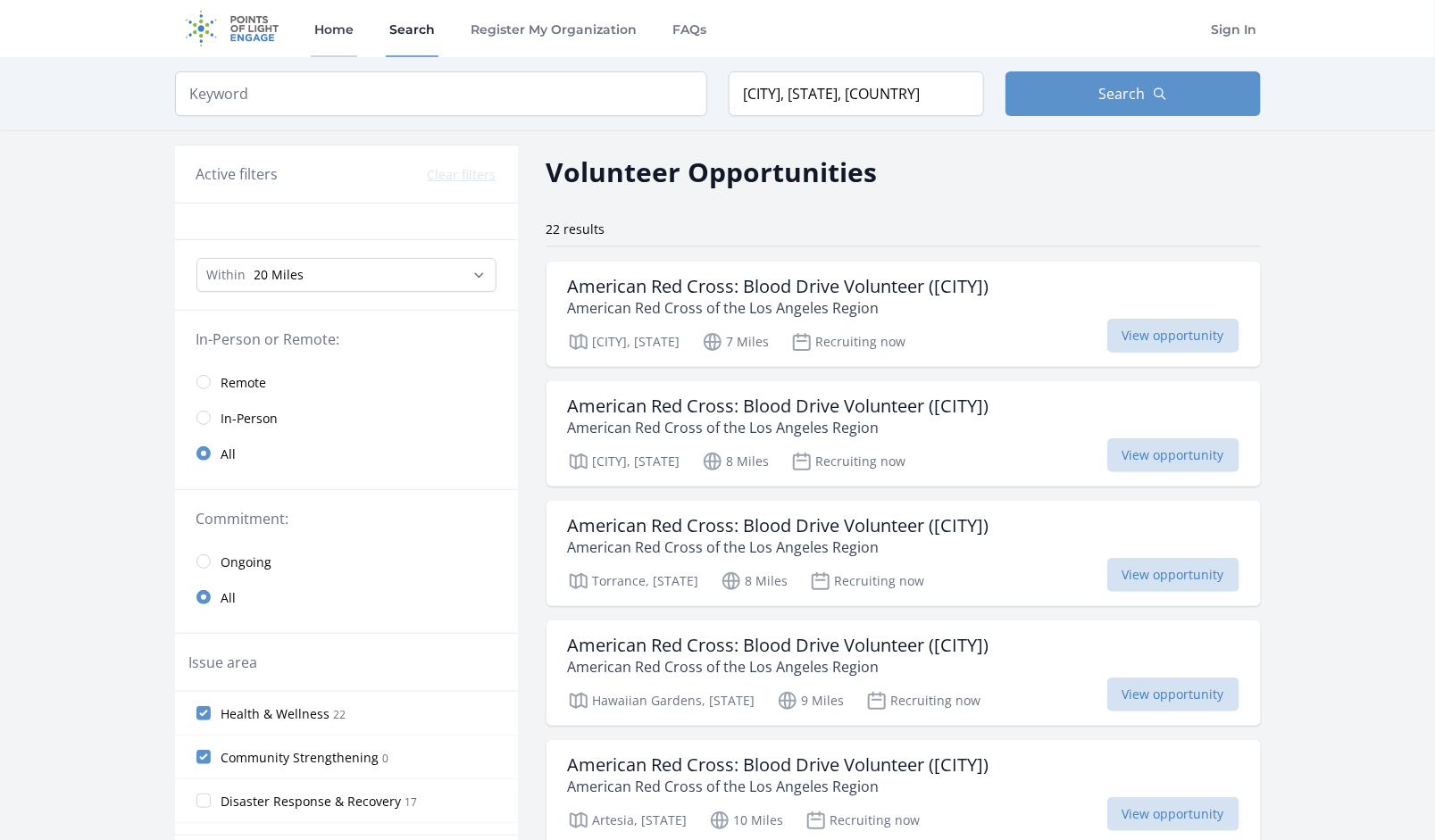 click on "Home" at bounding box center [334, 29] 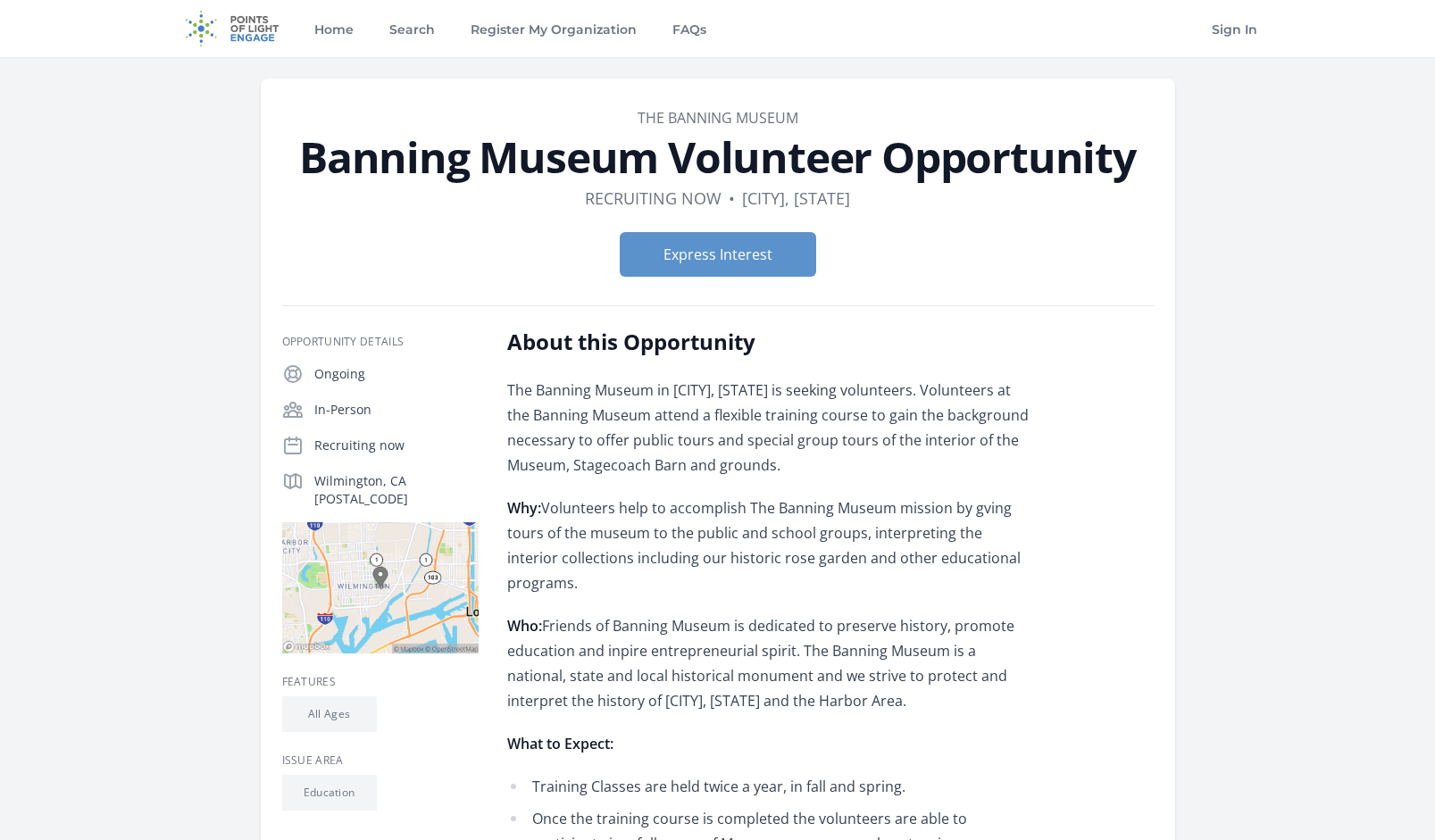 scroll, scrollTop: 0, scrollLeft: 0, axis: both 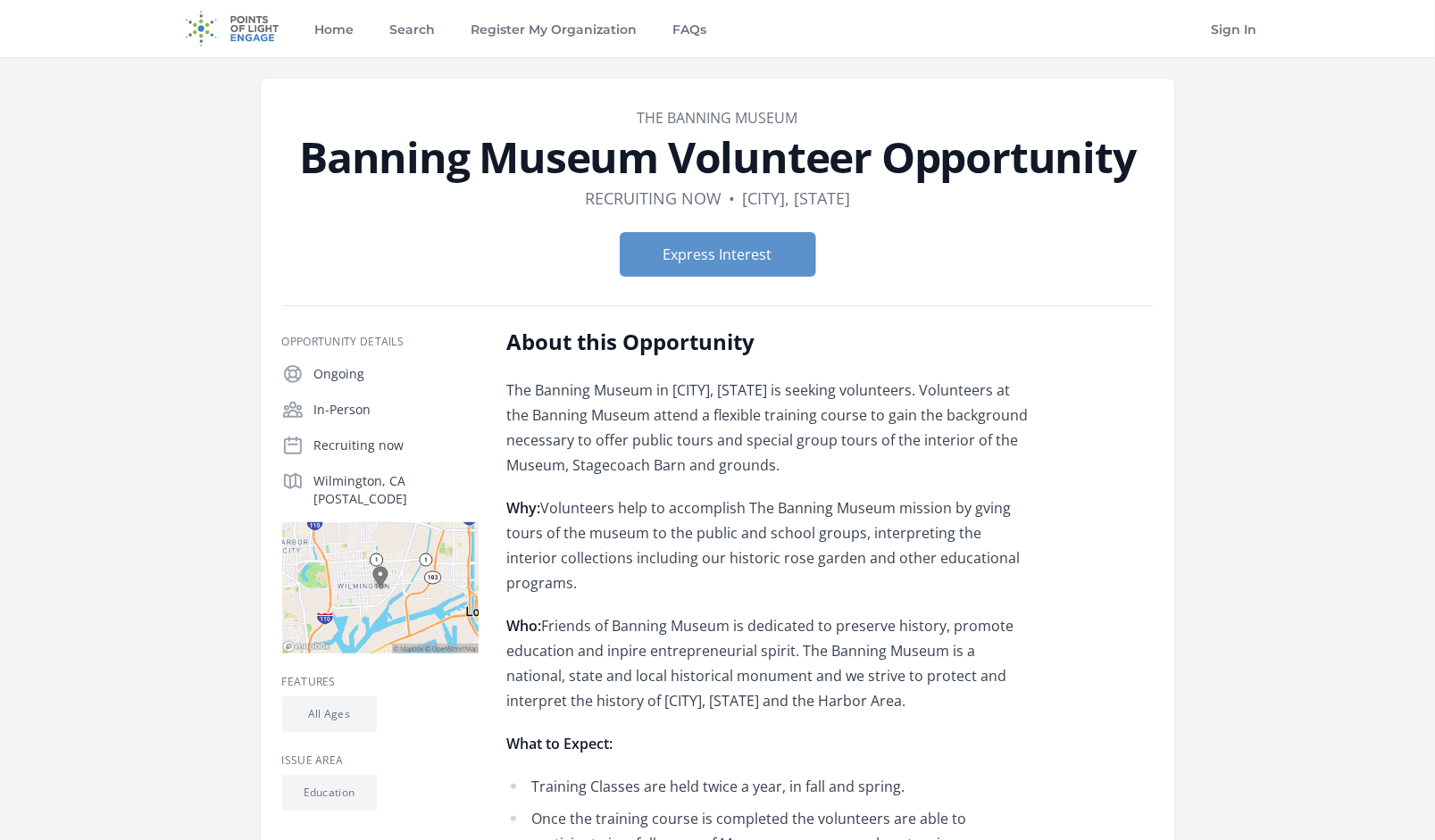 click on "The Banning Museum in [CITY], [STATE] is seeking volunteers. Volunteers at the Banning Museum attend a flexible training course to gain the background necessary to offer public tours and special group tours of the interior of the Museum, Stagecoach Barn and grounds.
Why: Volunteers help to accomplish The Banning Museum mission by gving tours of the museum to the public and school groups, interpreting the interior collections including our historic rose garden and other educational programs.
Who: Friends of Banning Museum is dedicated to preserve history, promote education and inpire entrepreneurial spirit. The Banning Museum is a national, state and local historical monument and we strive to protect and interpret the history of [CITY], [STATE] and the Harbor Area.
What to Expect:
Training Classes are held twice a year, in fall and spring.
What's Required:" at bounding box center [768, 1022] 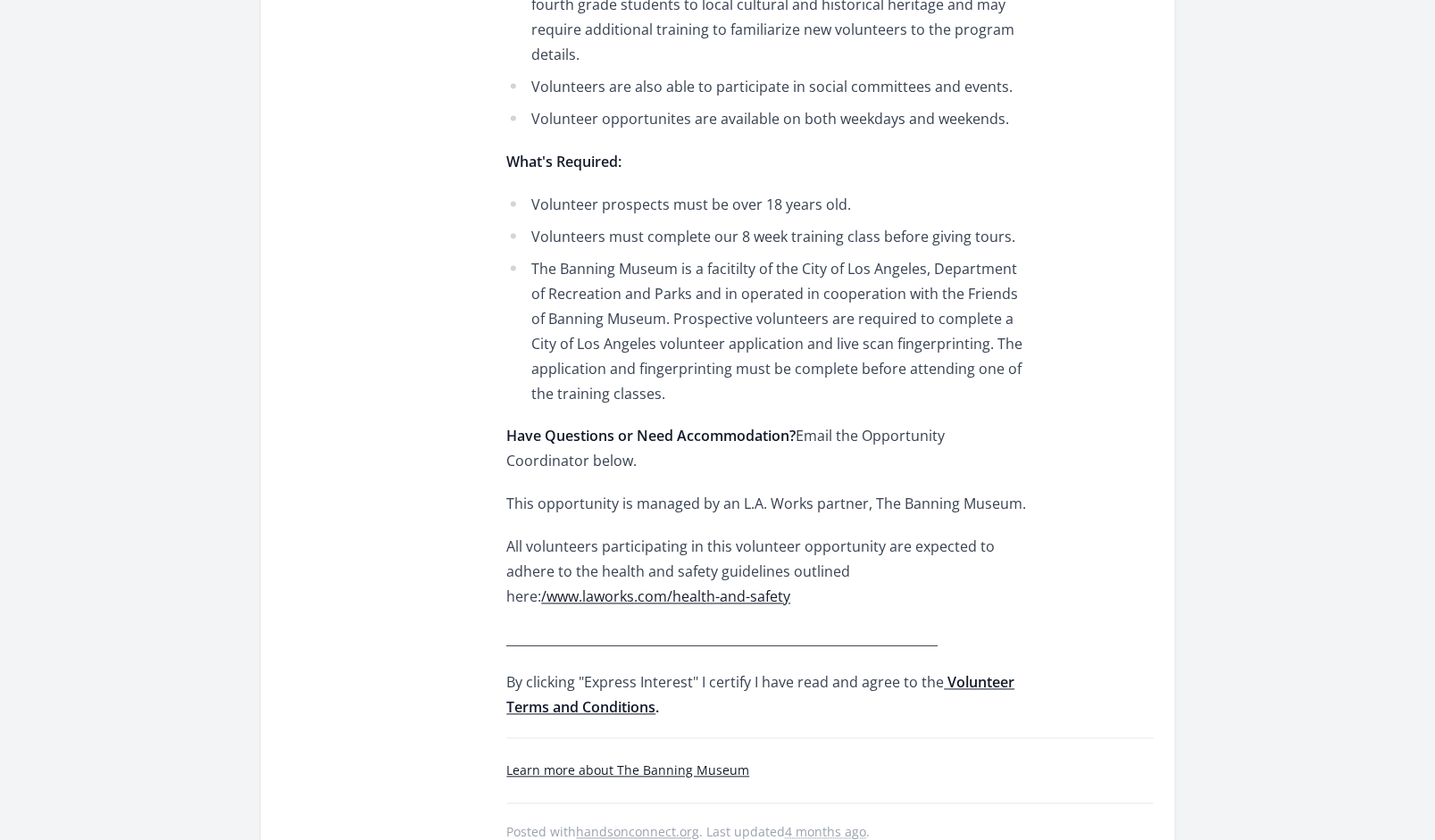 scroll, scrollTop: 1004, scrollLeft: 0, axis: vertical 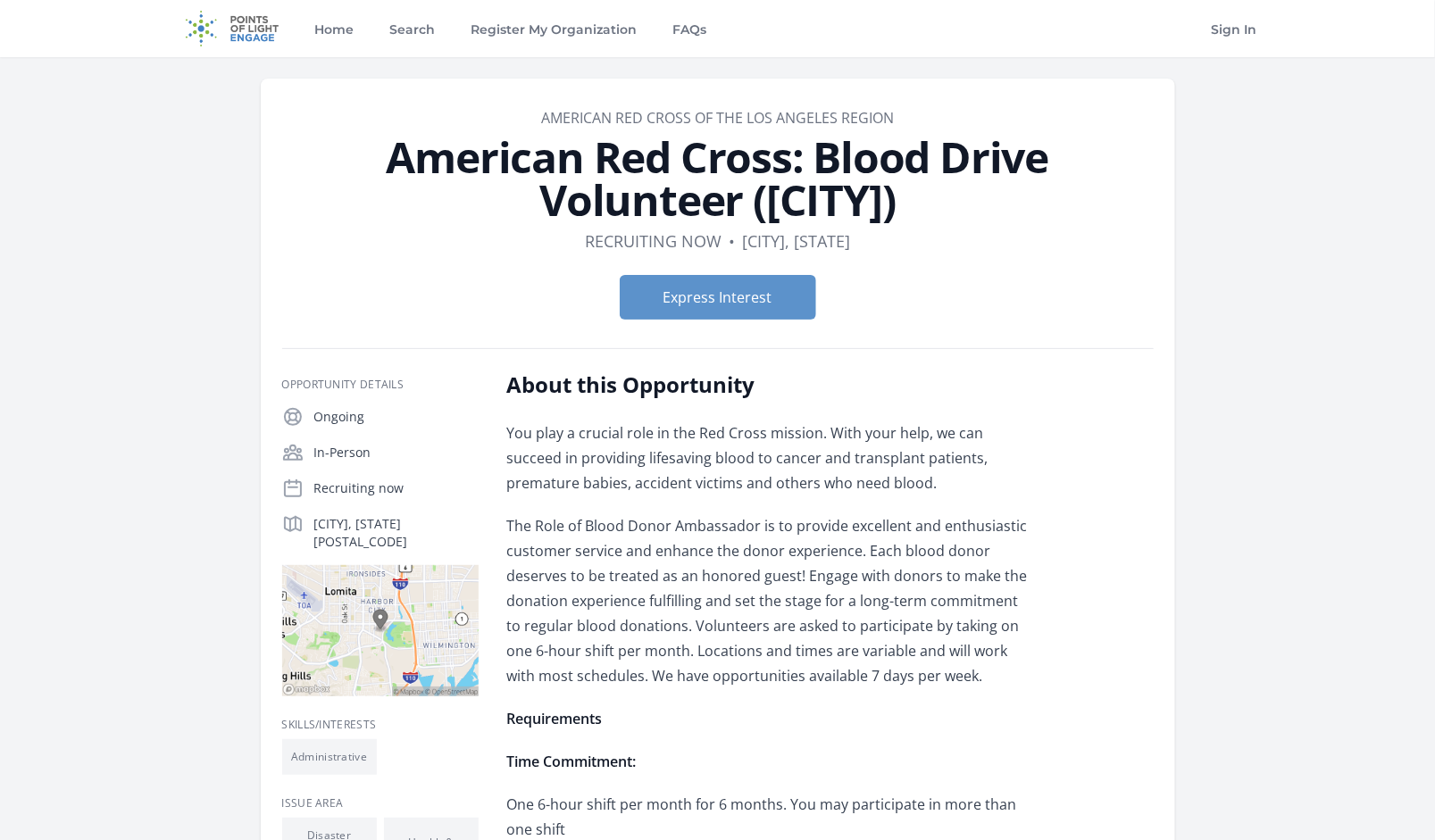 click on "About this Opportunity
You play a crucial role in the Red Cross mission. With your help, we can succeed in providing lifesaving blood to cancer and transplant patients, premature babies, accident victims and others who need blood. The Role of Blood Donor Ambassador is to provide excellent and enthusiastic customer service and enhance the donor experience. Each blood donor deserves to be treated as an honored guest! Engage with donors to make the donation experience fulfilling and set the stage for a long-term commitment to regular blood donations. Volunteers are asked to participate by taking on one 6-hour shift per month. Locations and times are variable and will work with most schedules. We have opportunities available 7 days per week. Requirements Time Commitment: One 6-hour shift per month for 6 months. You may participate in more than one shift per month if you wish. Other Requirements" at bounding box center (830, 1053) 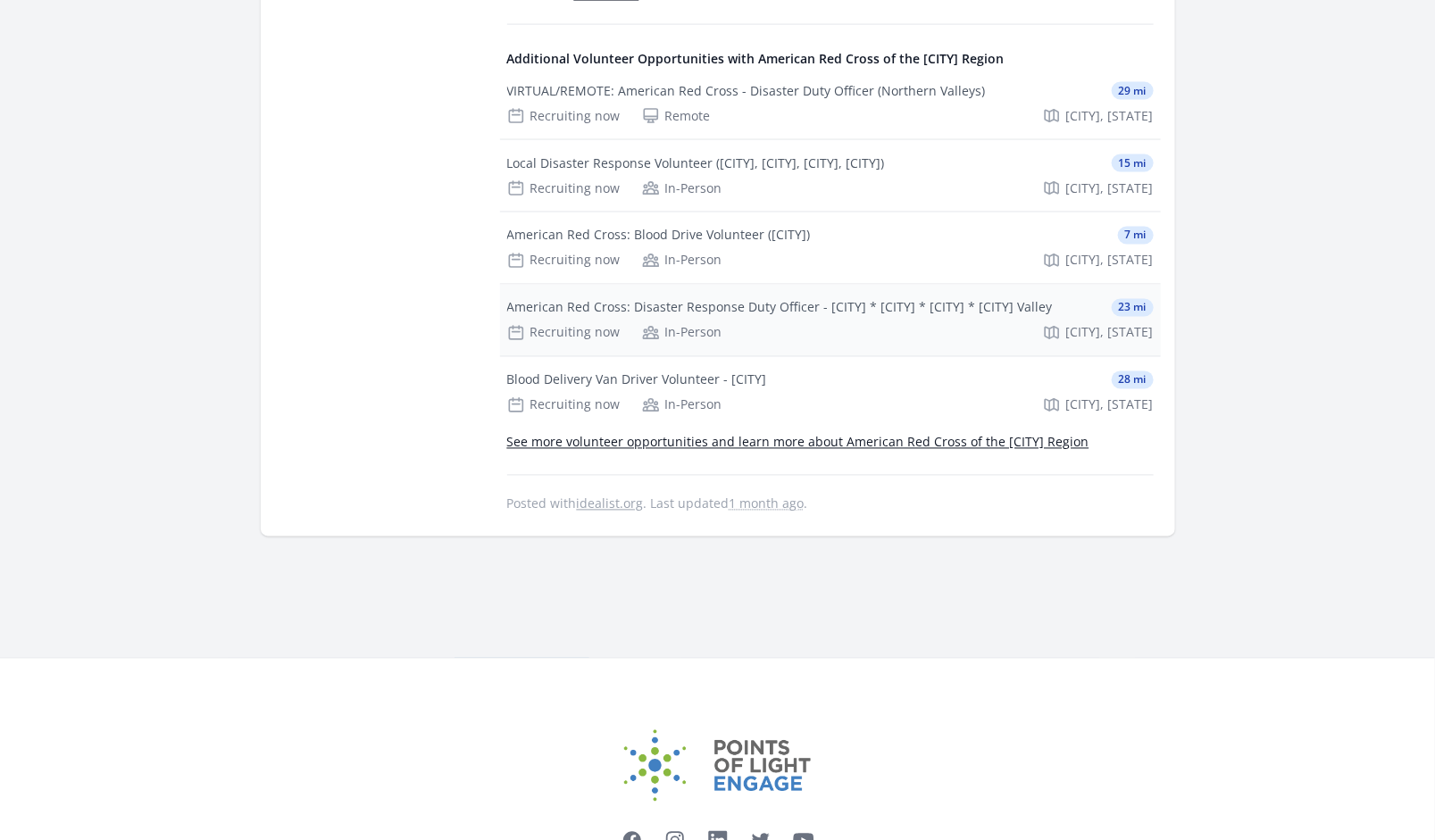 scroll, scrollTop: 1227, scrollLeft: 0, axis: vertical 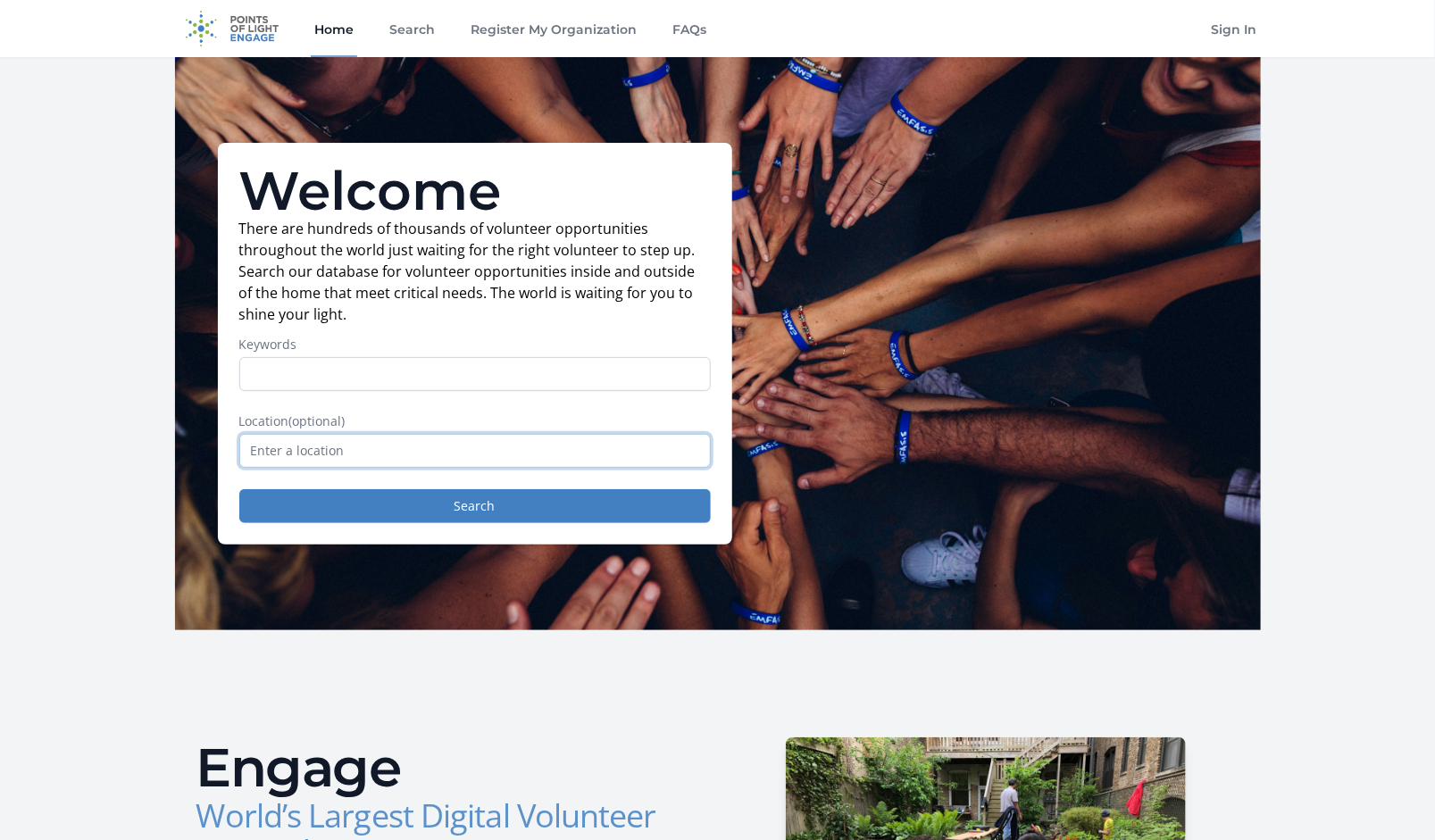 click at bounding box center [475, 451] 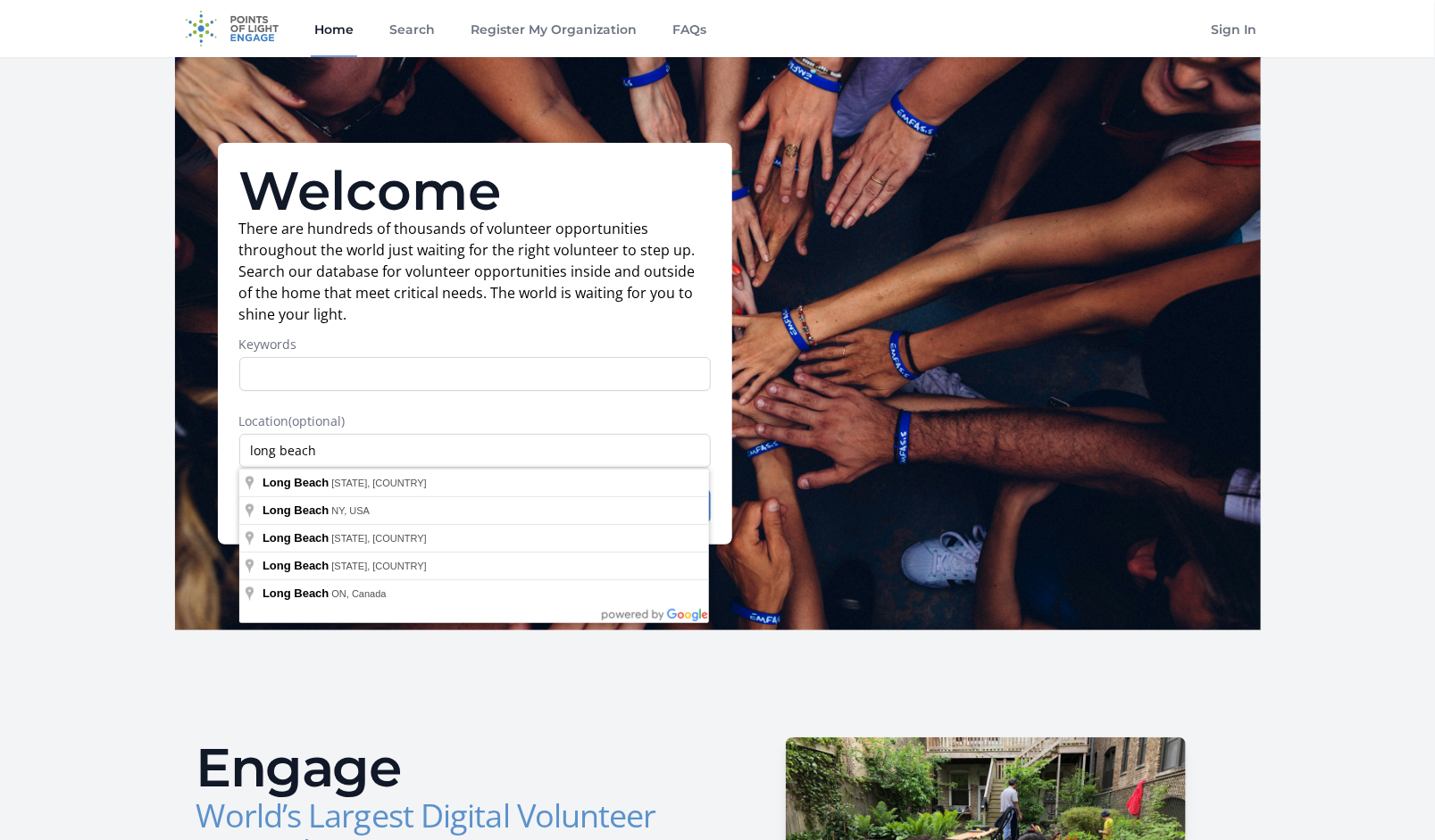 type on "[CITY], [STATE], USA" 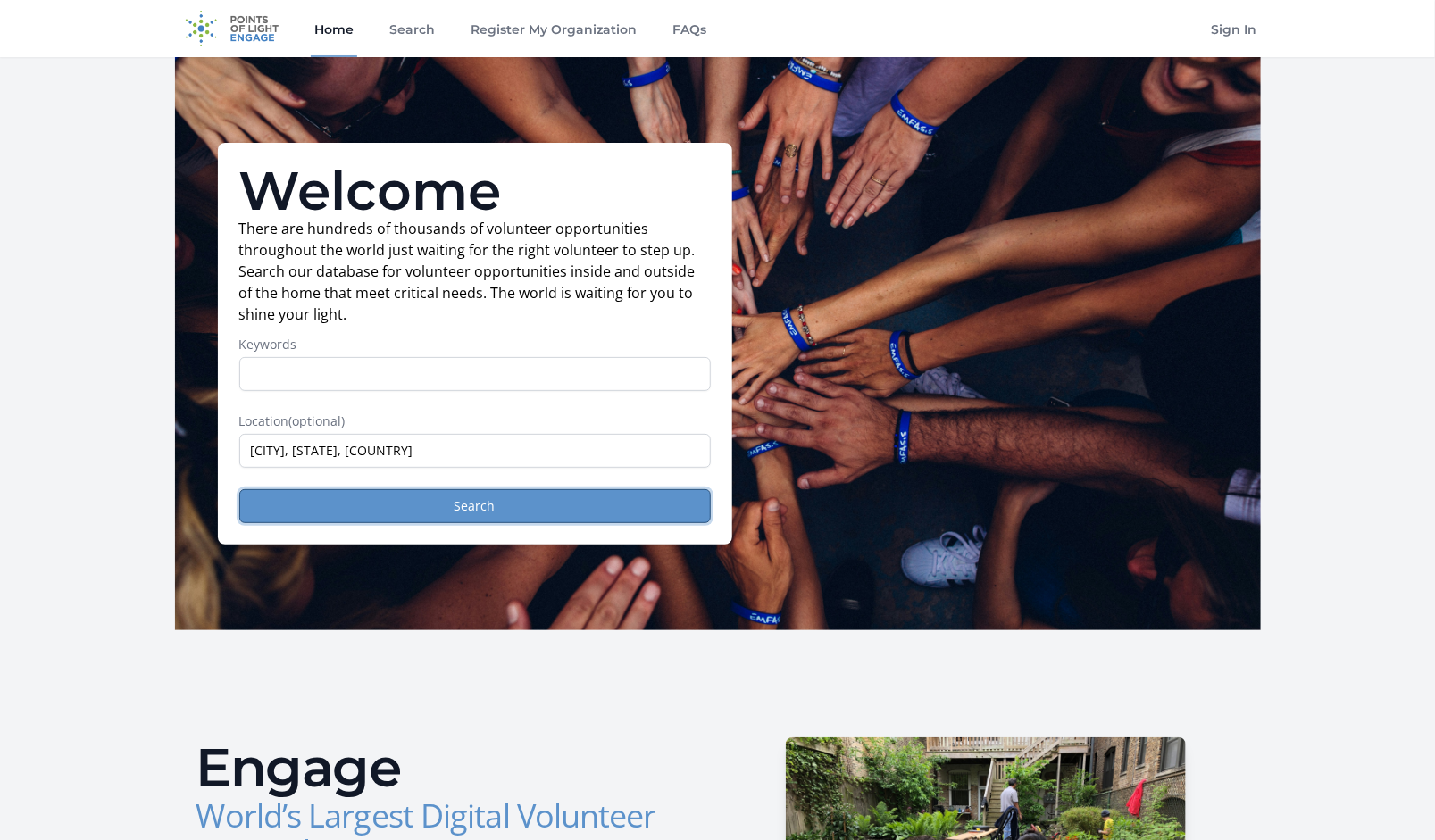 click on "Search" at bounding box center (475, 506) 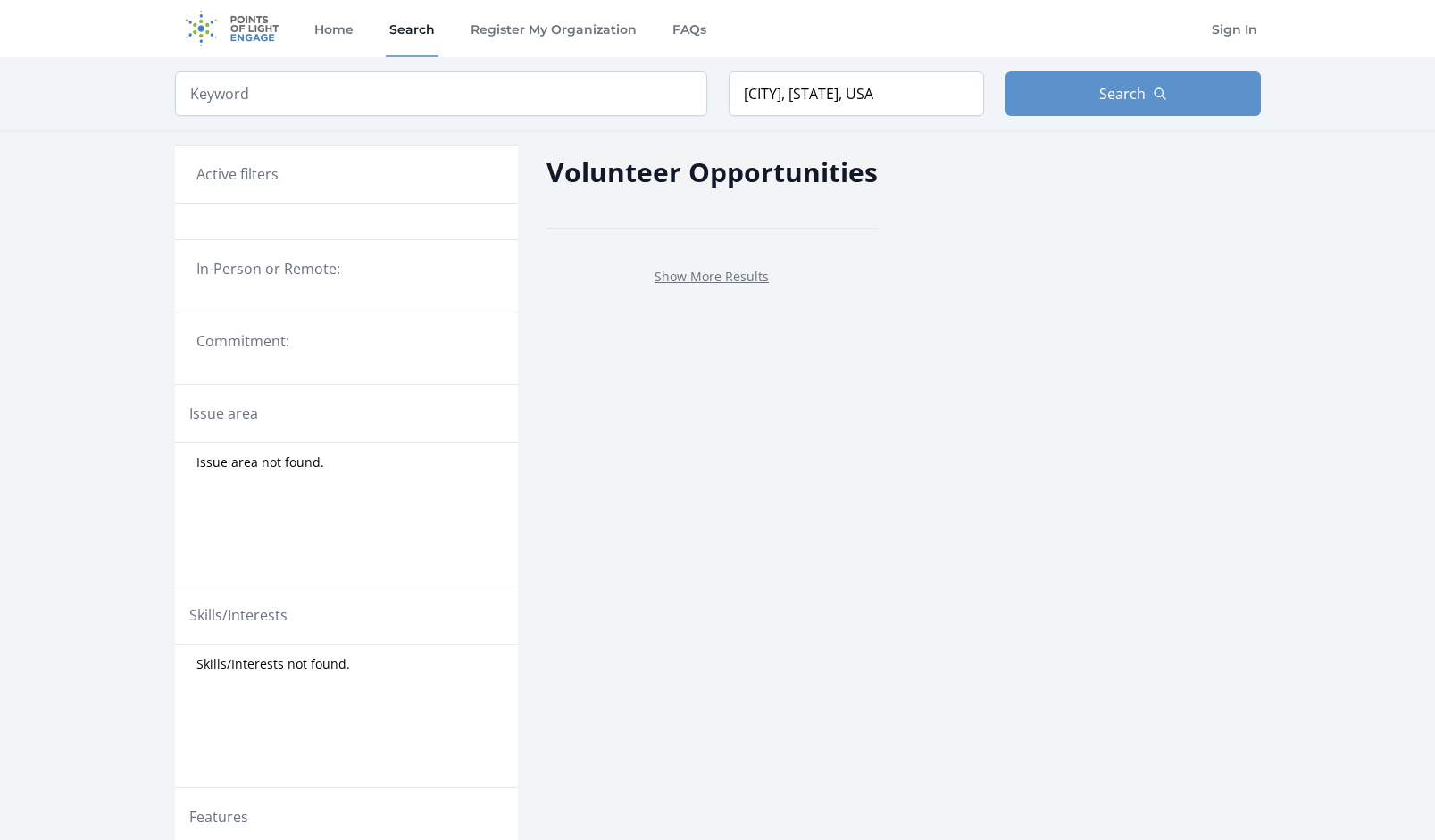 scroll, scrollTop: 0, scrollLeft: 0, axis: both 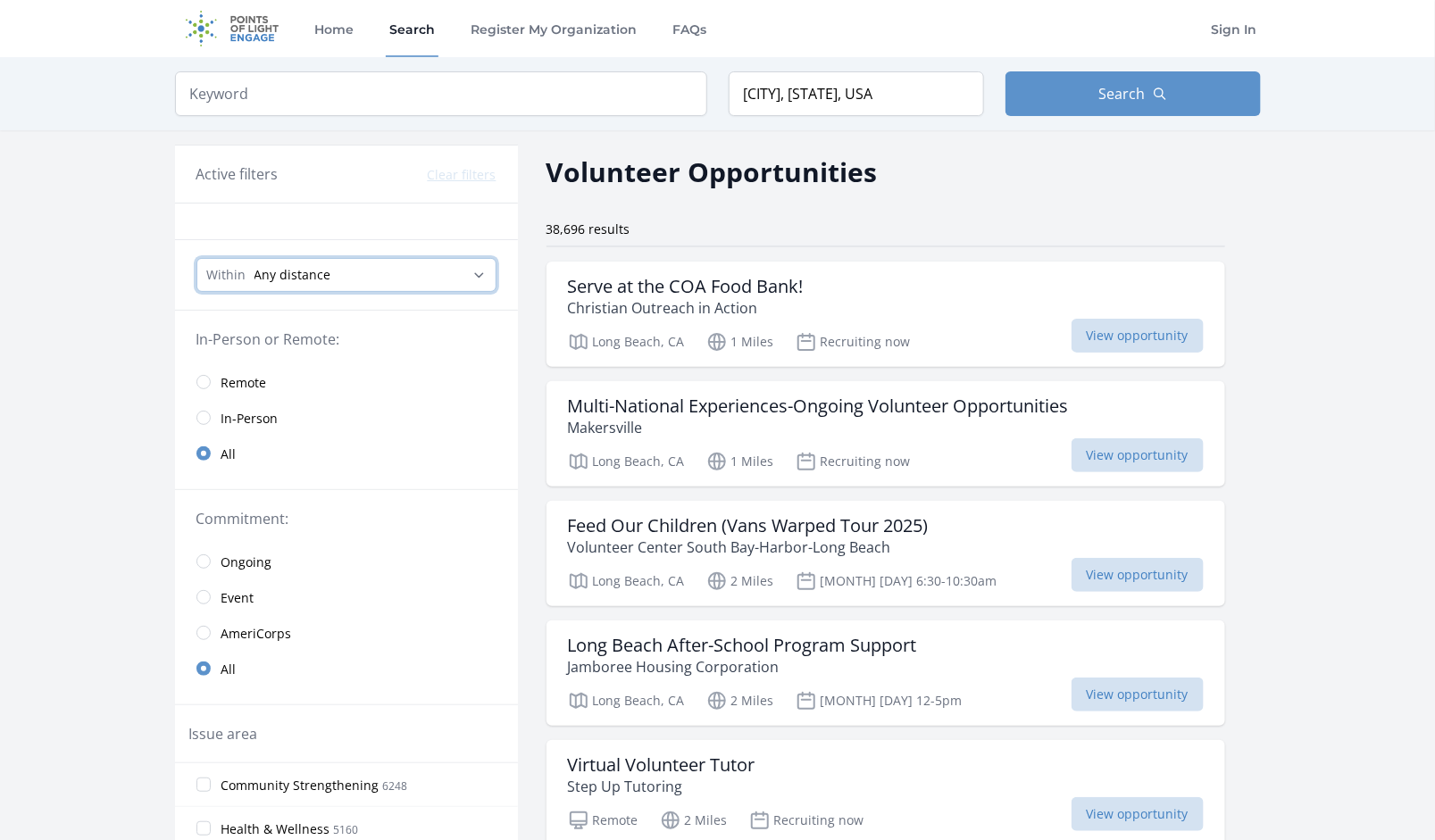 click on "Any distance , 5 Miles , 20 Miles , 50 Miles , 100 Miles" at bounding box center (346, 275) 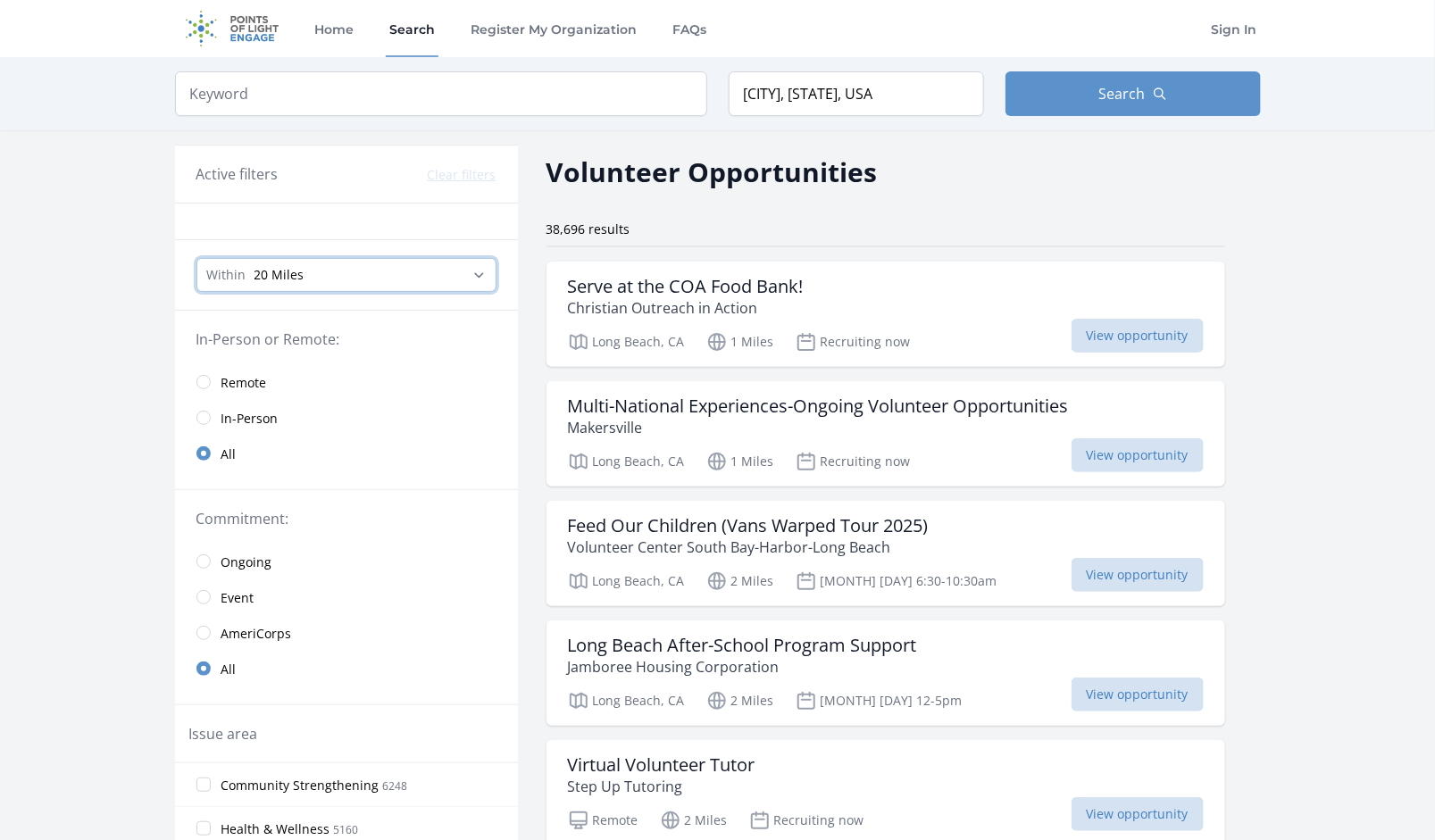 click on "Any distance , 5 Miles , 20 Miles , 50 Miles , 100 Miles" at bounding box center [346, 275] 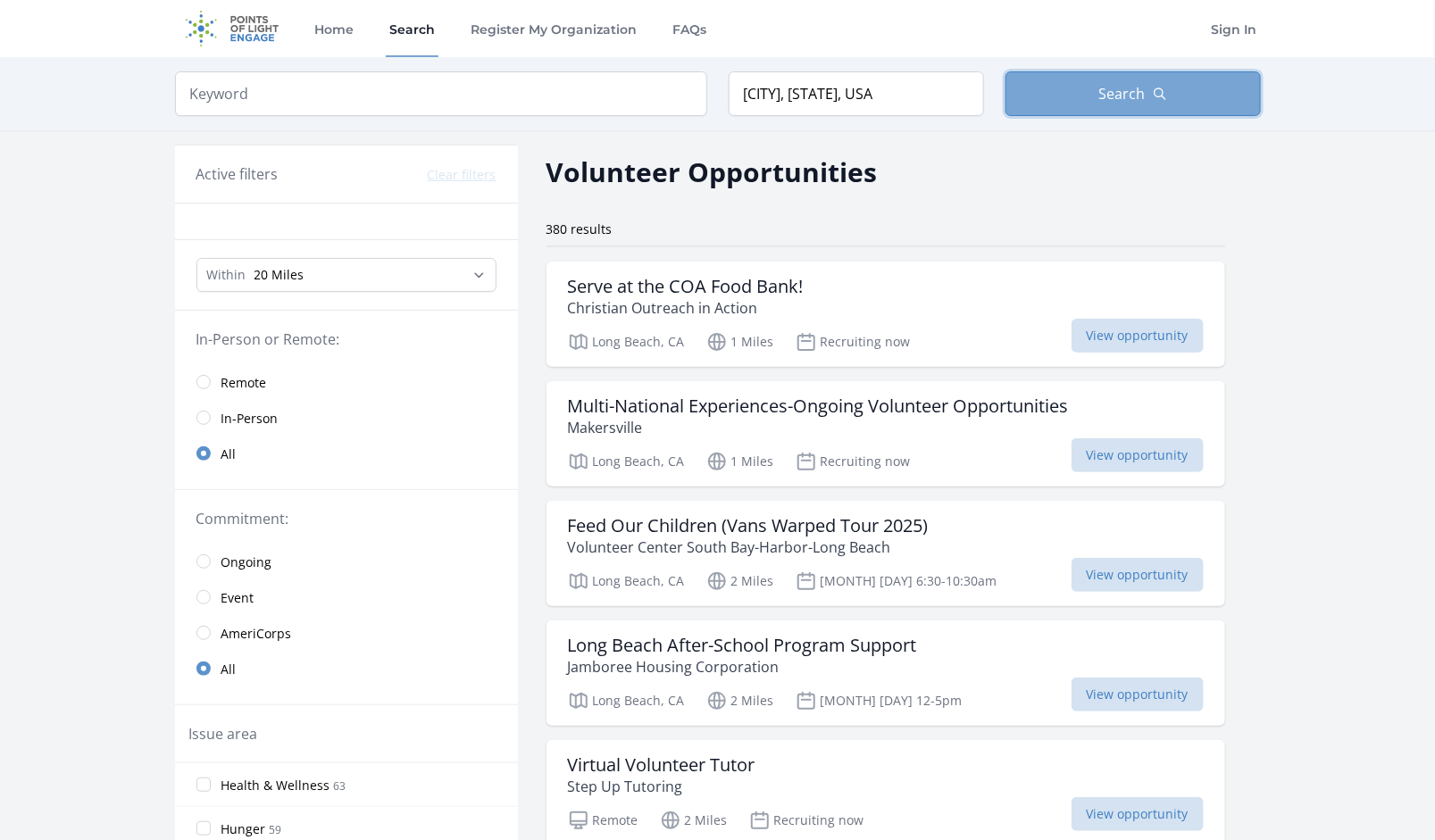 click on "Search" at bounding box center (1122, 94) 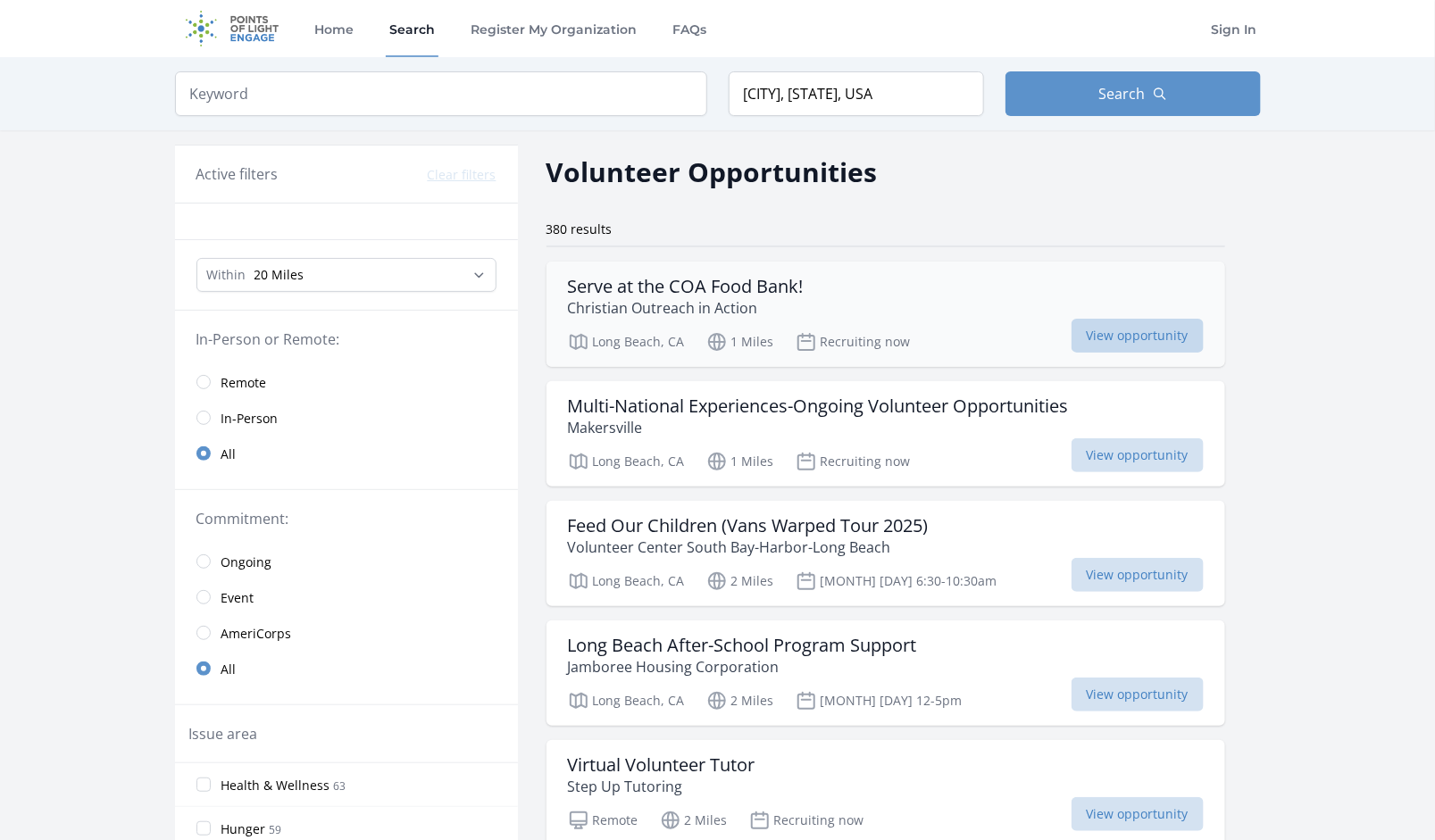 click on "View opportunity" at bounding box center [1138, 336] 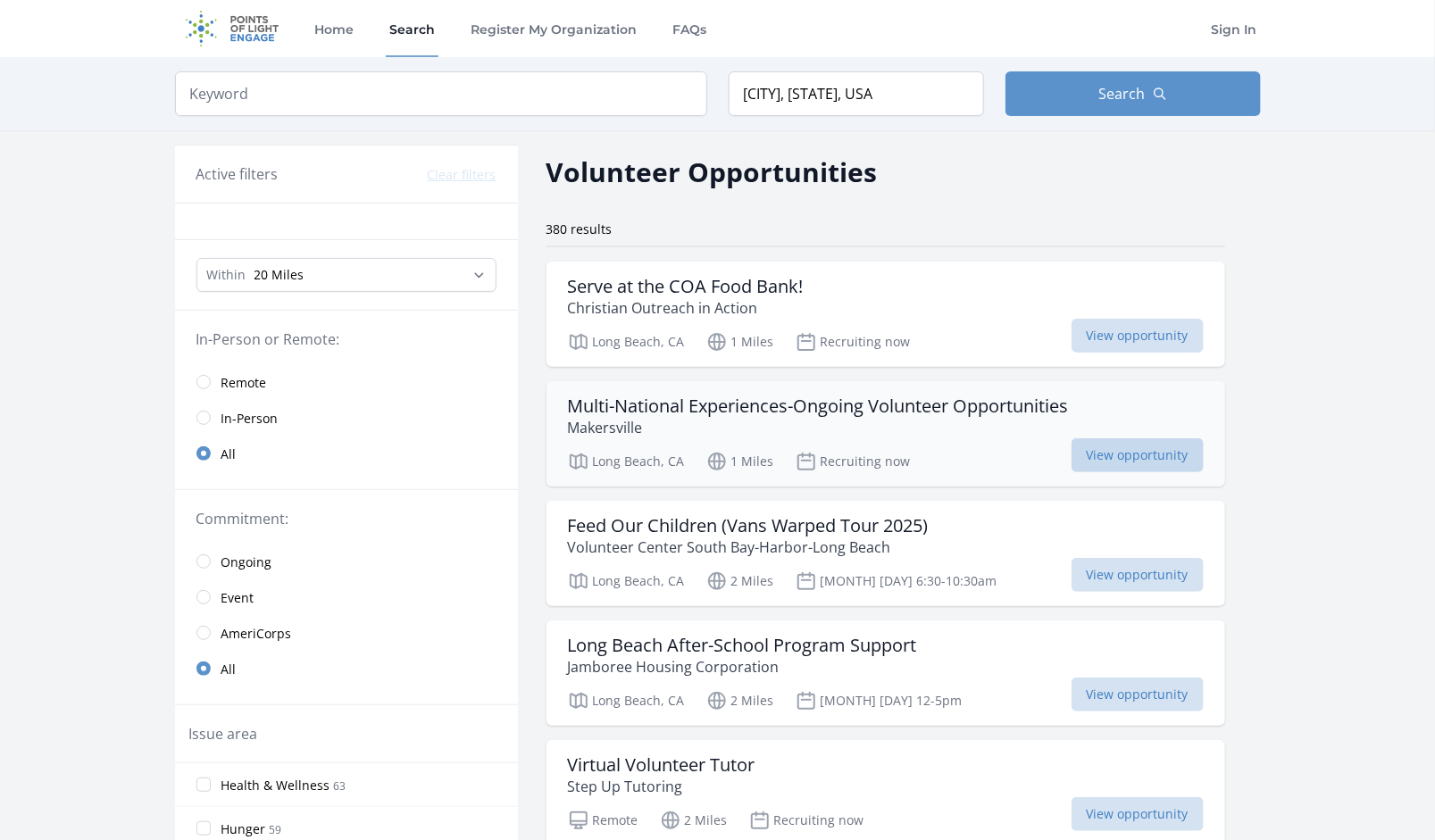 click on "View opportunity" at bounding box center [1138, 455] 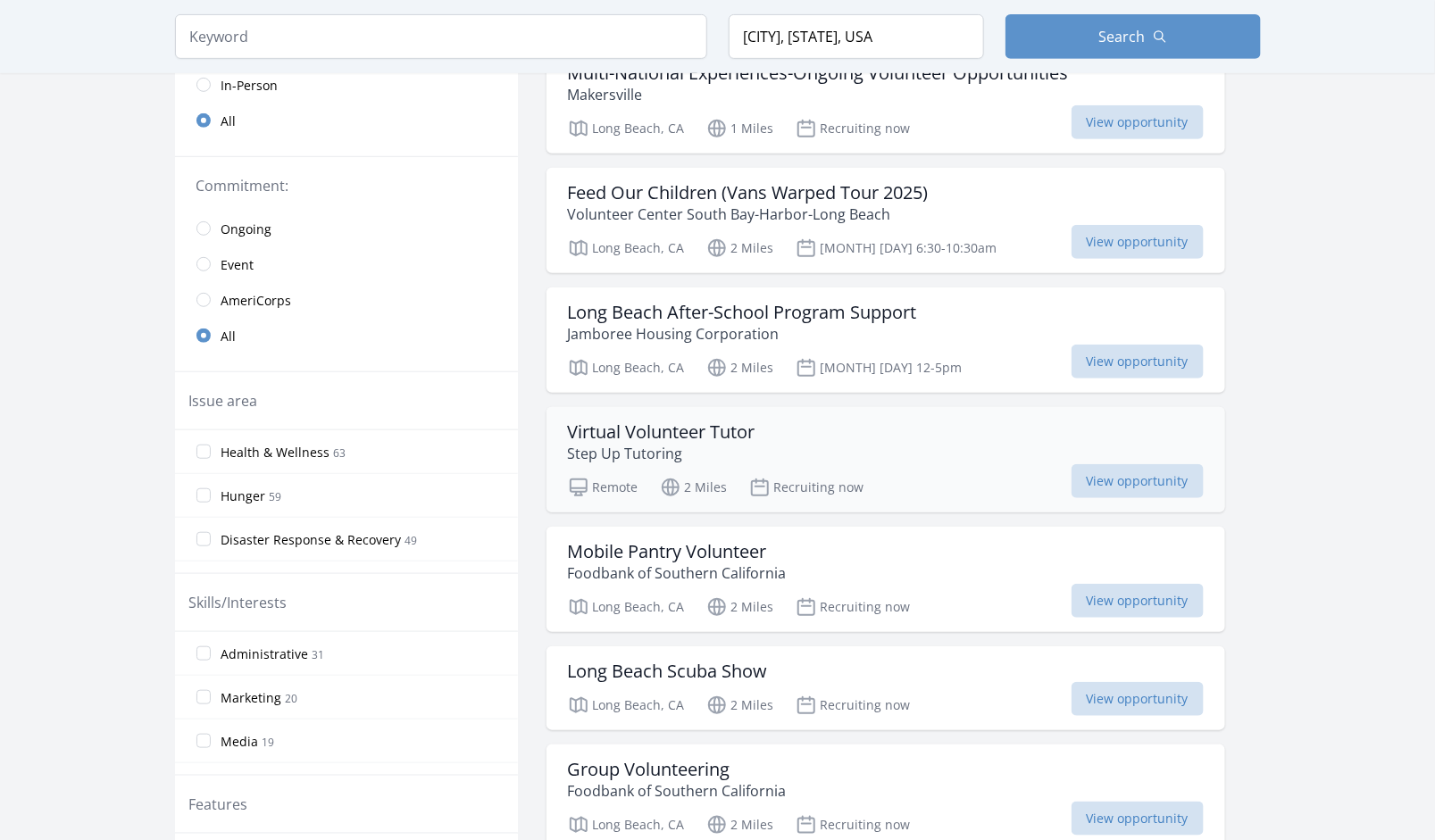 scroll, scrollTop: 335, scrollLeft: 0, axis: vertical 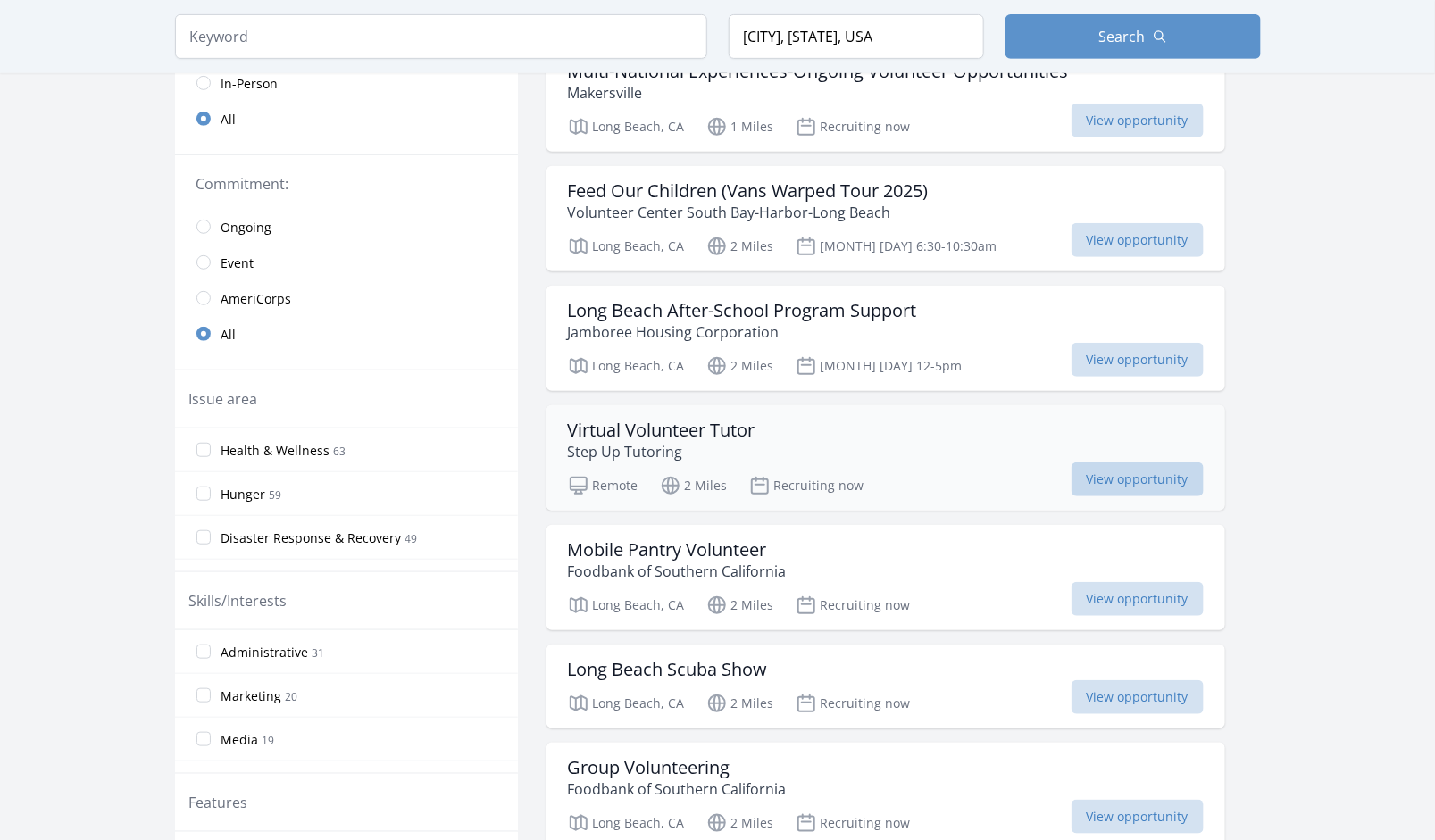 click on "View opportunity" at bounding box center [1138, 479] 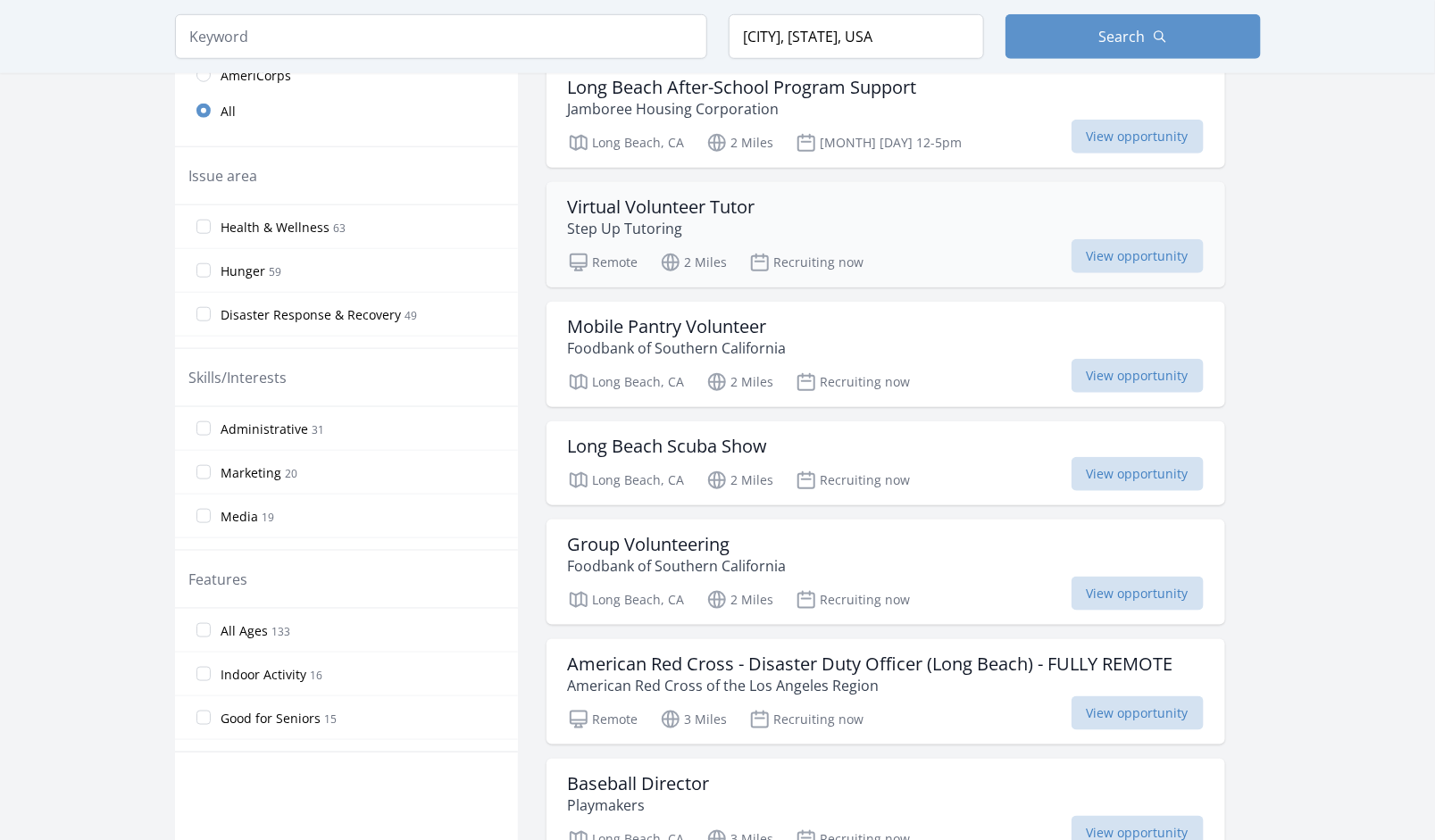 scroll, scrollTop: 670, scrollLeft: 0, axis: vertical 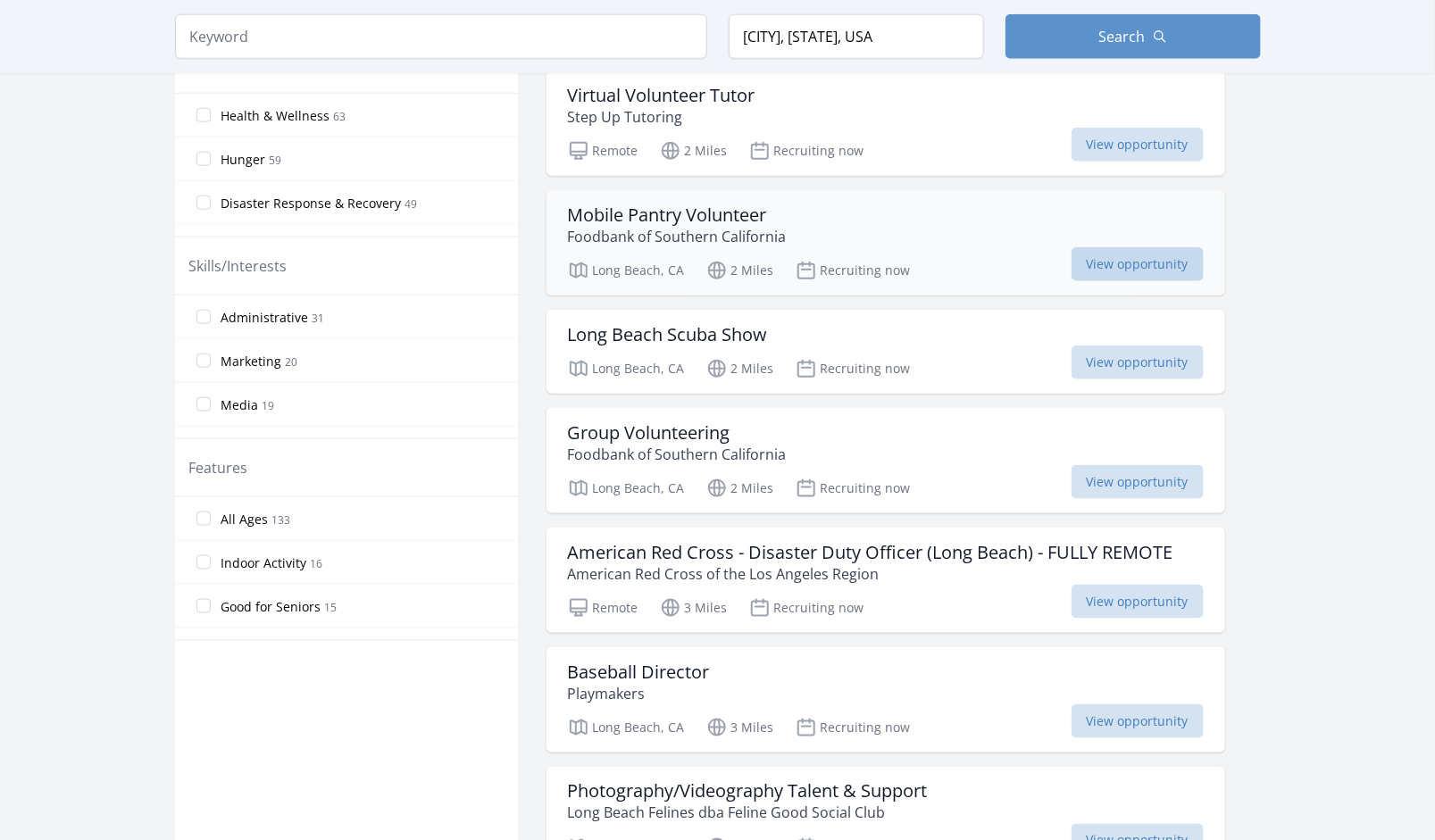 click on "View opportunity" at bounding box center (1138, 264) 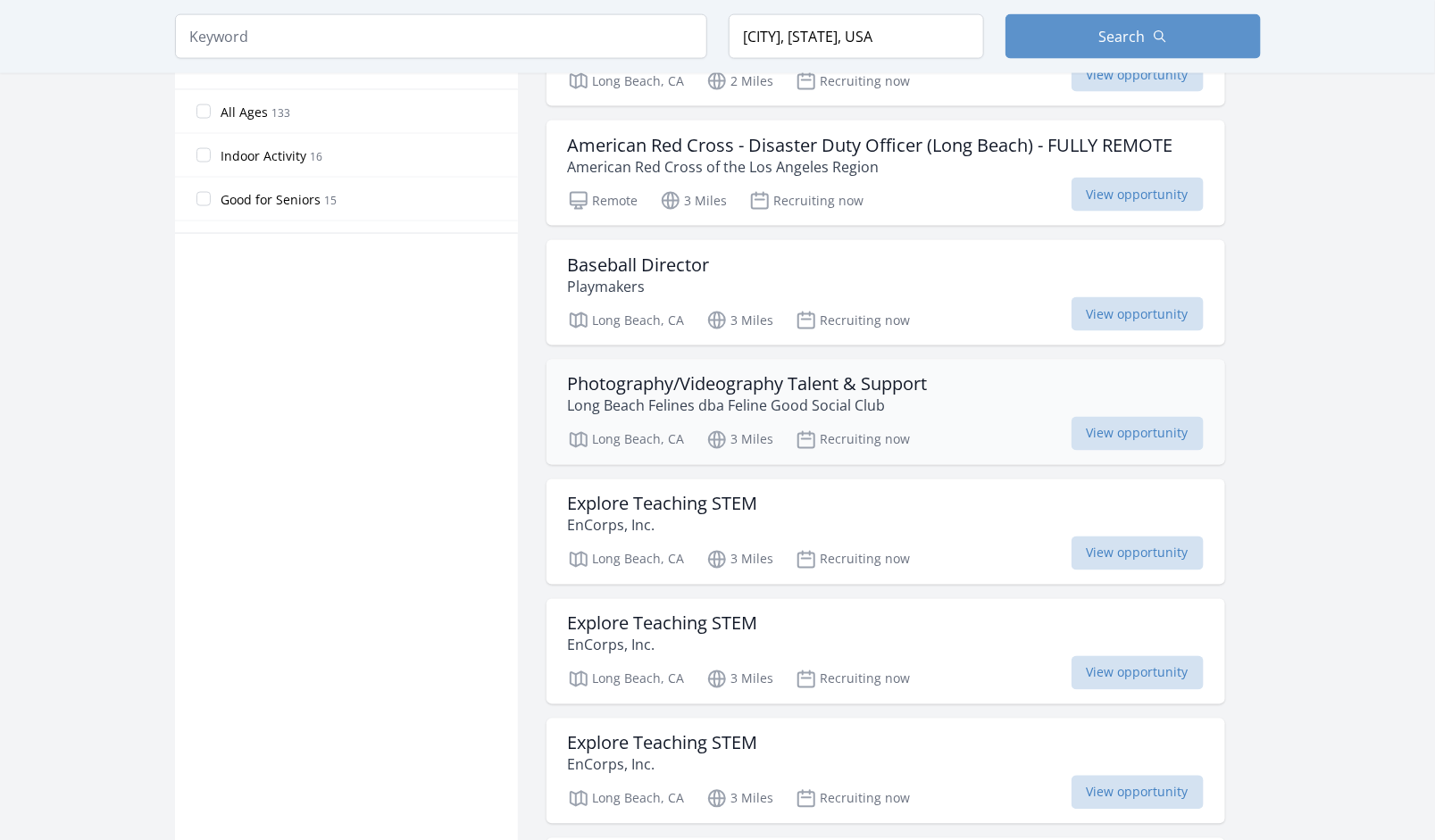 scroll, scrollTop: 1116, scrollLeft: 0, axis: vertical 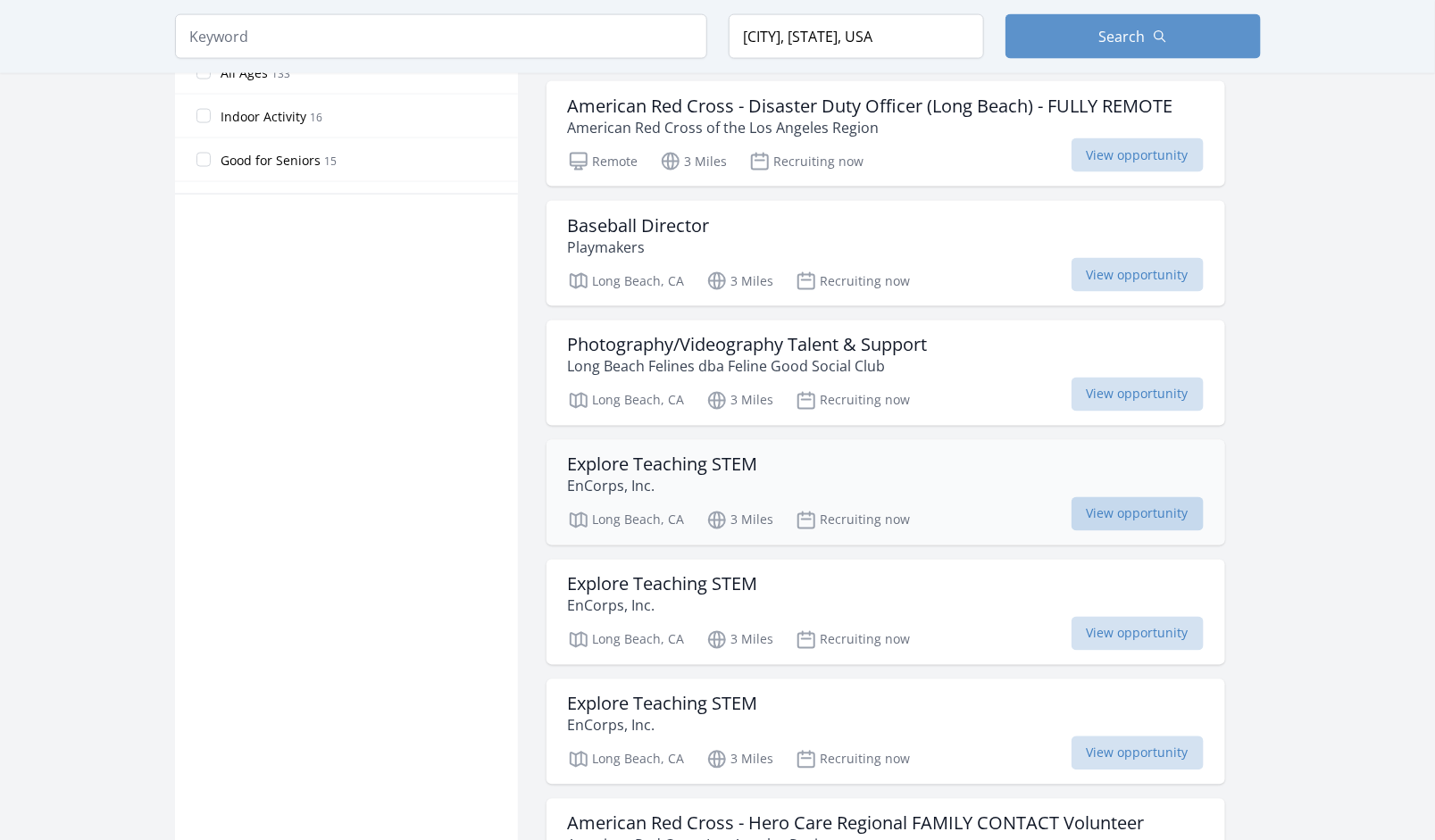 click on "View opportunity" at bounding box center [1138, 514] 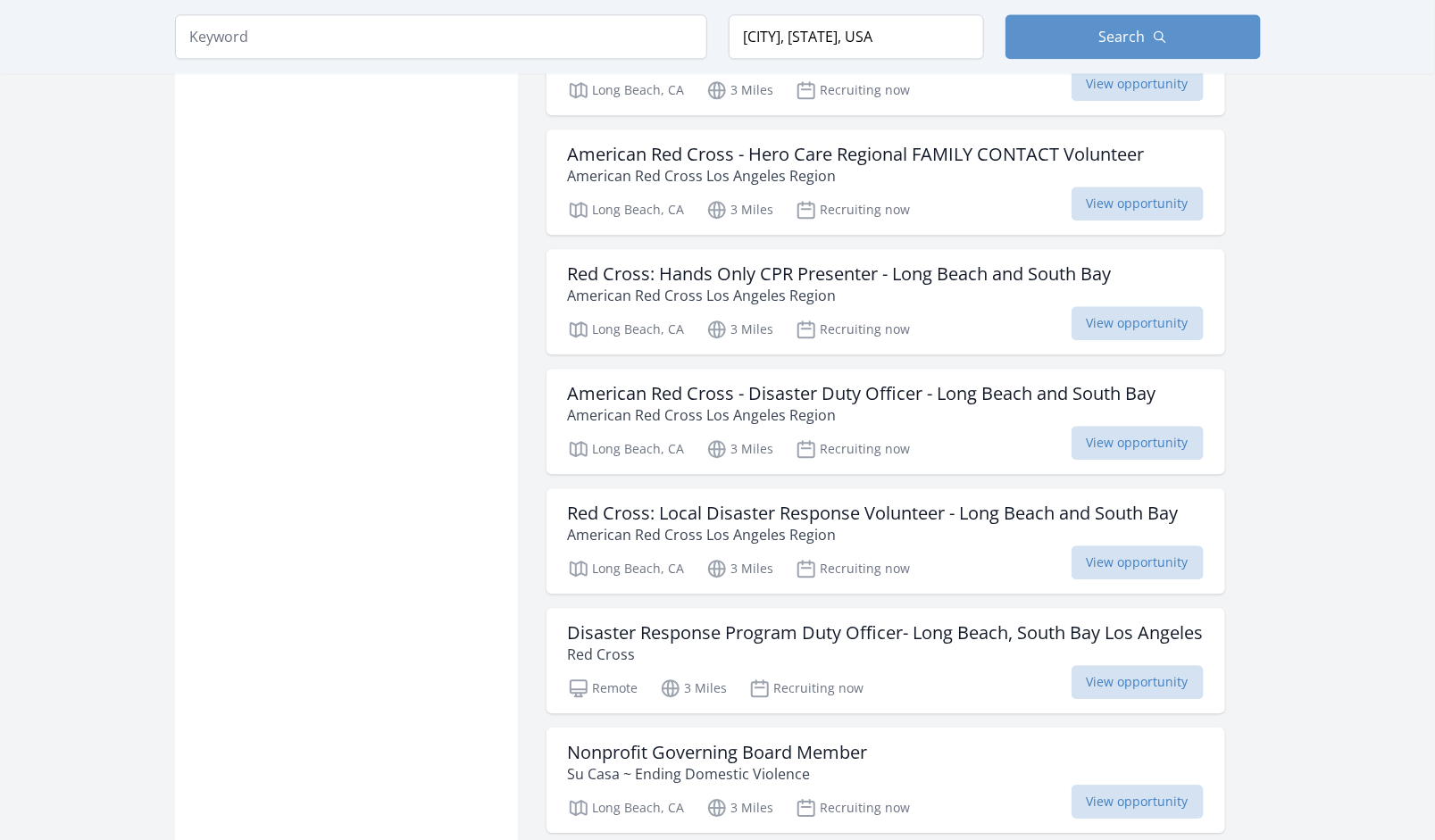 scroll, scrollTop: 1897, scrollLeft: 0, axis: vertical 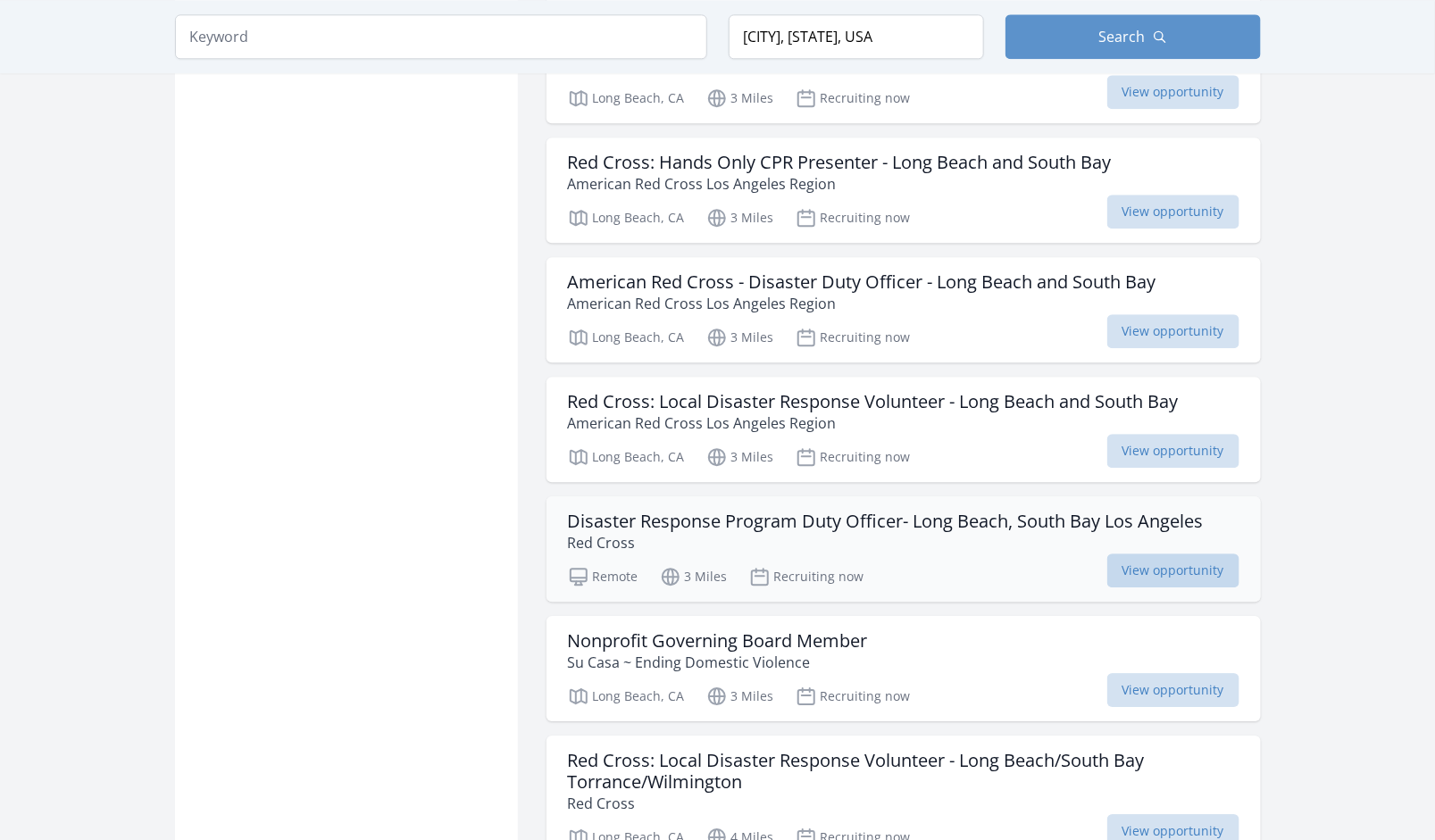 click on "View opportunity" at bounding box center [1173, 570] 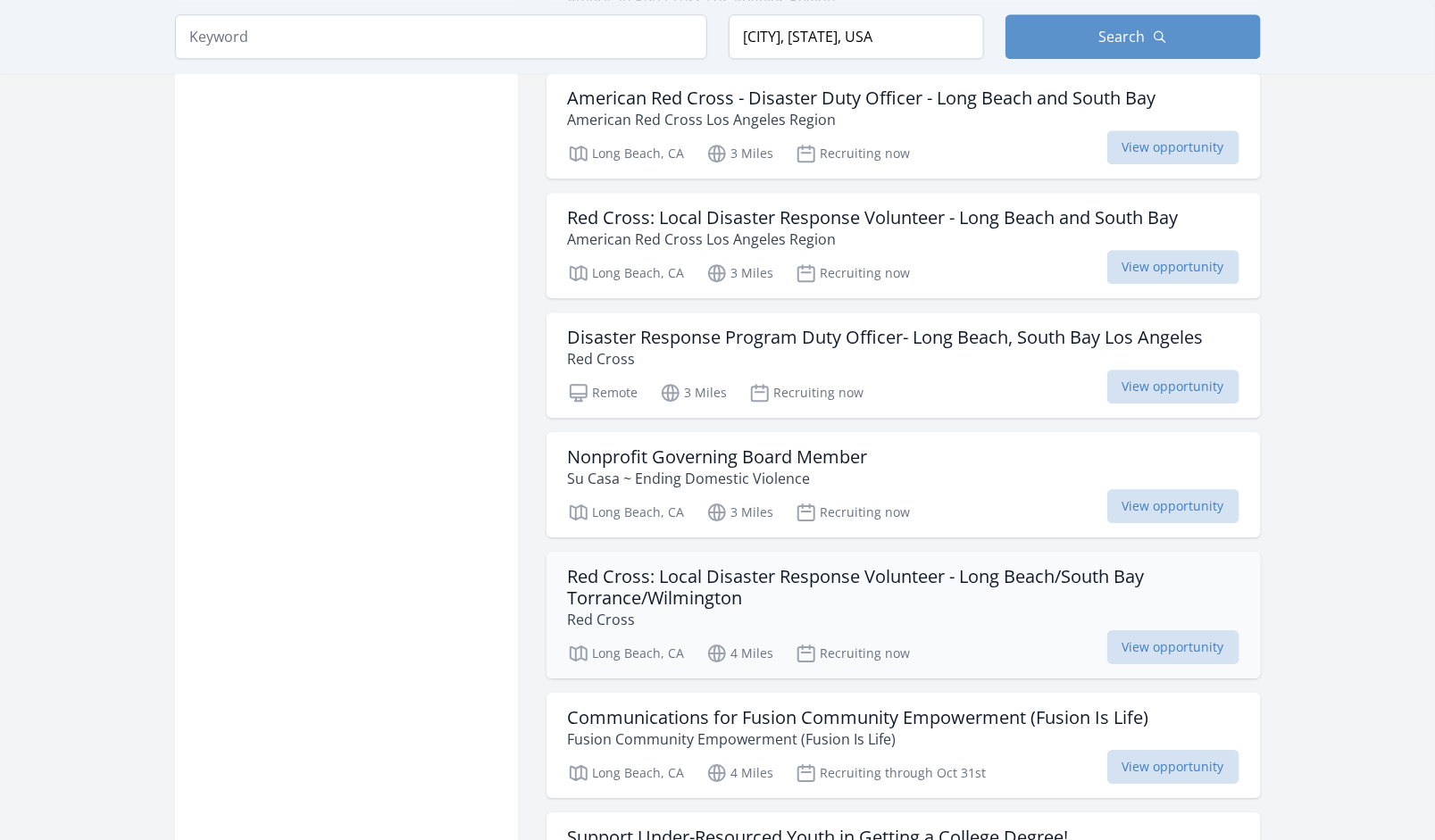 scroll, scrollTop: 2120, scrollLeft: 0, axis: vertical 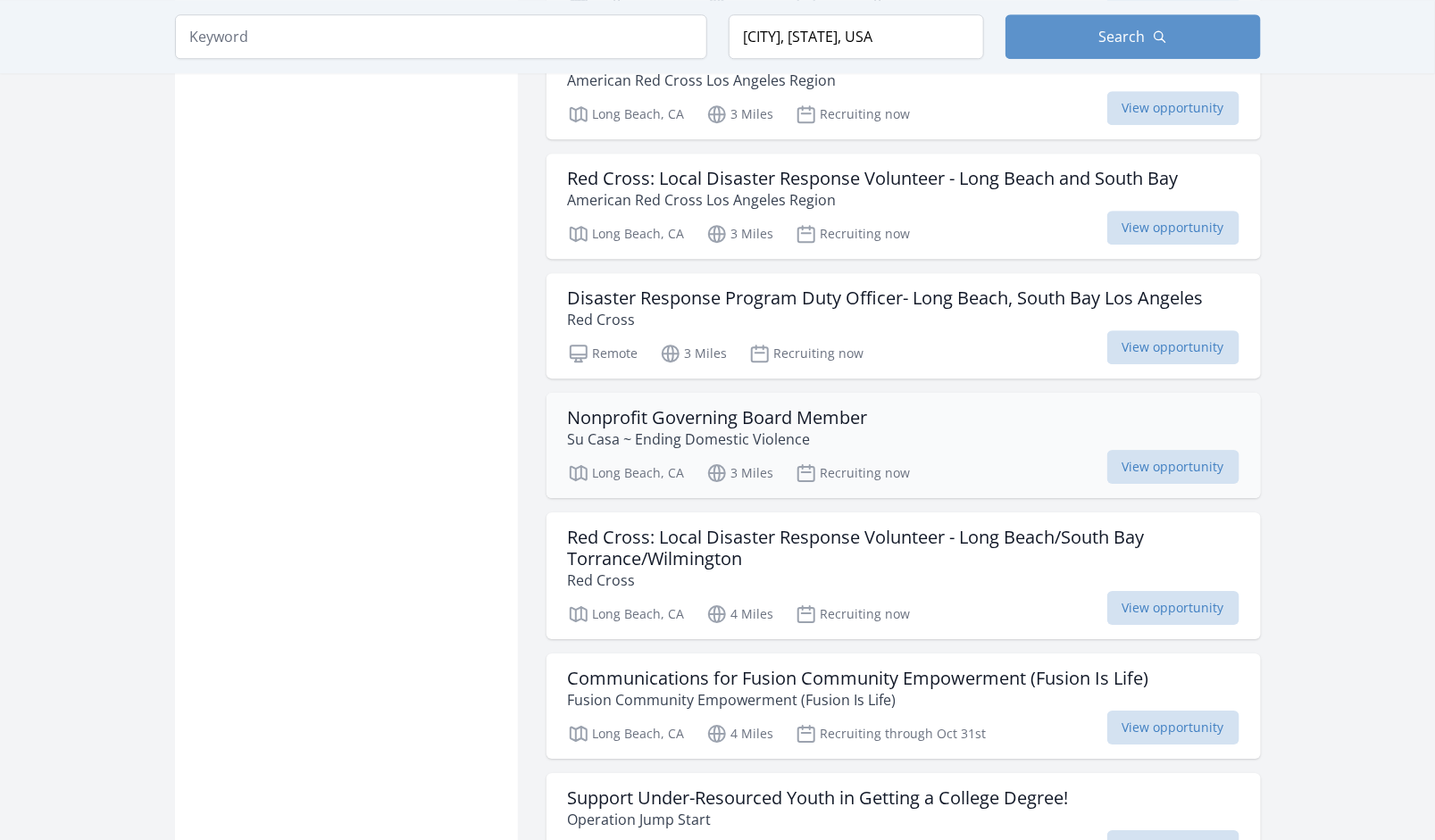 click on "Nonprofit Governing Board Member" at bounding box center (718, 418) 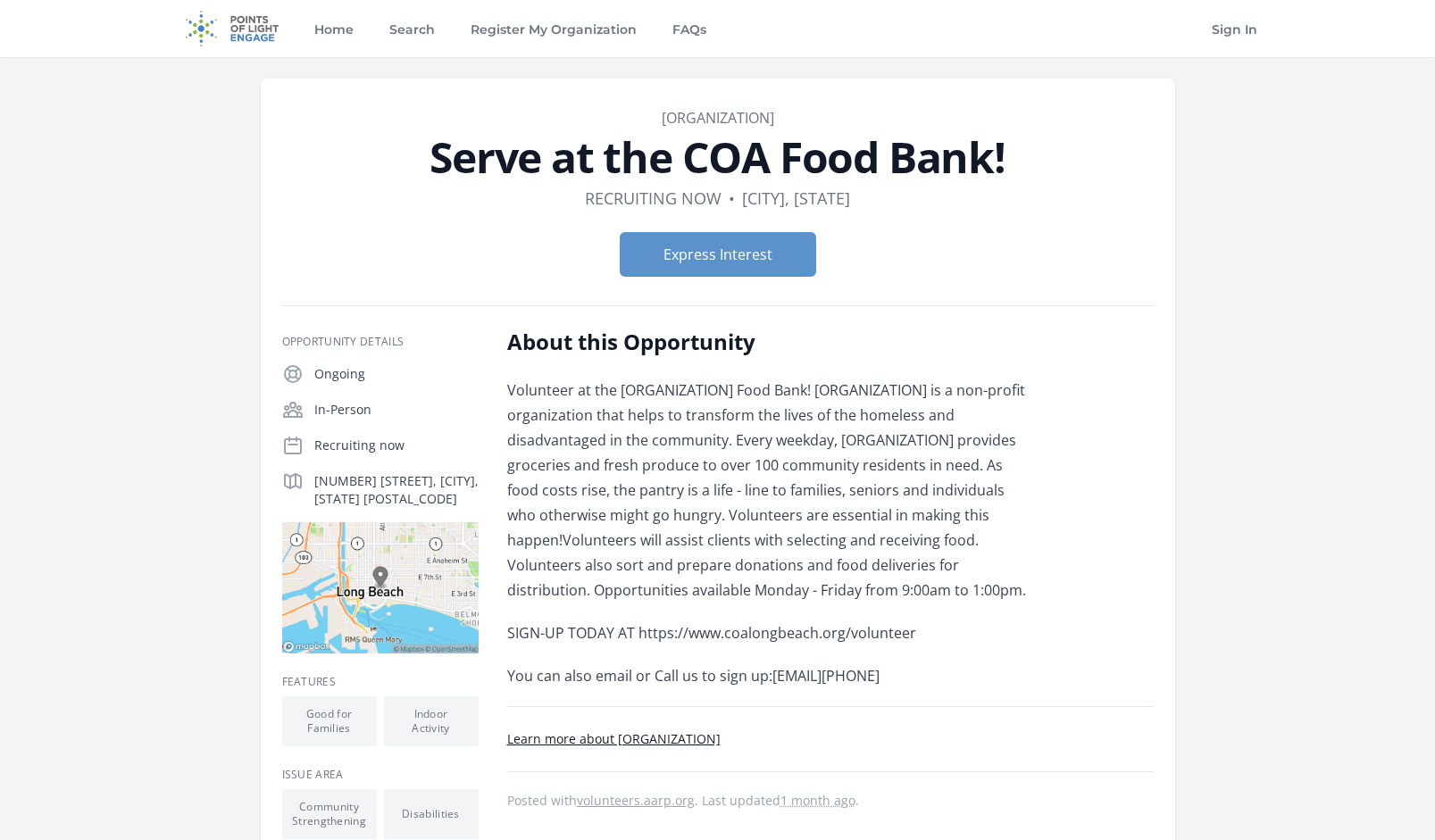 scroll, scrollTop: 0, scrollLeft: 0, axis: both 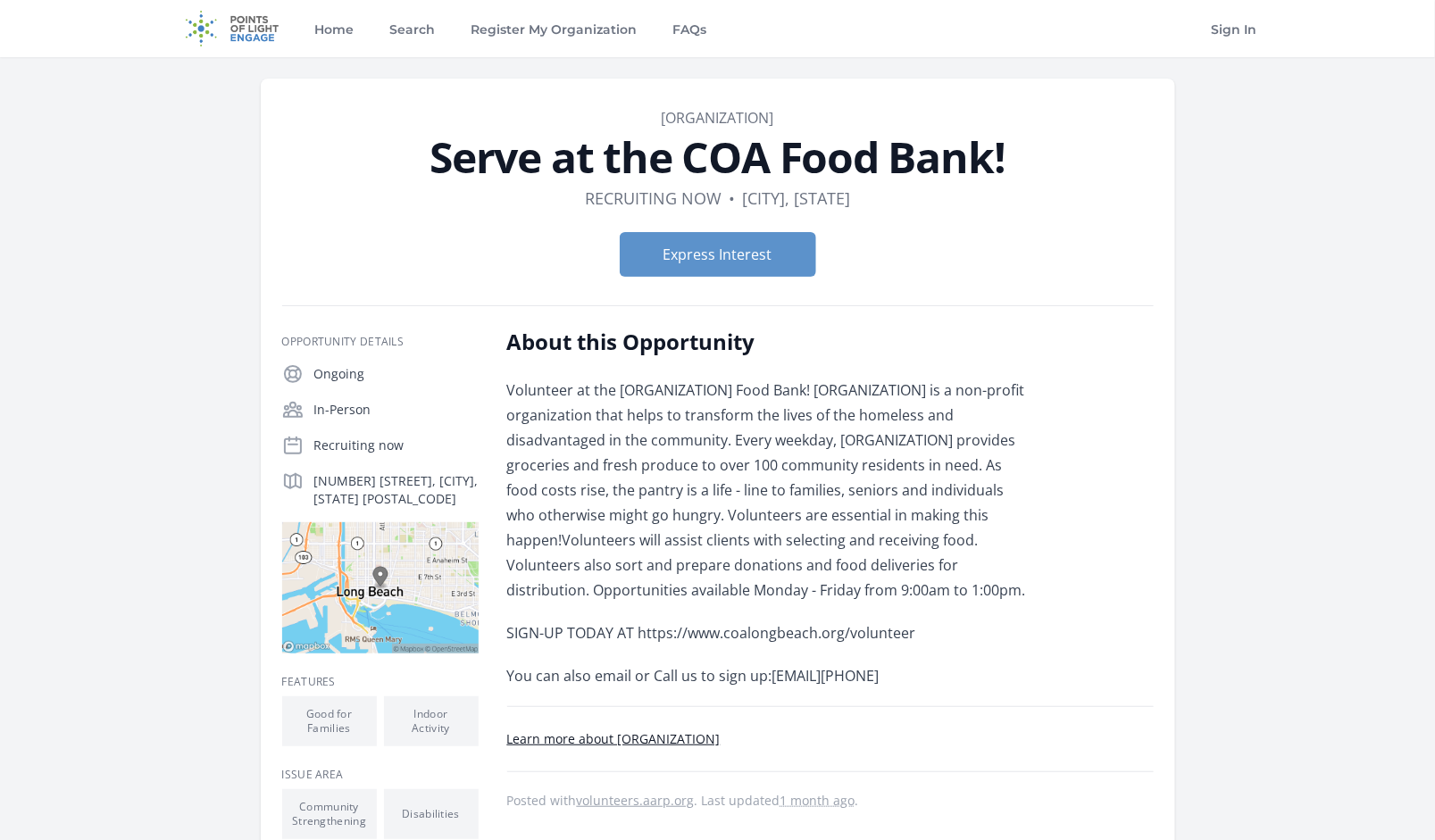 click on "Volunteer at the [ORGANIZATION] Food Bank! [ORGANIZATION] is a non-profit organization that helps to transform the lives of the homeless and disadvantaged in the community. Every weekday, [ORGANIZATION] provides groceries and fresh produce to over 100 community residents in need. As food costs rise, the pantry is a life - line to families, seniors and individuals who otherwise might go hungry. Volunteers are essential in making this happen!Volunteers will assist clients with selecting and receiving food. Volunteers also sort and prepare donations and food deliveries for distribution. Opportunities available Monday - Friday from 9:00am to 1:00pm.
SIGN-UP TODAY AT https://www.coalongbeach.org/volunteer
You can also email or Call us to sign up:  [EMAIL]   [PHONE]" at bounding box center [830, 665] 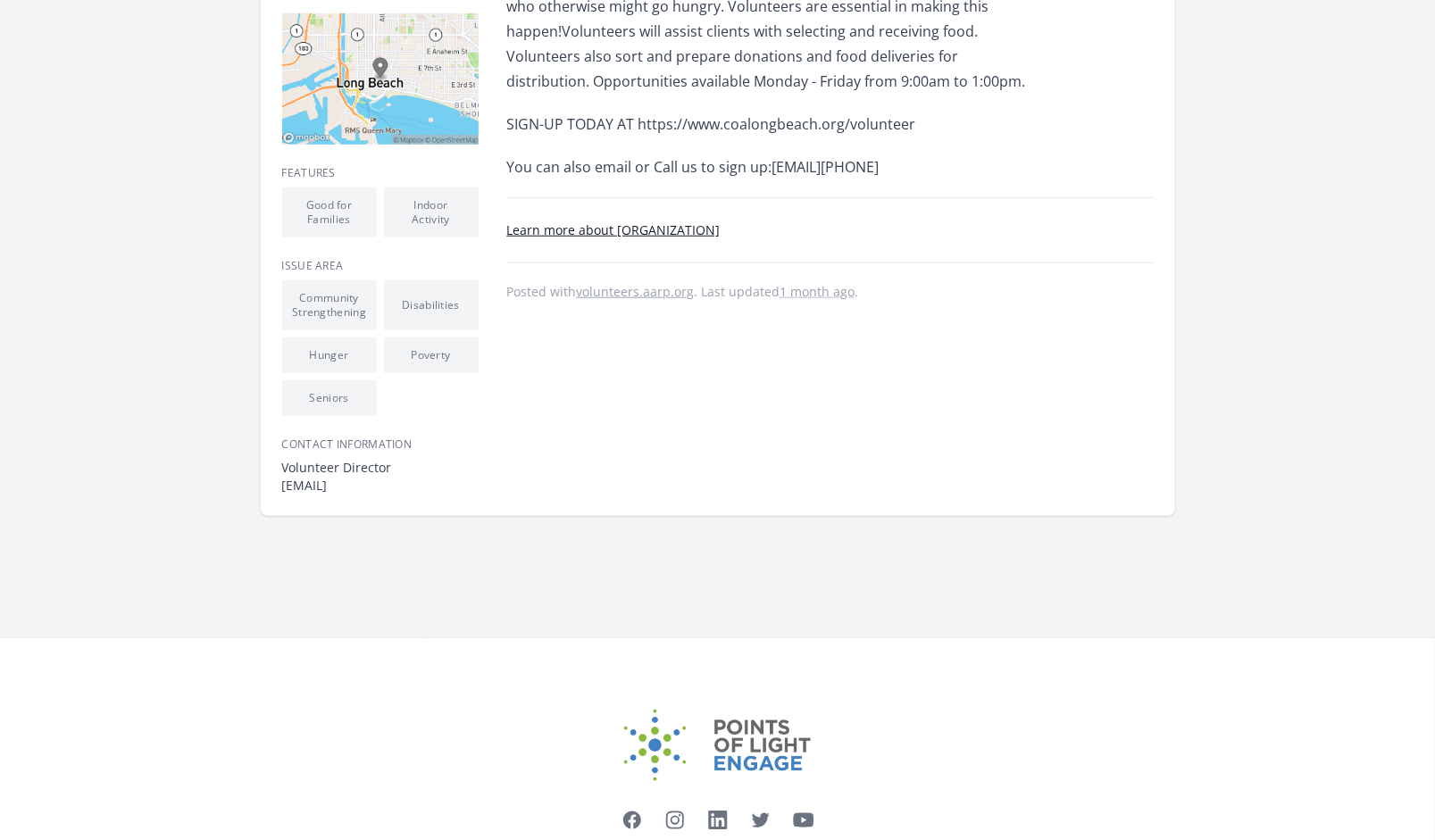 scroll, scrollTop: 558, scrollLeft: 0, axis: vertical 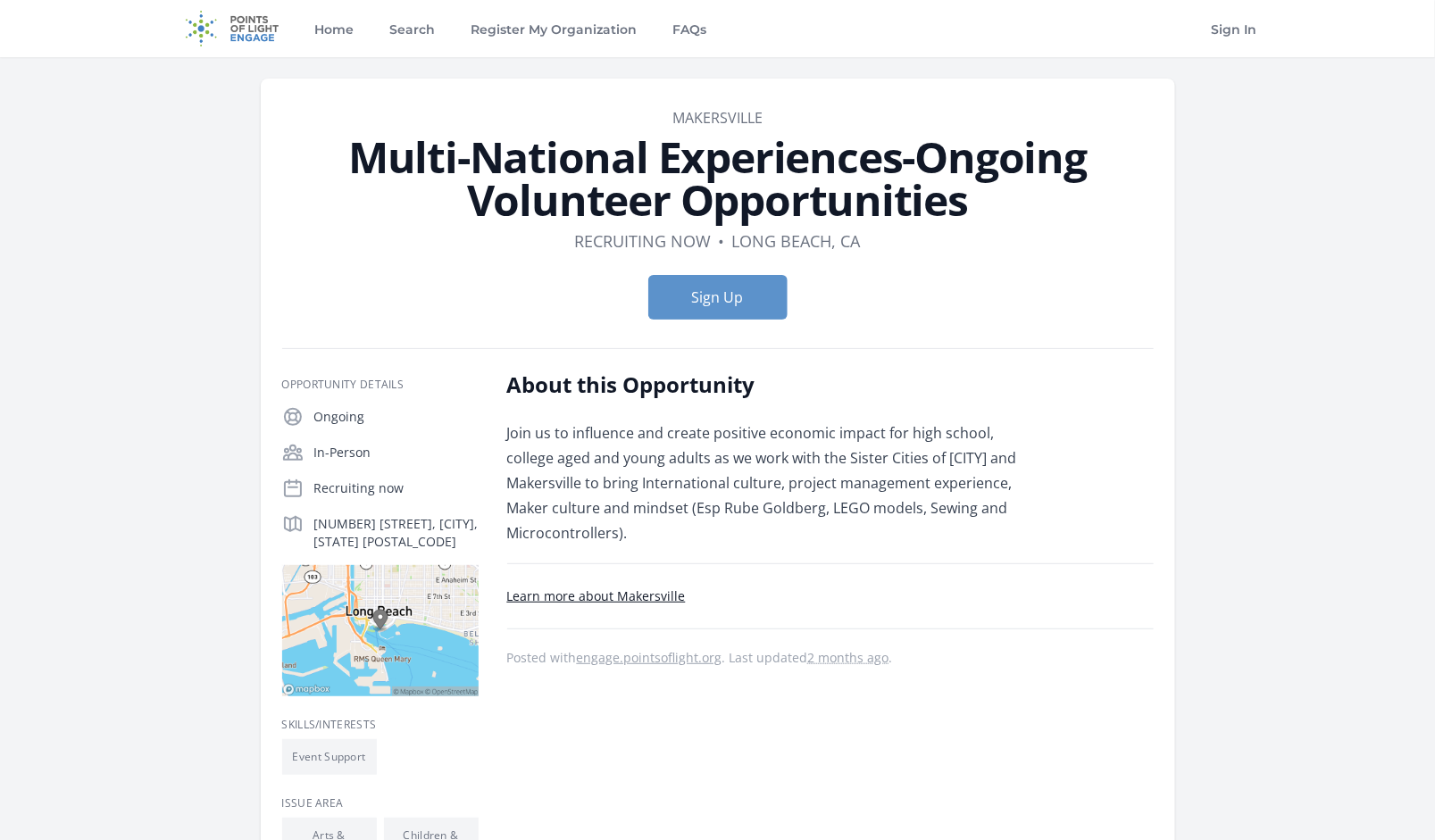 click on "Learn more about Makersville" at bounding box center [597, 595] 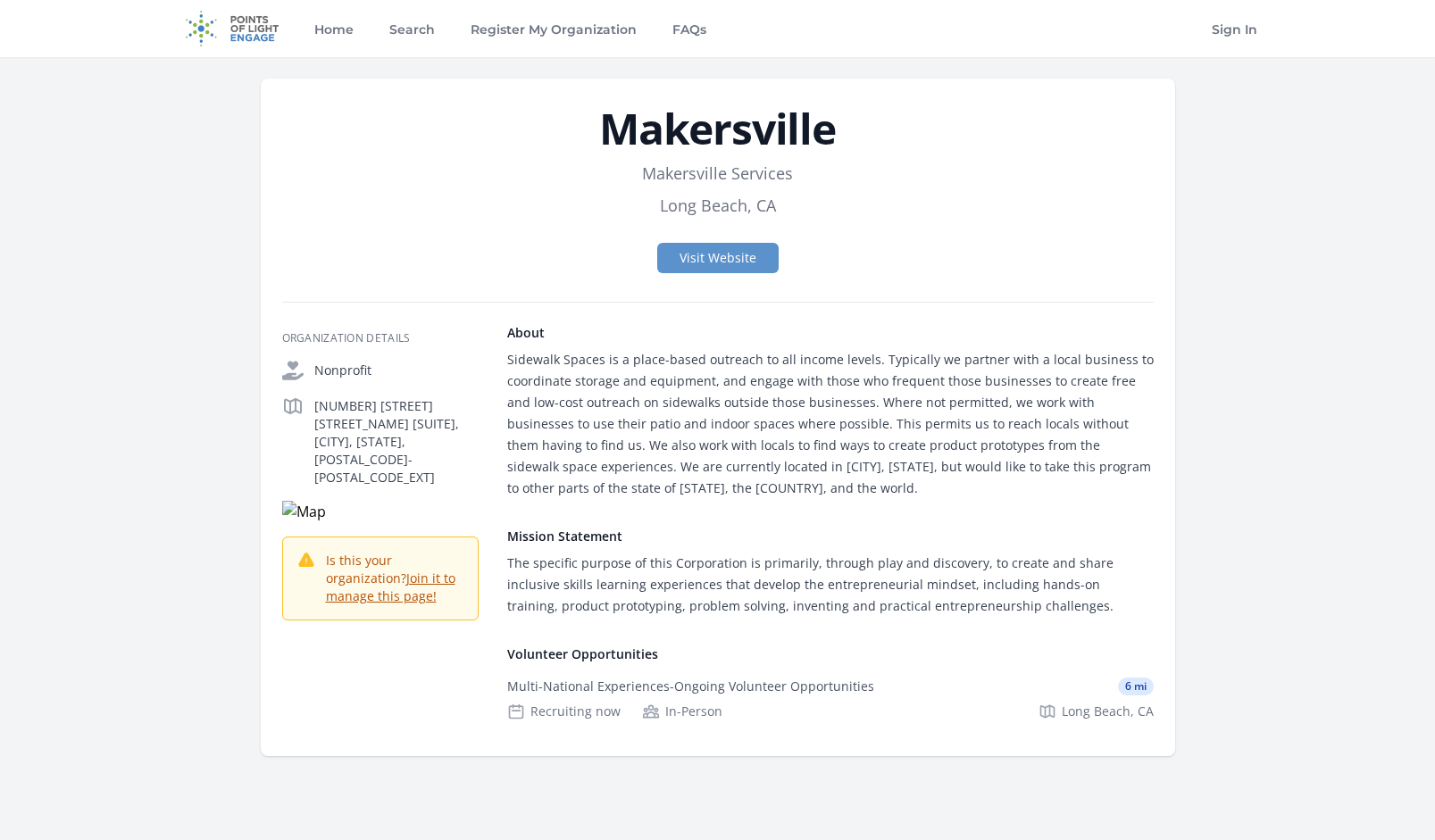 scroll, scrollTop: 0, scrollLeft: 0, axis: both 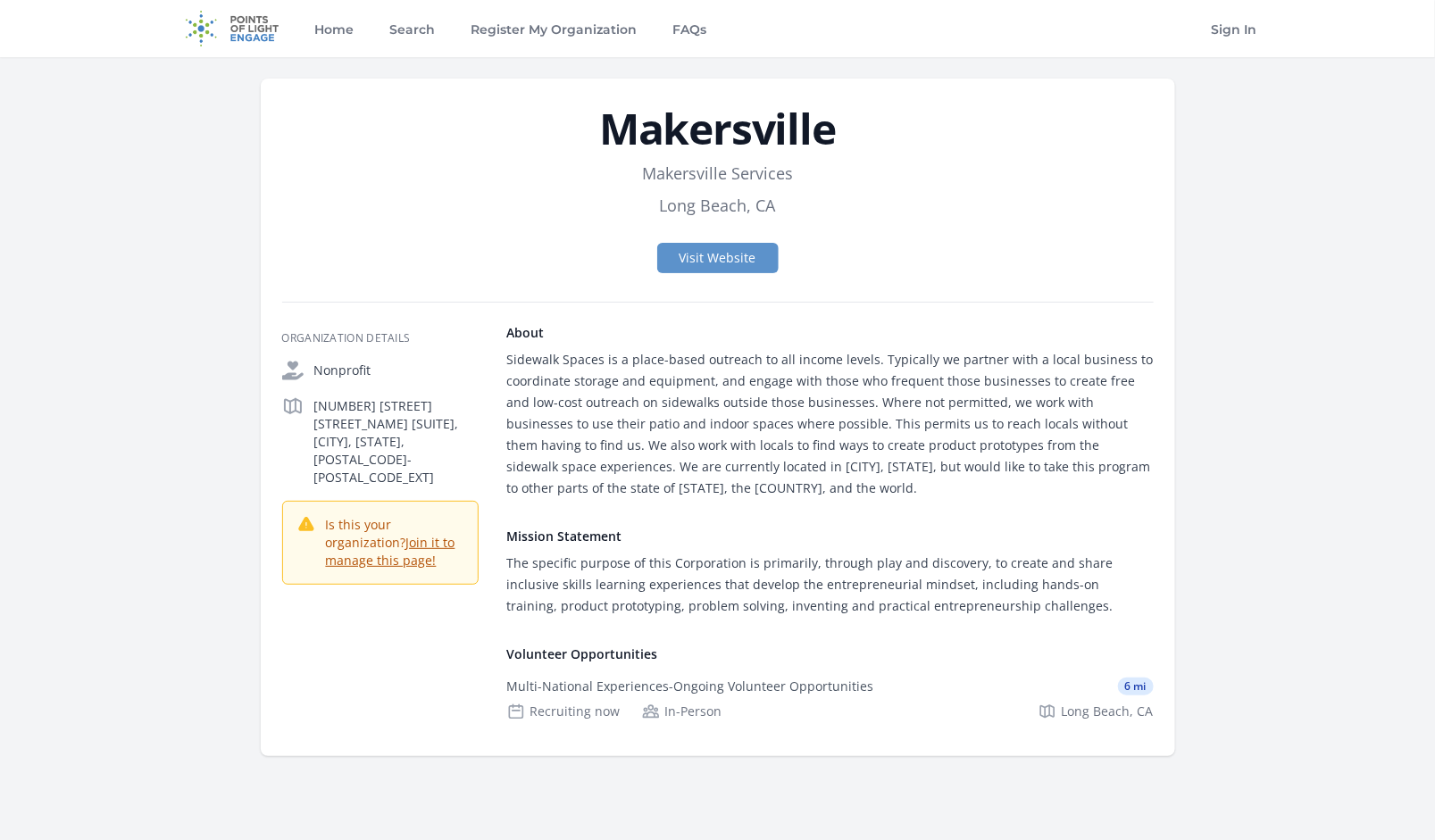 click on "Organization Details
Nonprofit" at bounding box center (718, 518) 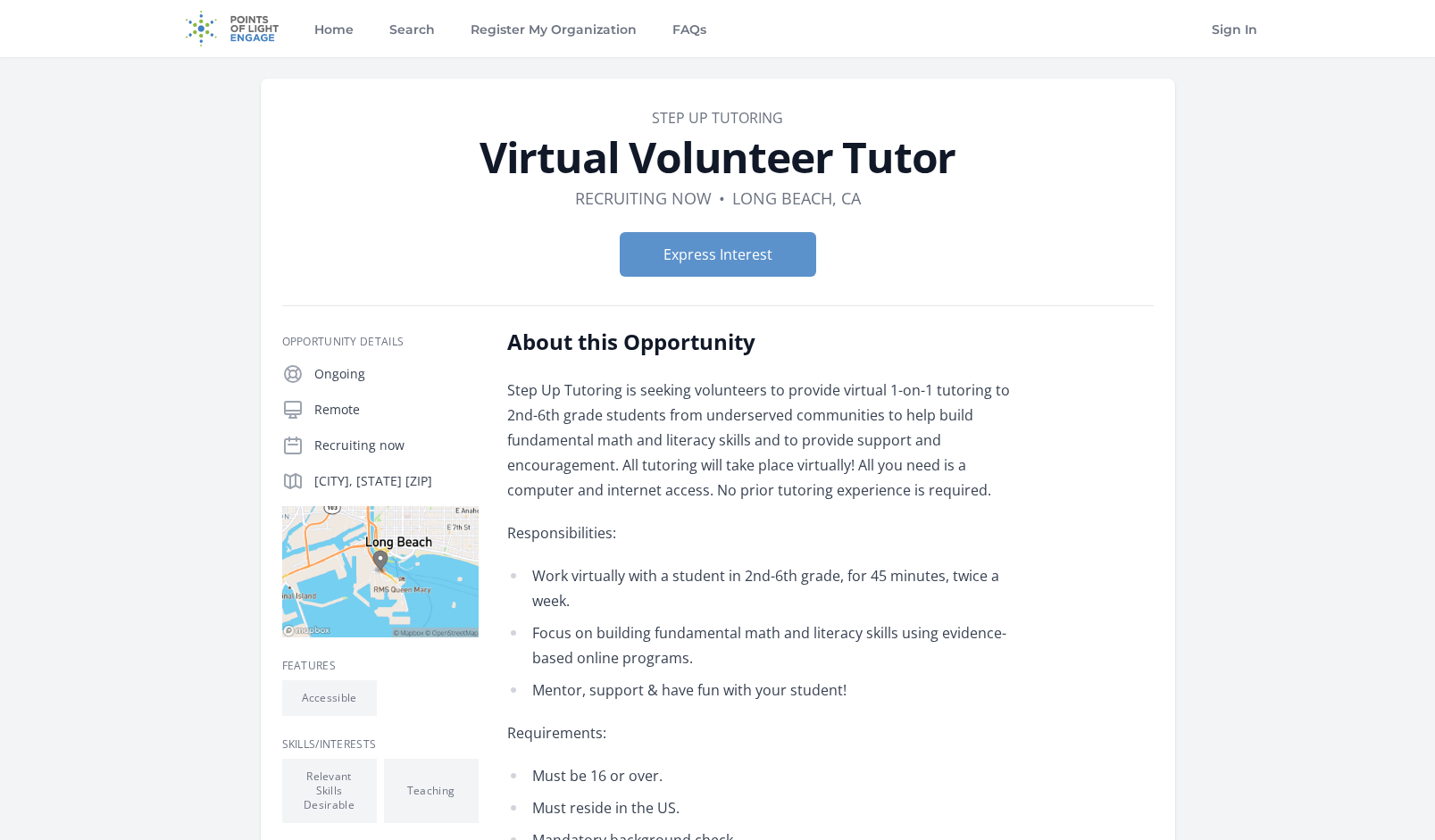 scroll, scrollTop: 0, scrollLeft: 0, axis: both 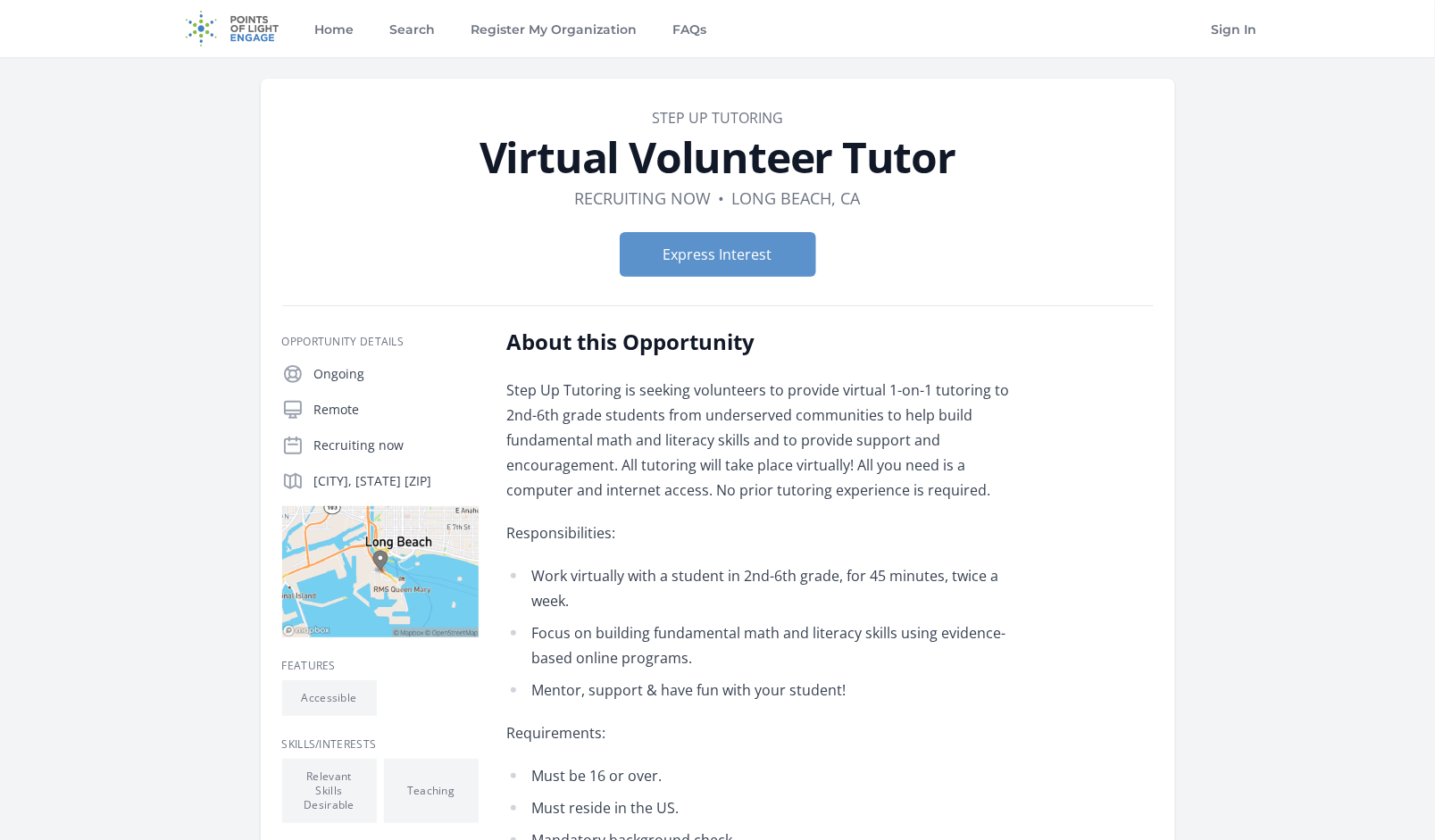 click on "Step Up Tutoring is seeking volunteers to provide virtual 1-on-1 tutoring to 2nd-6th grade students from underserved communities to help build fundamental math and literacy skills and to provide support and encouragement. All tutoring will take place virtually! All you need is a computer and internet access. No prior tutoring experience is required." at bounding box center (768, 440) 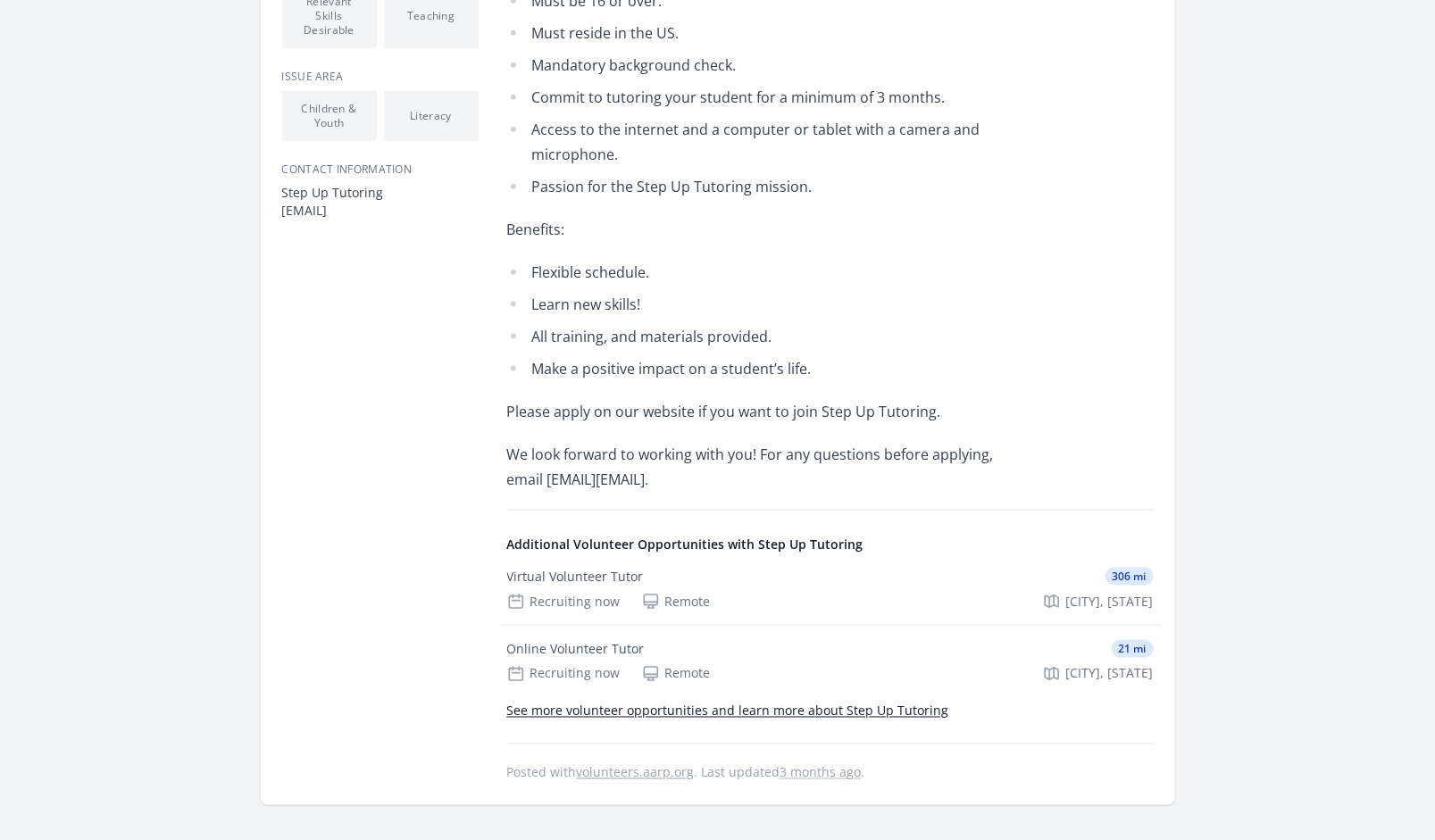 scroll, scrollTop: 781, scrollLeft: 0, axis: vertical 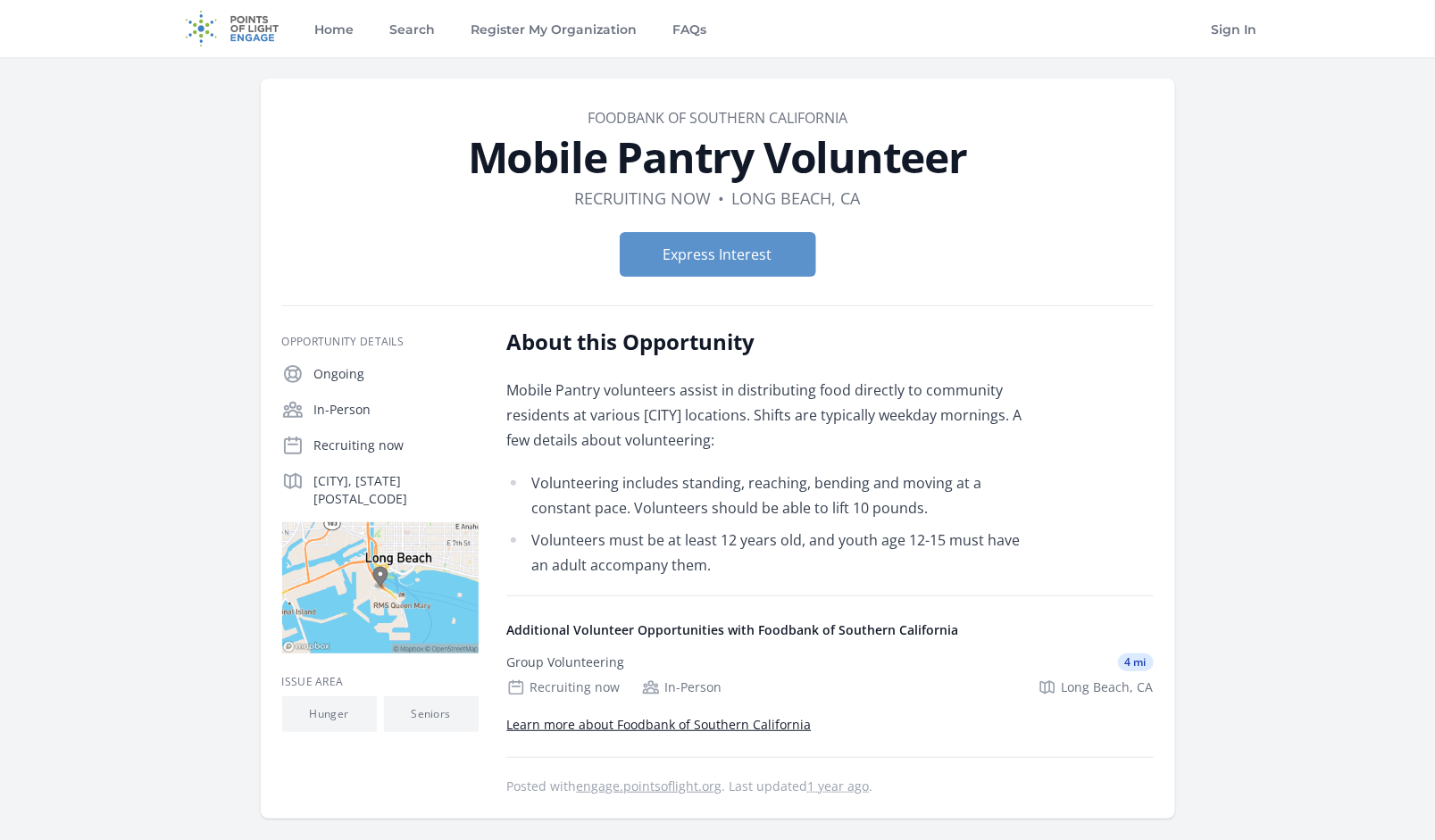 click on "About this Opportunity
Mobile Pantry volunteers assist in distributing food directly to community residents at various Long Beach locations. Shifts are typically weekday mornings.
A few details about volunteering:
Volunteering includes standing, reaching, bending and moving at a constant pace. Volunteers should be able to lift 10 pounds.
Volunteers must be at least 12 years old, and youth age 12-15 must have an adult accompany them.
Additional Volunteer Opportunities with Foodbank of Southern California" at bounding box center [830, 562] 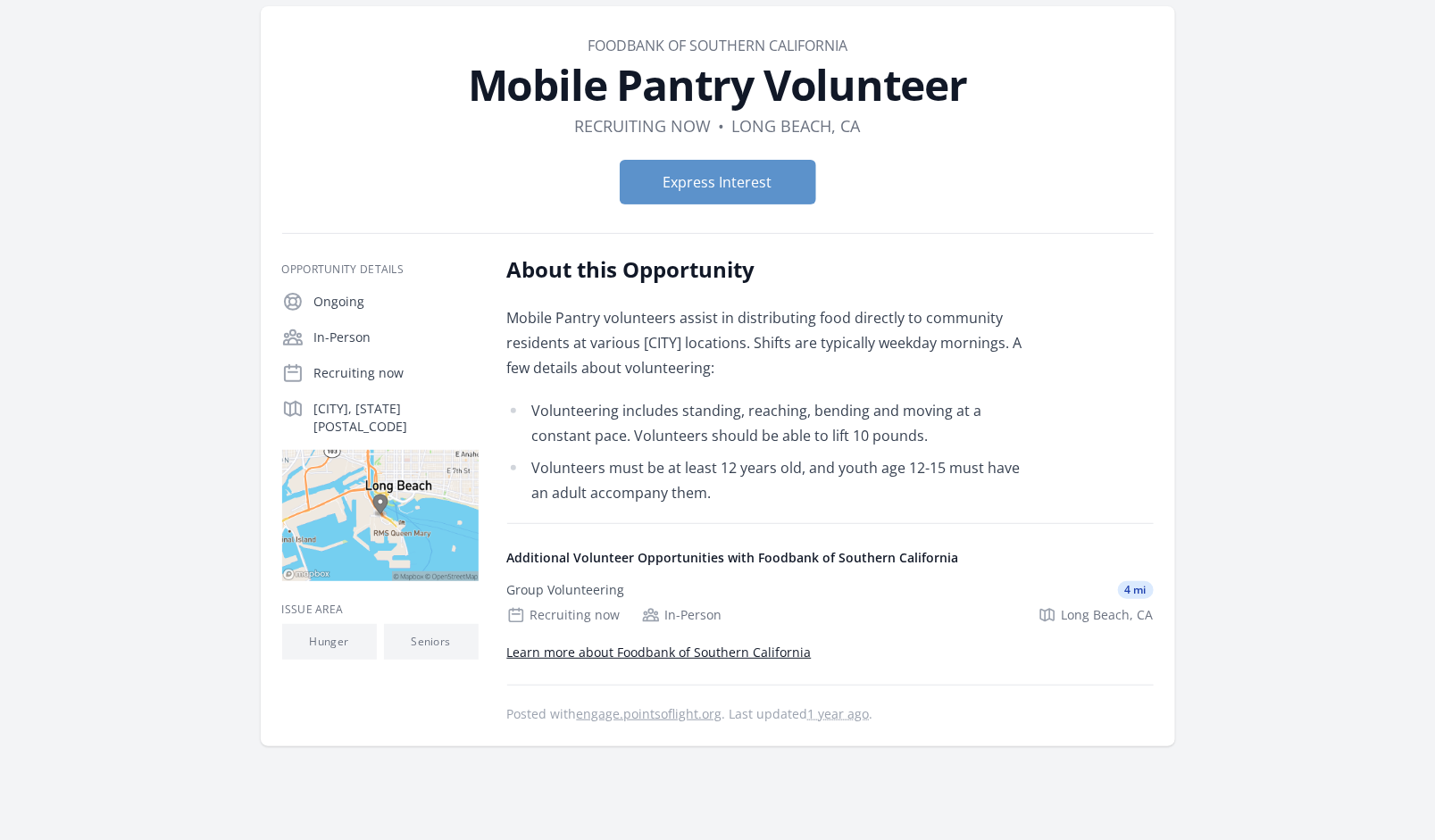 scroll, scrollTop: 112, scrollLeft: 0, axis: vertical 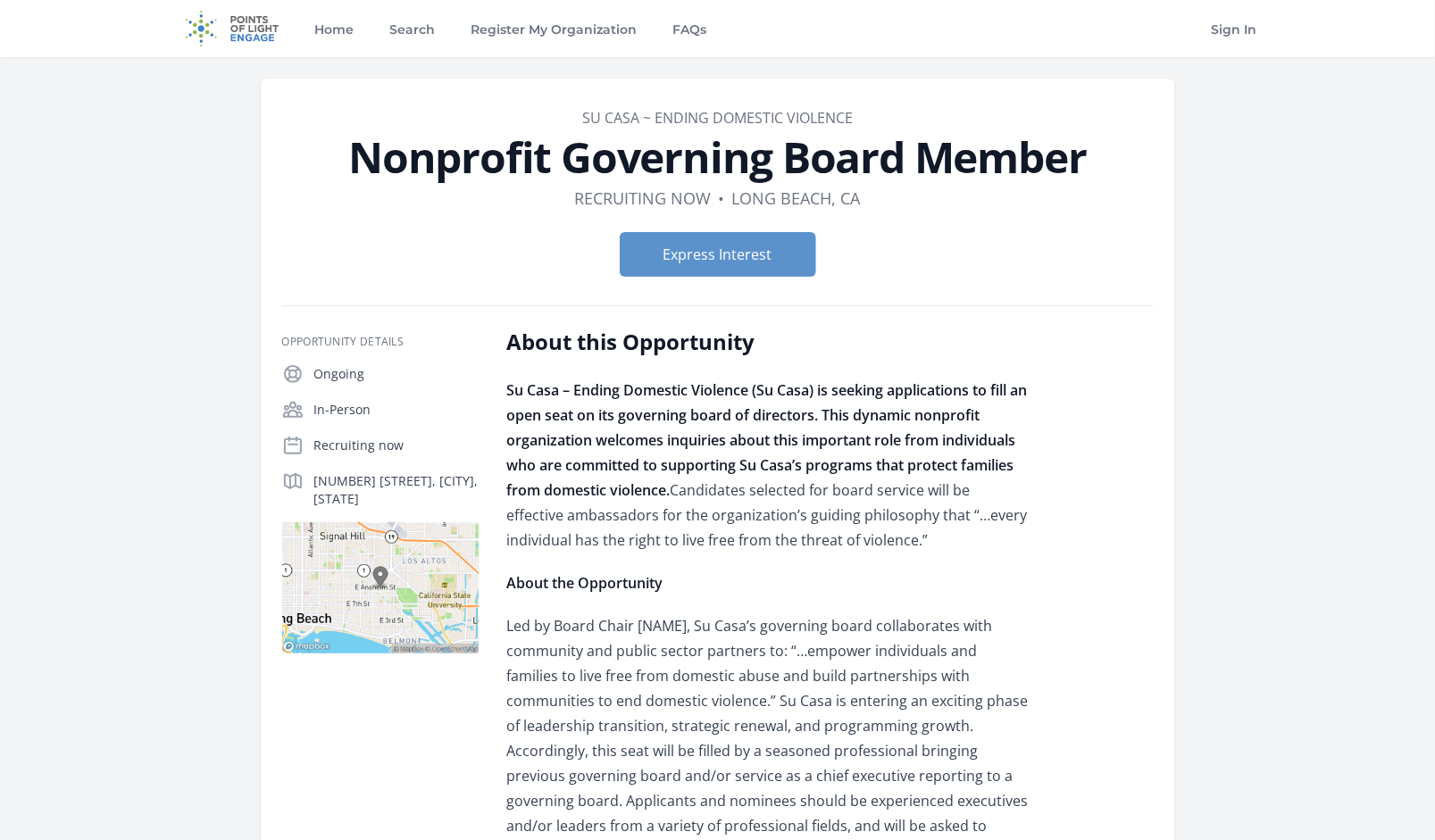 click on "About this Opportunity
Su Casa – Ending Domestic Violence (Su Casa) is seeking applications to fill an open seat on its governing board of directors. This dynamic nonprofit organization welcomes inquiries about this important role from individuals who are committed to supporting Su Casa’s programs that protect families from domestic violence.  Candidates selected for board service will be effective ambassadors for the organization’s guiding philosophy that “…every individual has the right to live free from the threat of violence.” About the Opportunity Primary Board Member Roles & Responsibilities Participate in quarterly in-person board meetings , board retreats, and special meetings. Oversee financials, including adoption and oversight of annual operating budget. Assure a process is in place to select and evaluate the Executive Director." at bounding box center (830, 1010) 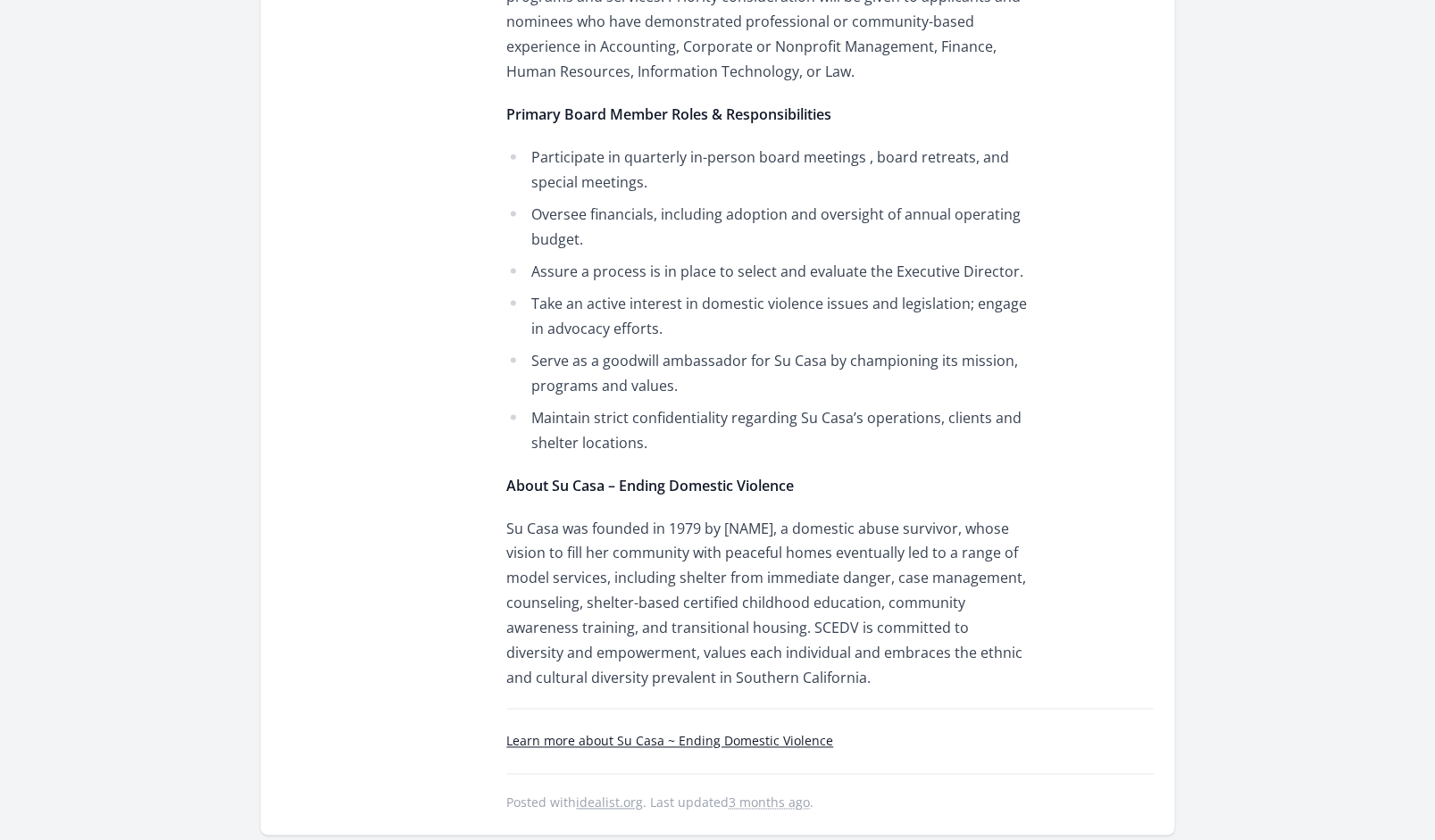 scroll, scrollTop: 893, scrollLeft: 0, axis: vertical 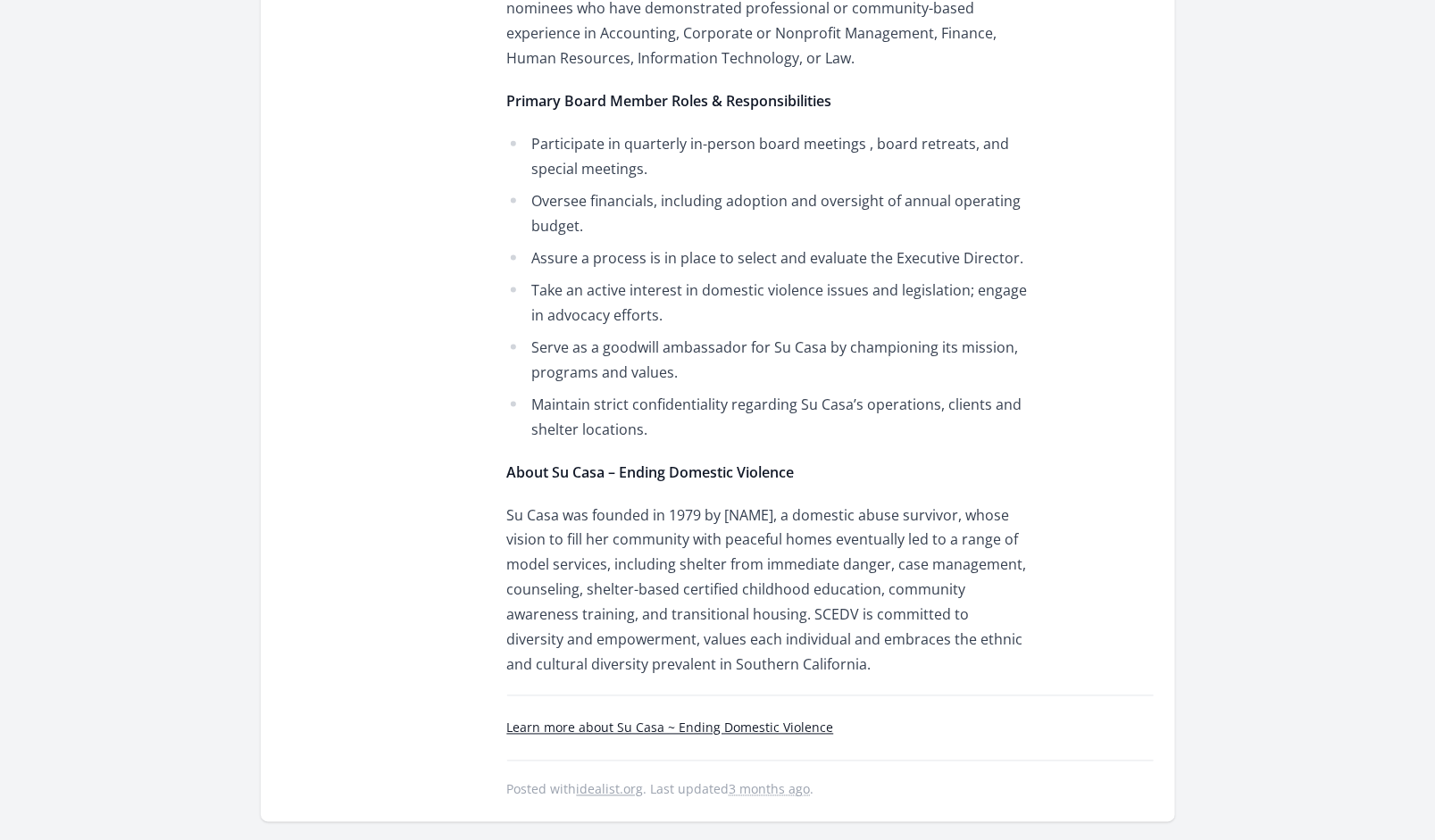 click on "Learn more about Su Casa ~ Ending Domestic Violence" at bounding box center (671, 728) 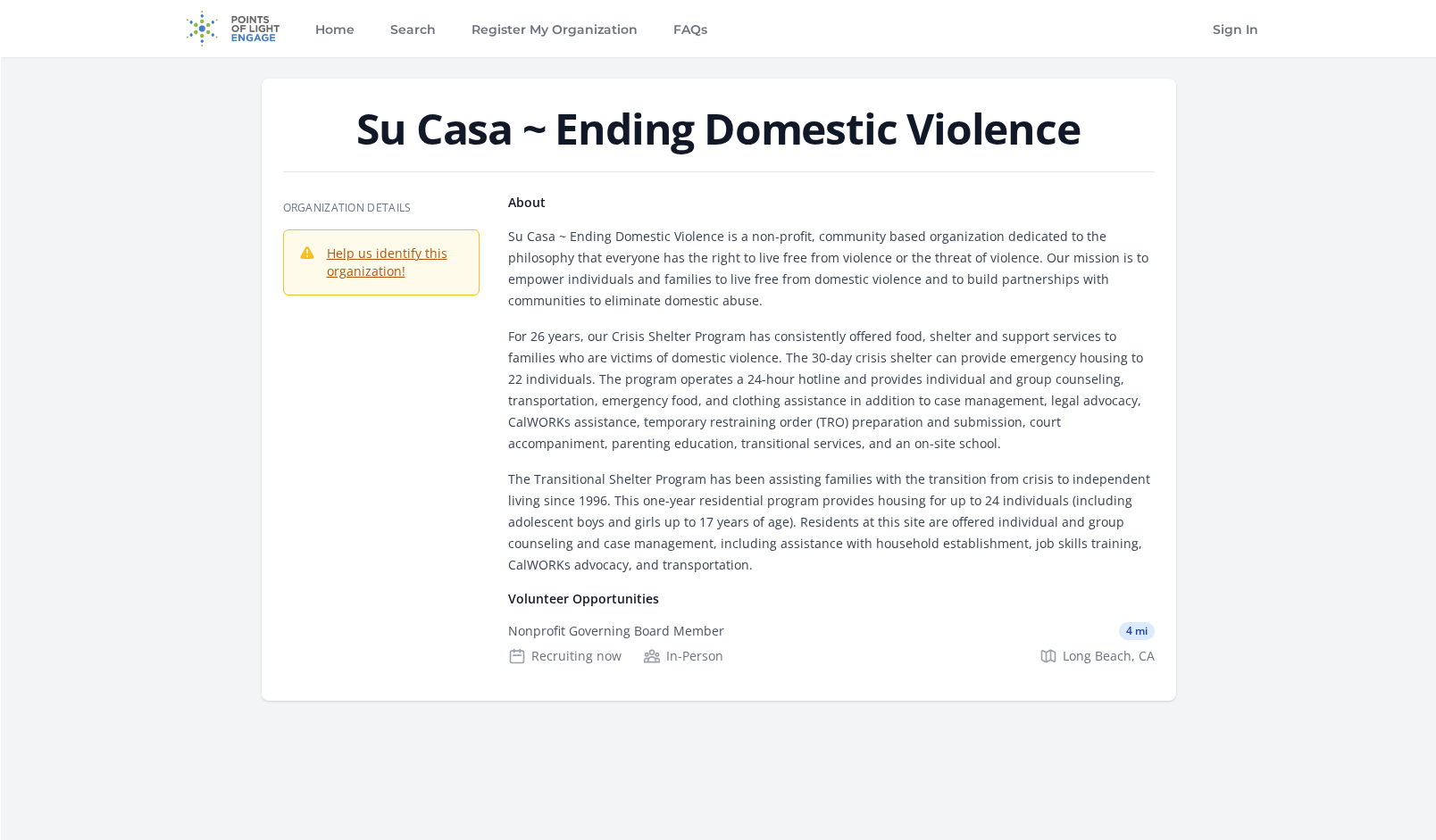 scroll, scrollTop: 0, scrollLeft: 0, axis: both 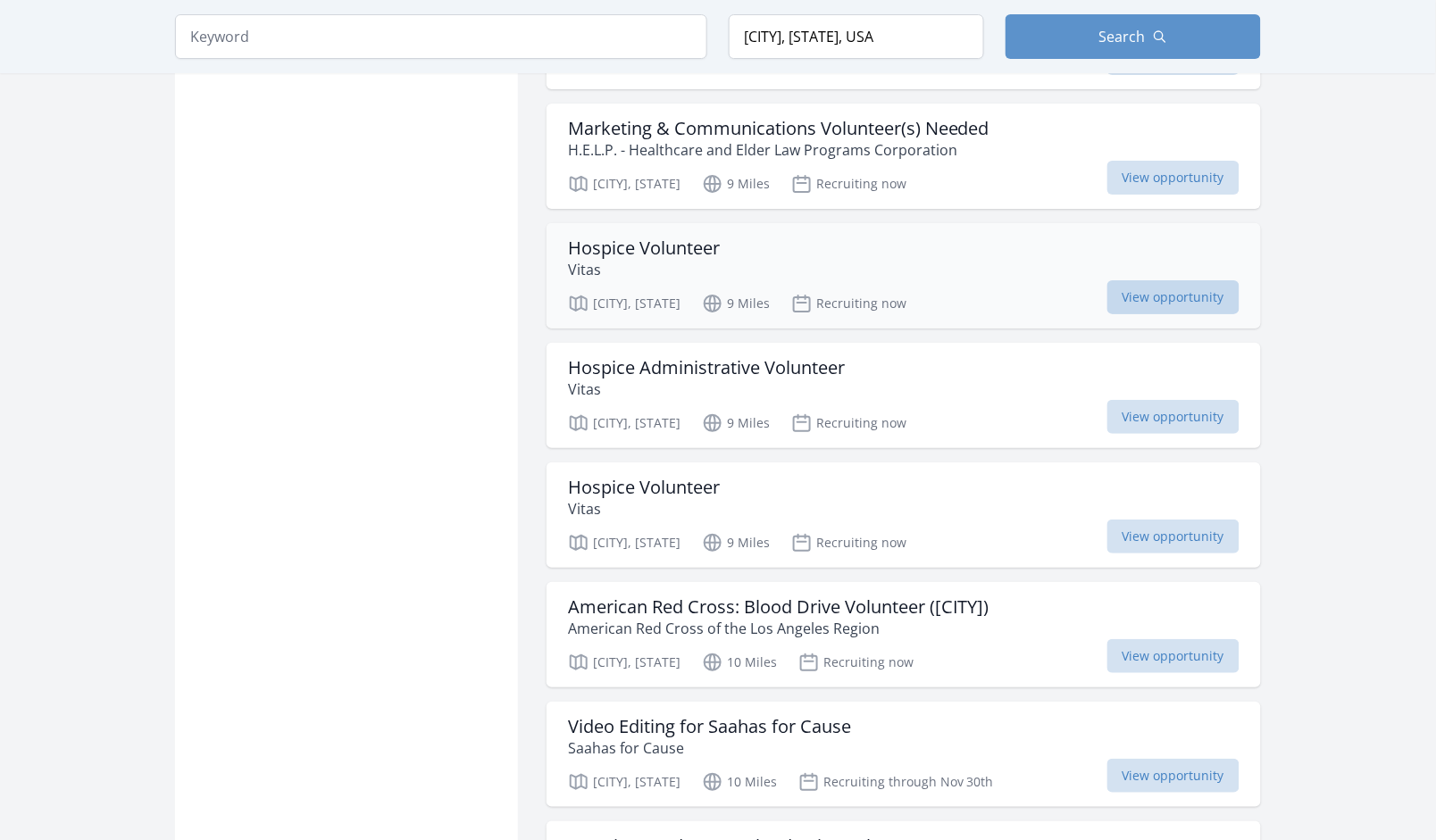click on "View opportunity" at bounding box center [1173, 297] 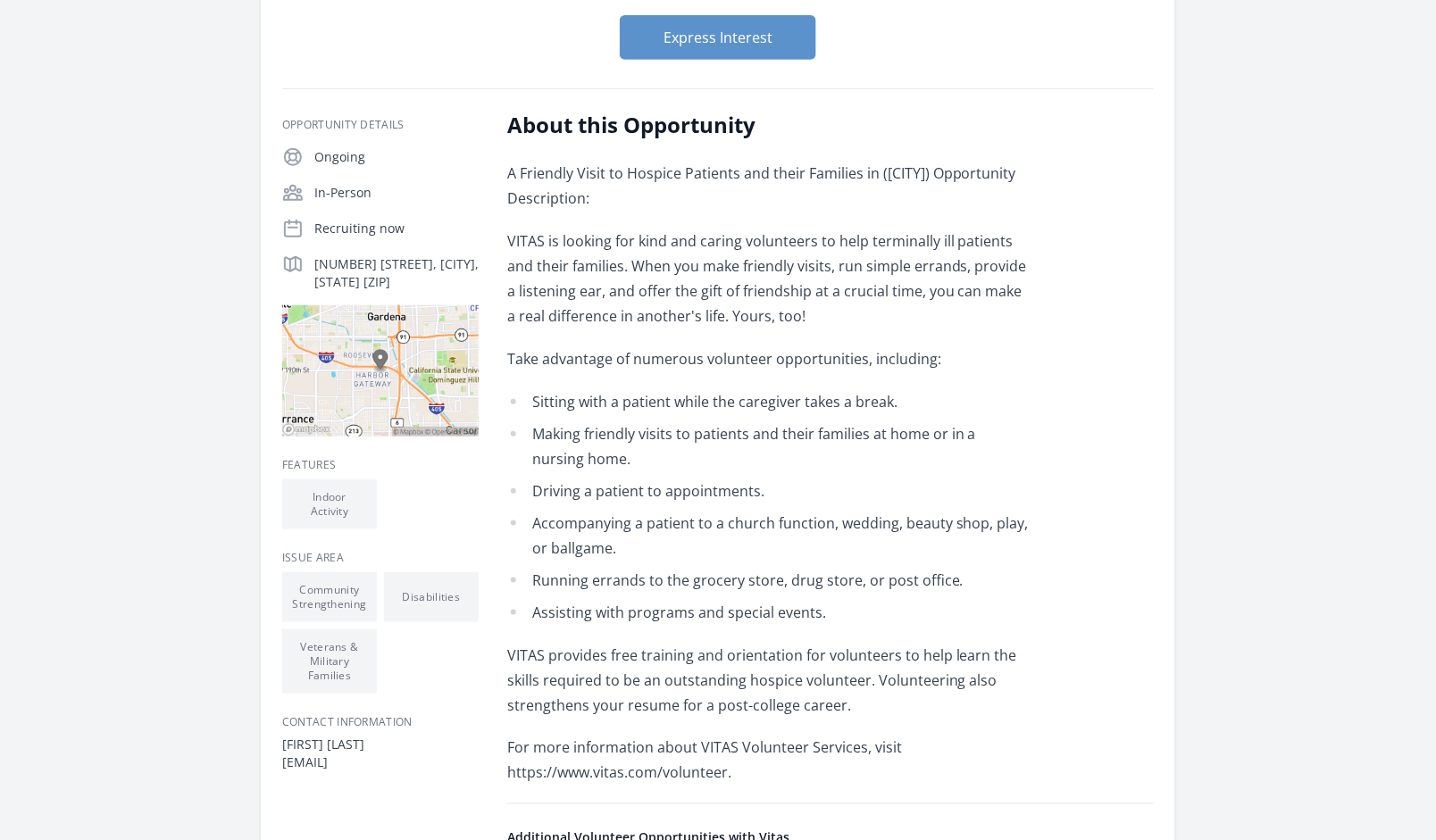 scroll, scrollTop: 223, scrollLeft: 0, axis: vertical 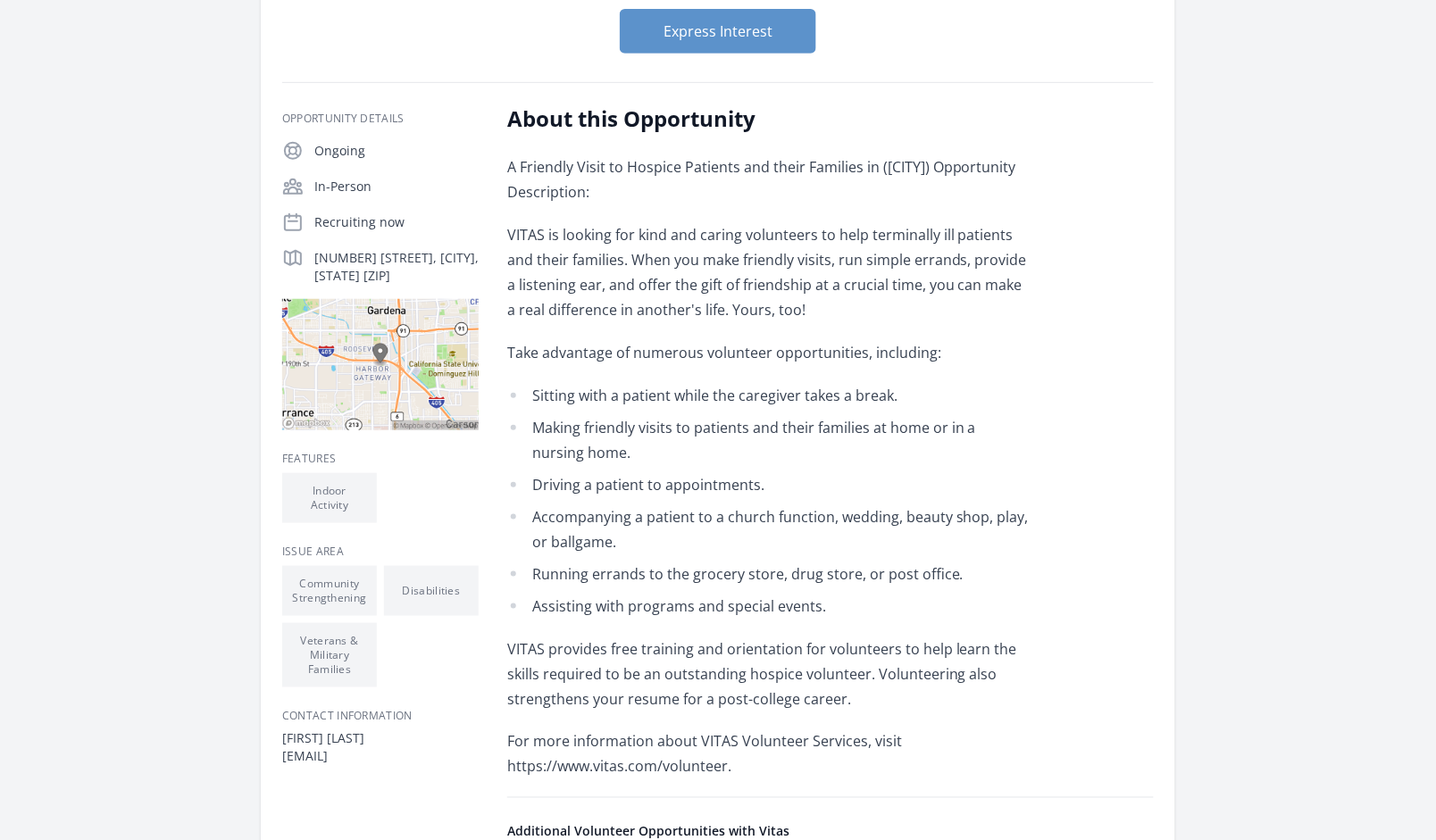 click on "Driving a patient to appointments." at bounding box center [768, 485] 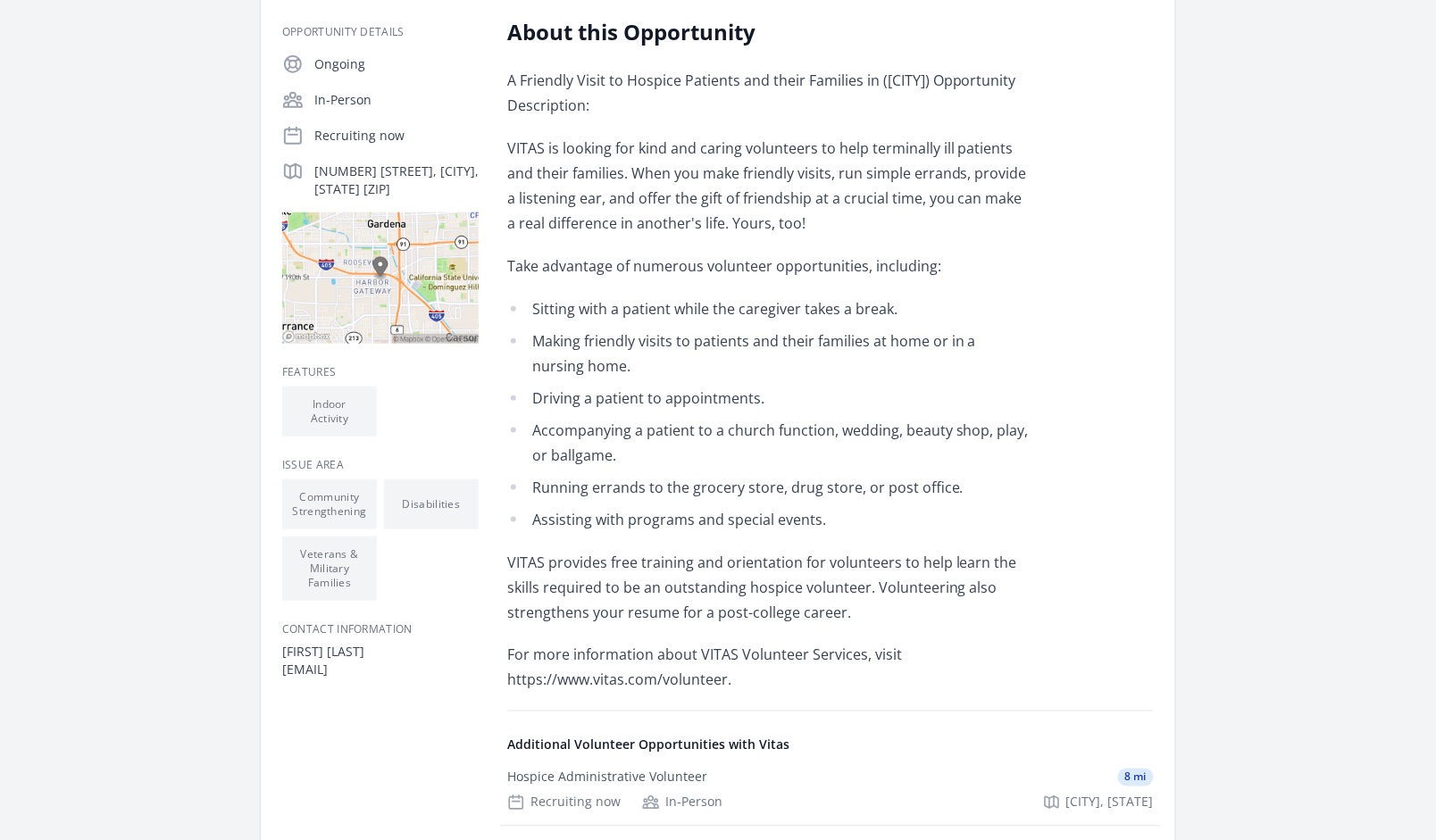 scroll, scrollTop: 446, scrollLeft: 0, axis: vertical 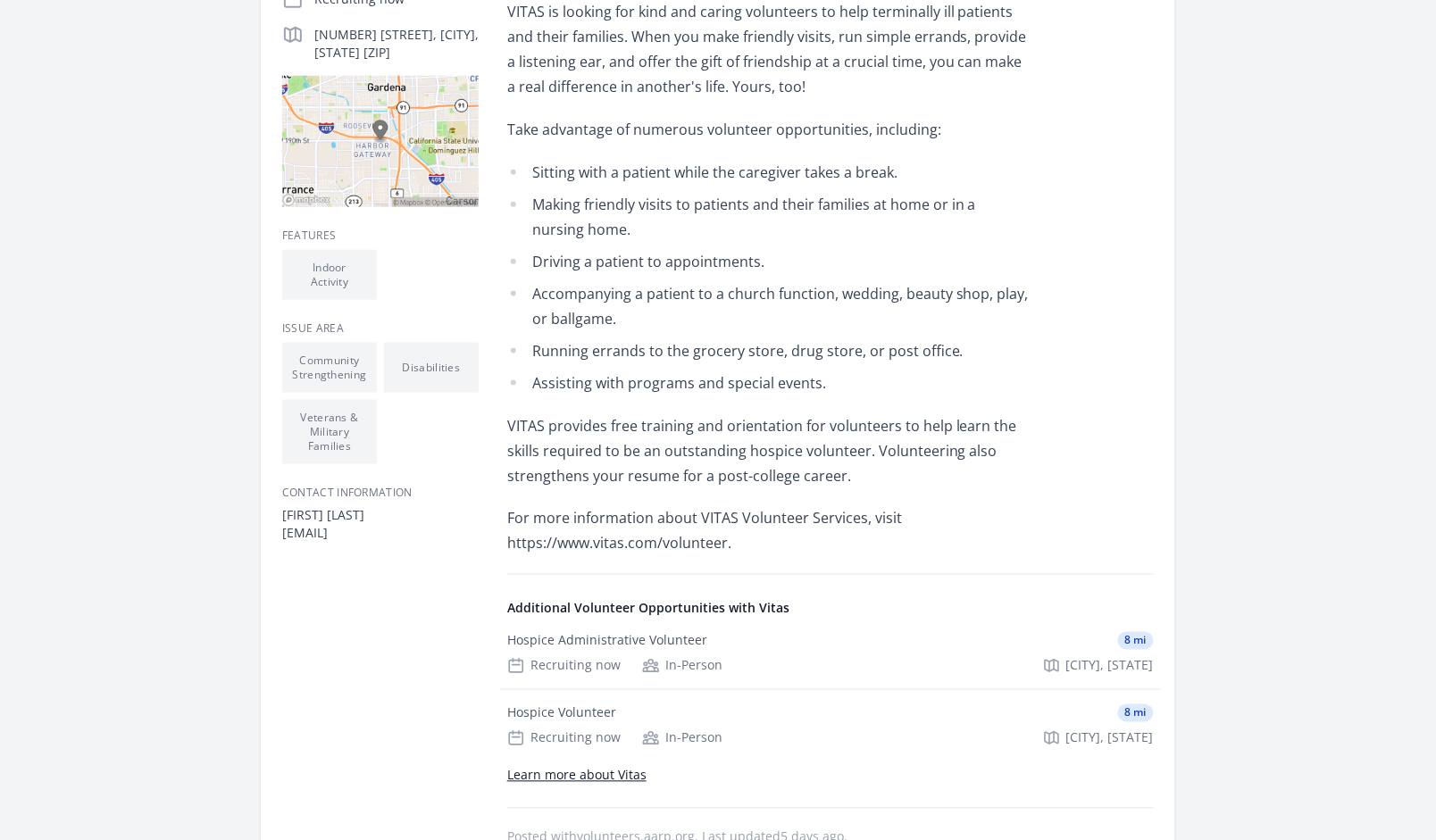 click on "VITAS provides free training and orientation for volunteers to help learn the skills required to be an outstanding hospice volunteer. Volunteering also strengthens your resume for a post-college career." at bounding box center (768, 451) 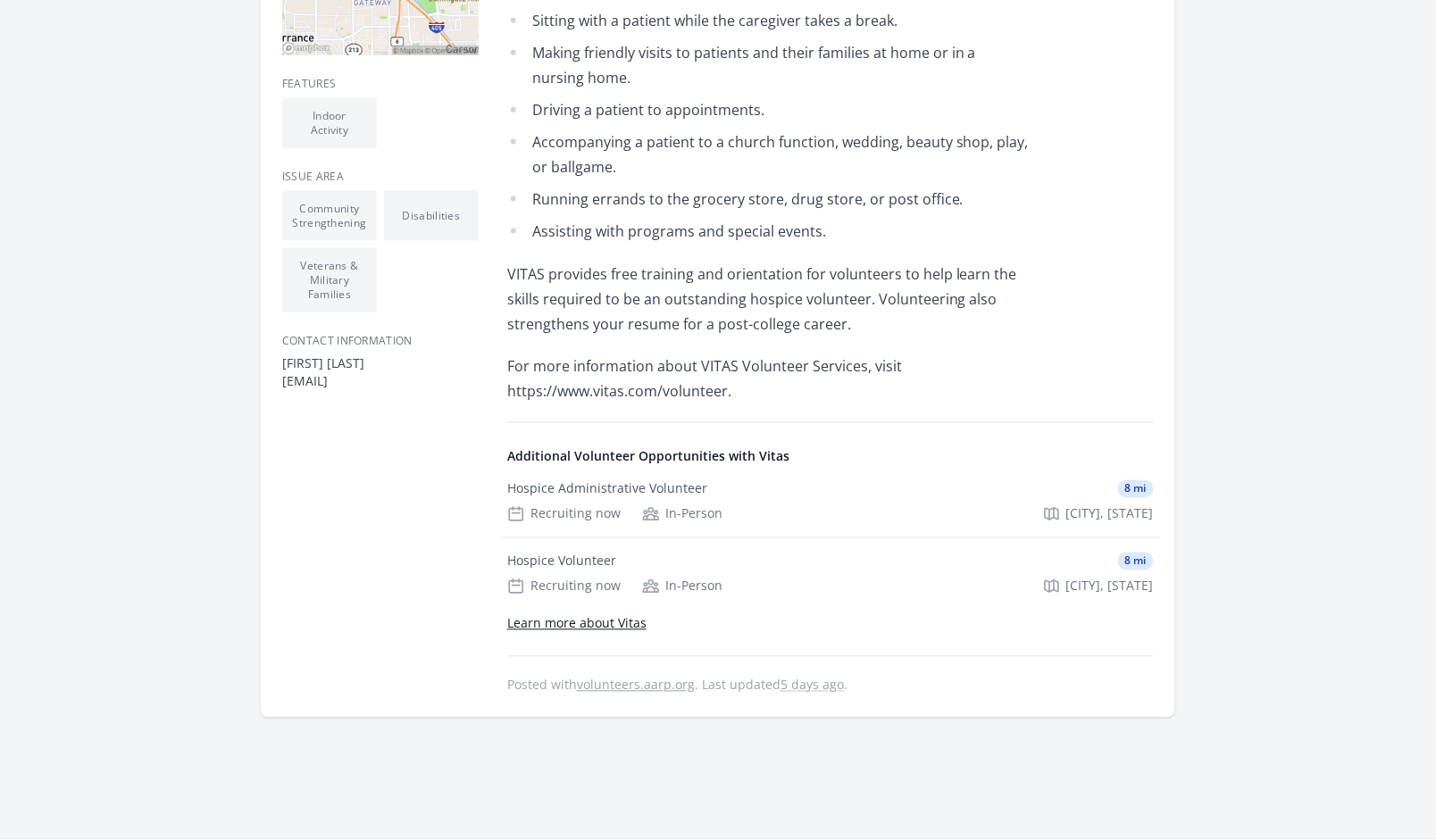 scroll, scrollTop: 670, scrollLeft: 0, axis: vertical 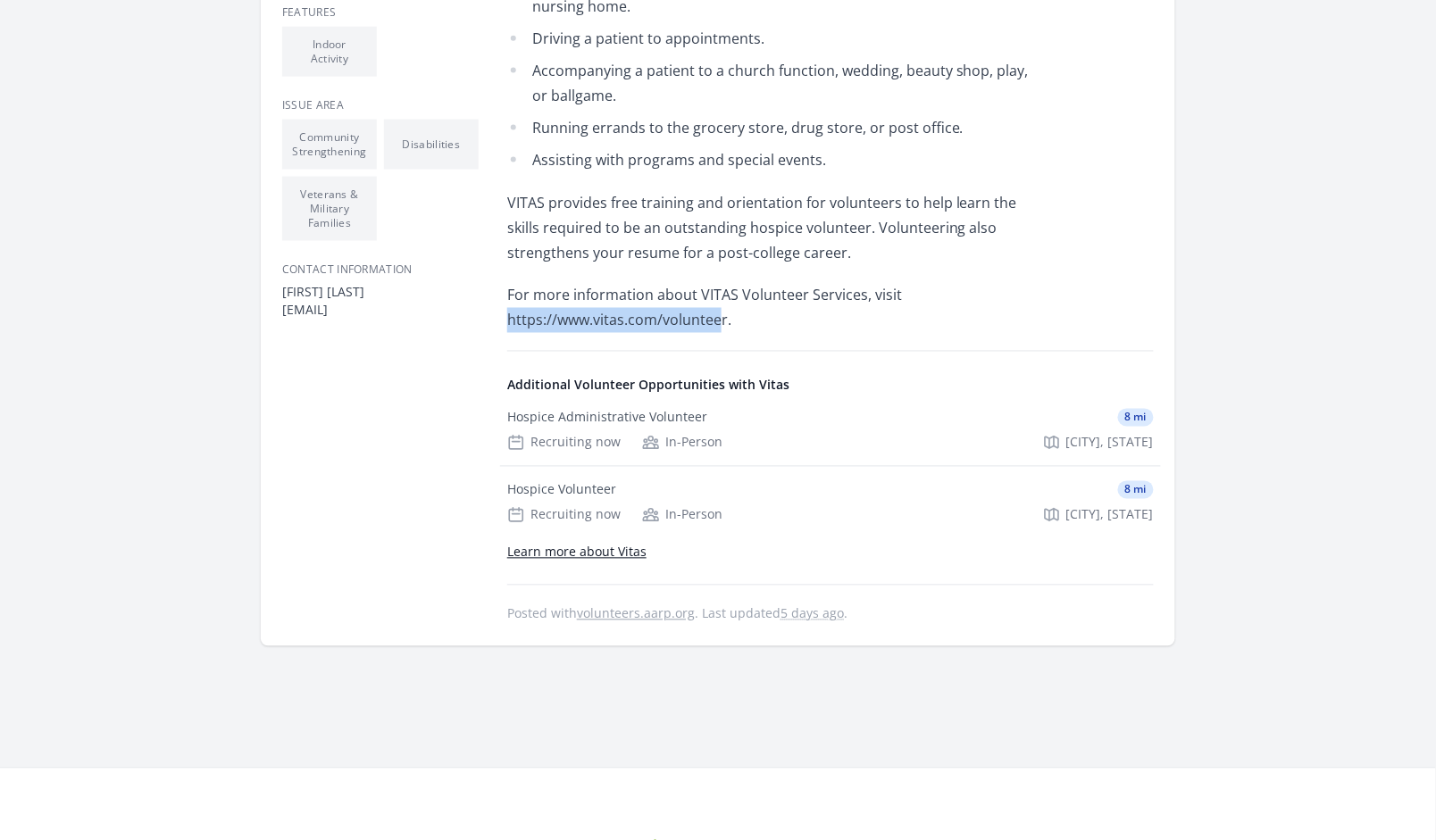 drag, startPoint x: 722, startPoint y: 318, endPoint x: 502, endPoint y: 329, distance: 220.27483 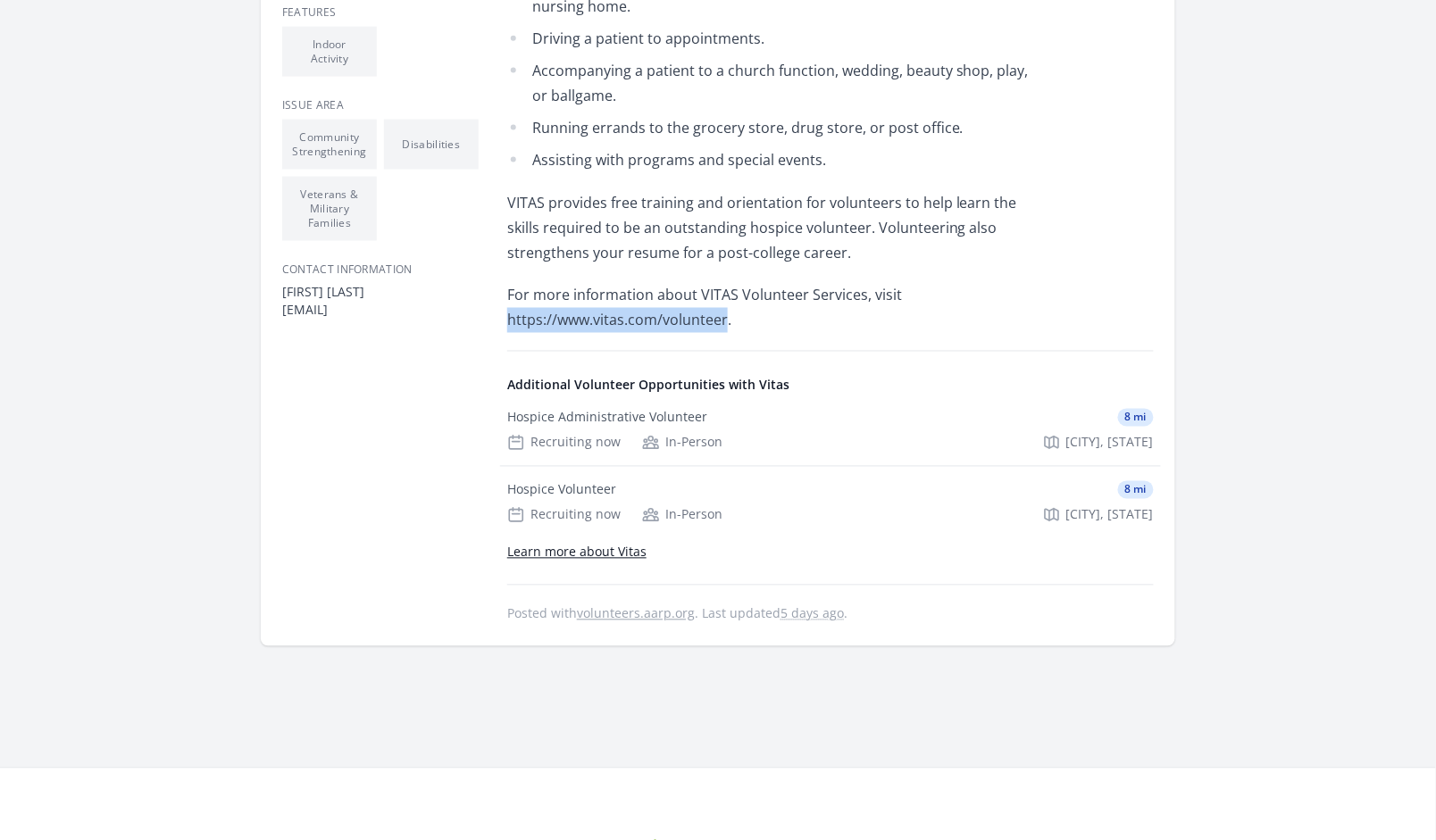 drag, startPoint x: 725, startPoint y: 318, endPoint x: 507, endPoint y: 315, distance: 218.02064 